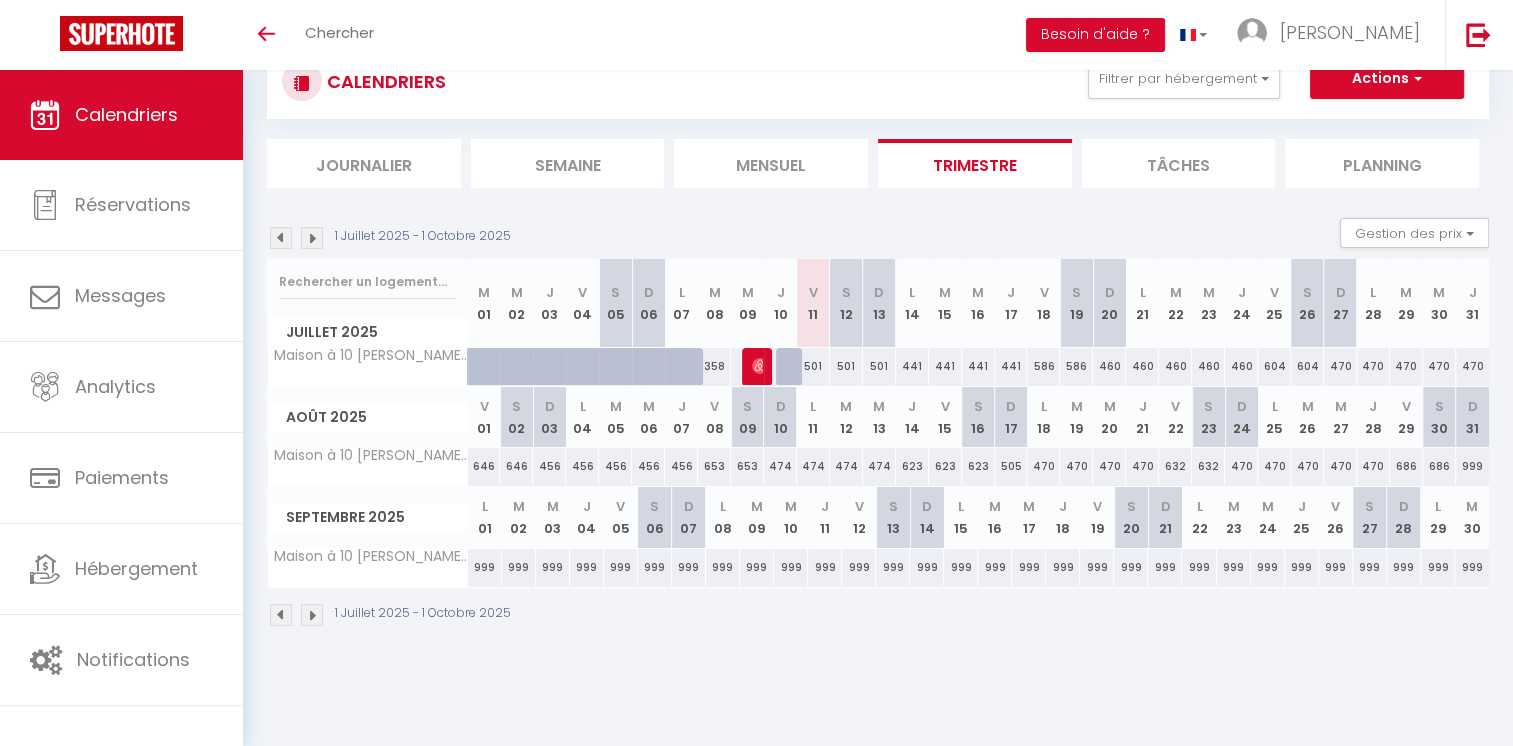 scroll, scrollTop: 69, scrollLeft: 0, axis: vertical 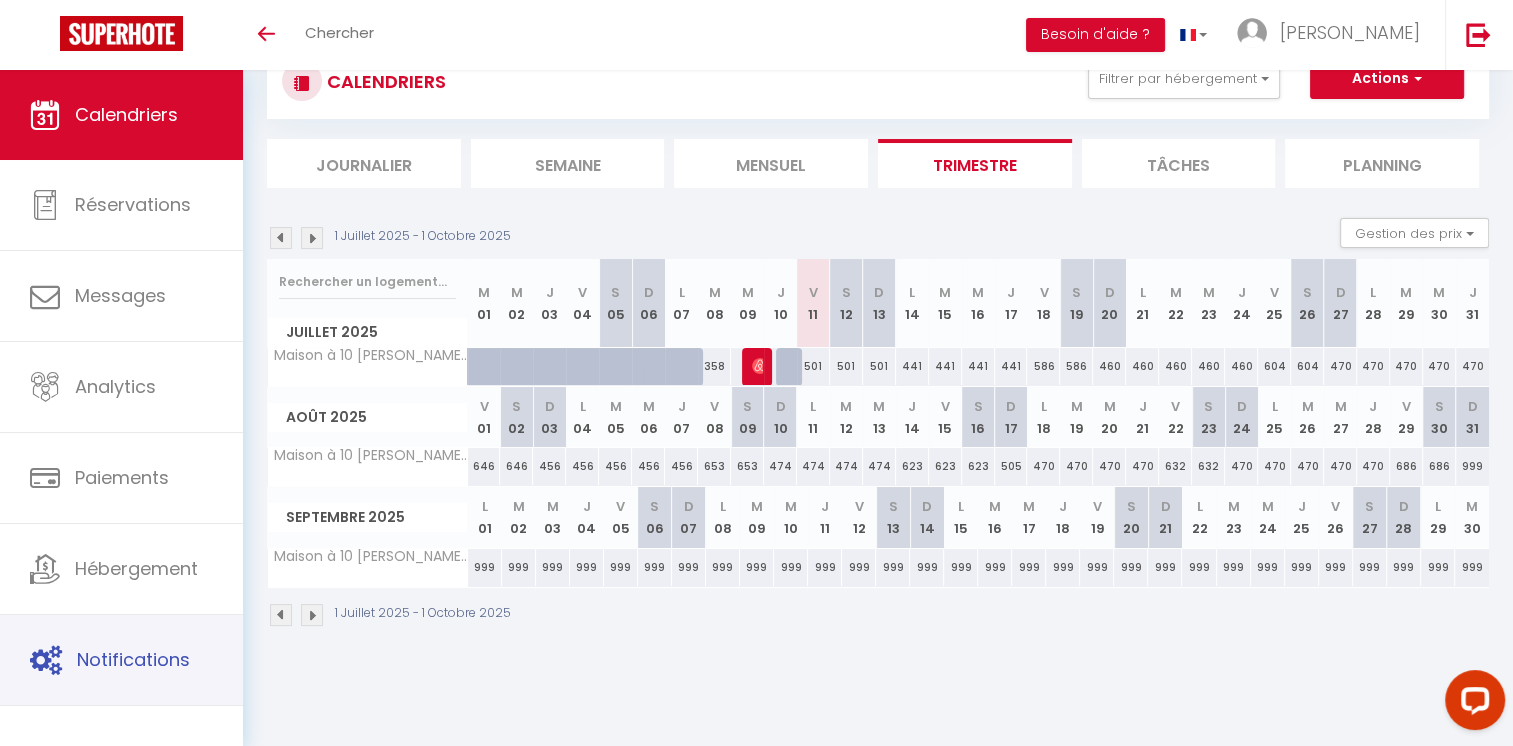 click on "Notifications" at bounding box center [121, 660] 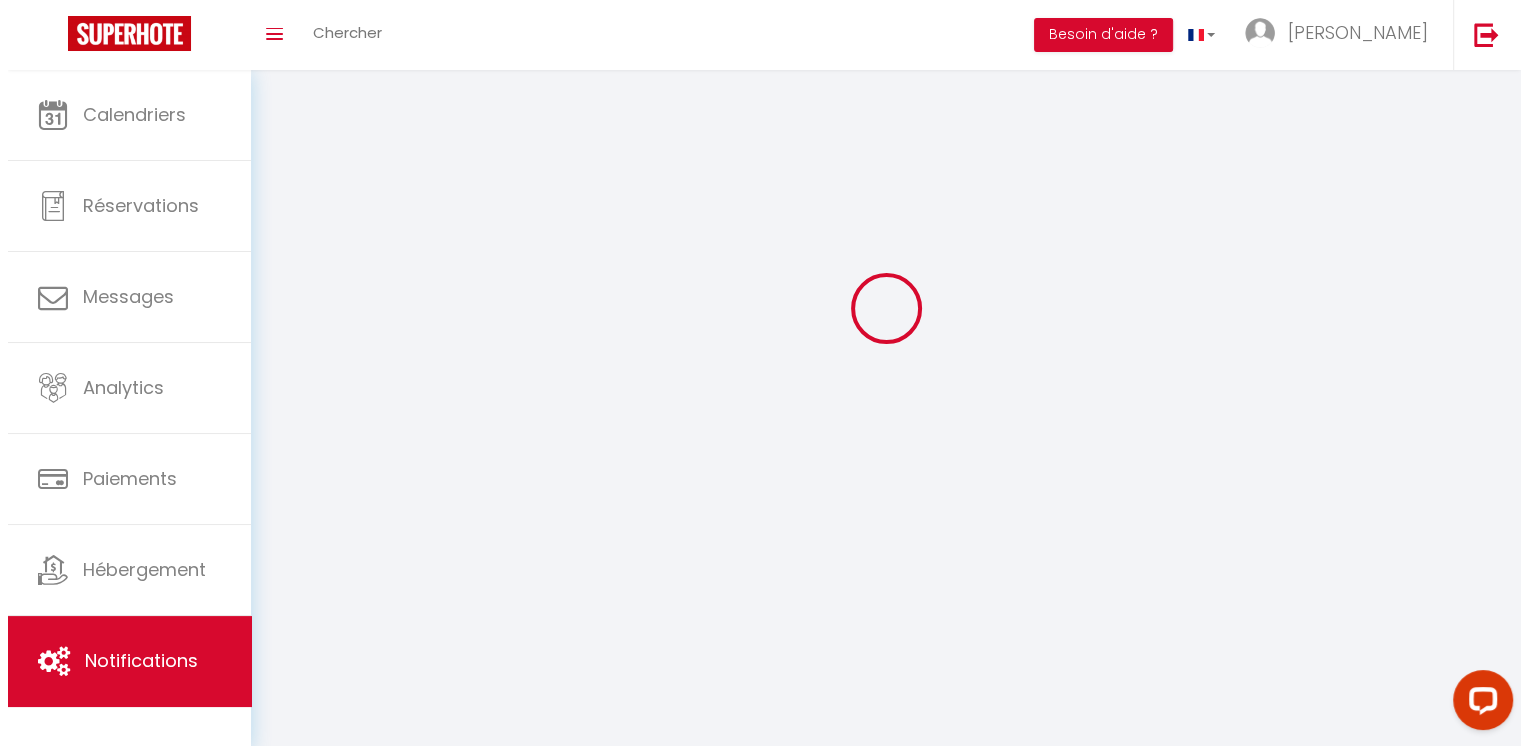 scroll, scrollTop: 0, scrollLeft: 0, axis: both 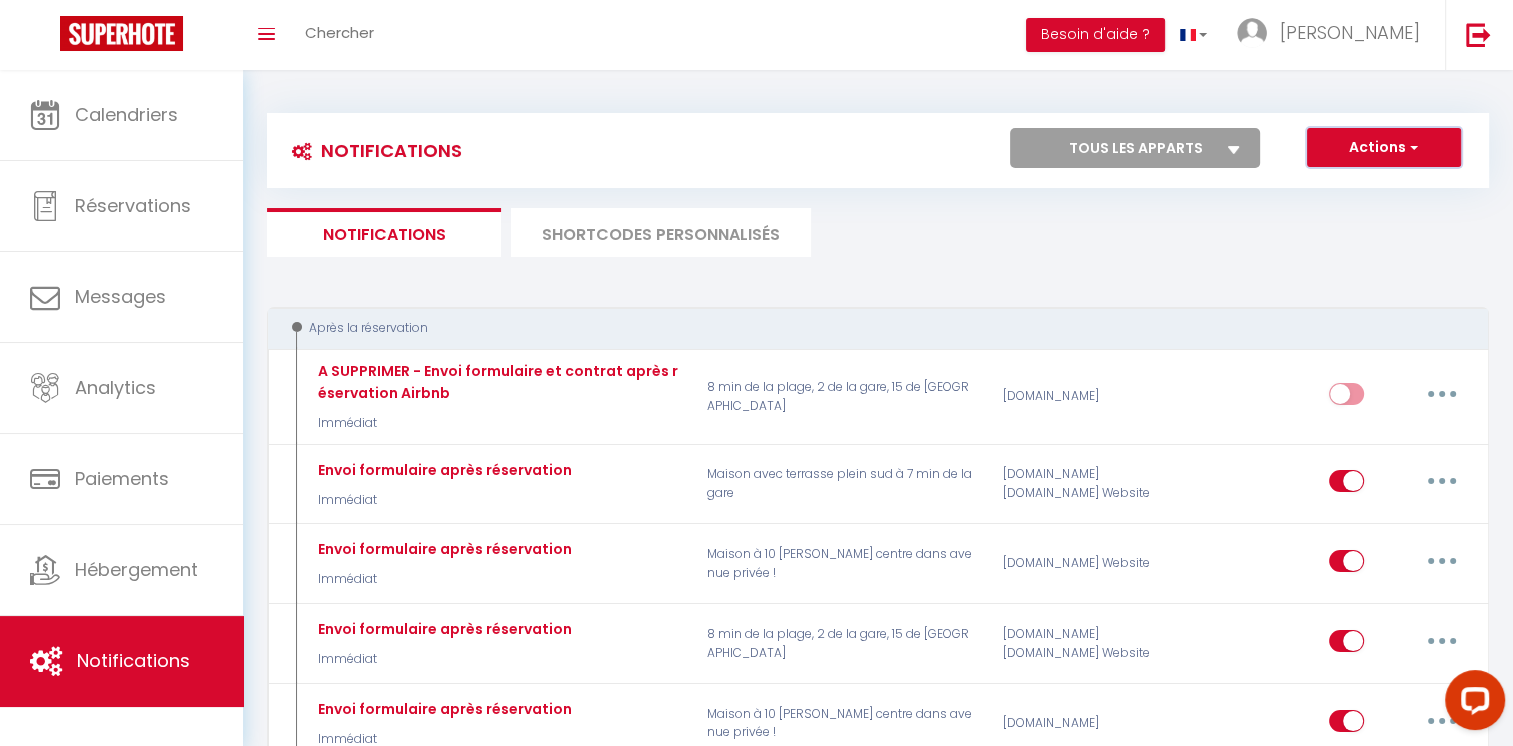 click on "Actions" at bounding box center [1384, 148] 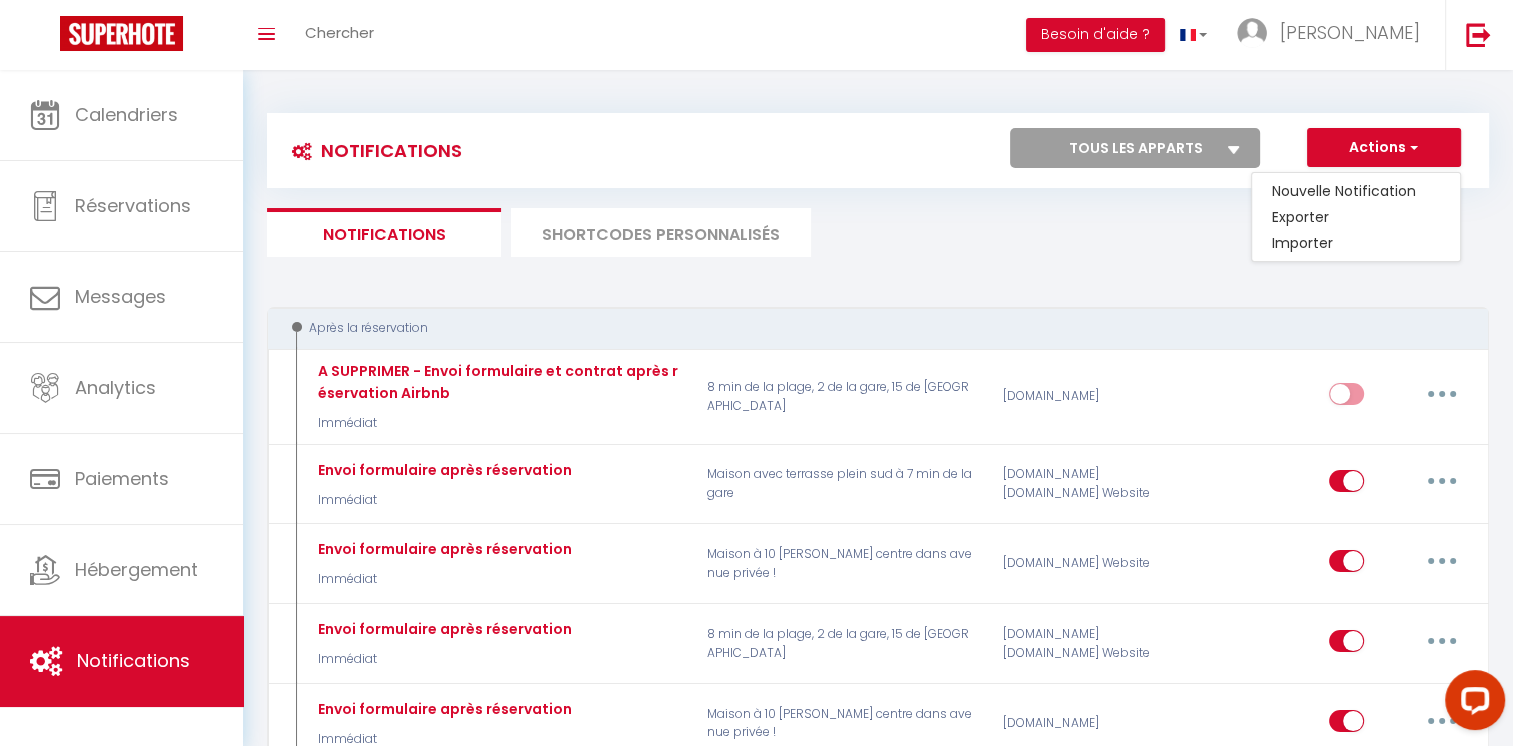 click on "Notifications
Actions
Nouvelle Notification    Exporter    Importer    Tous les apparts    Maison avec terrasse plein sud à 7 min de la [GEOGRAPHIC_DATA] min de la plage, [GEOGRAPHIC_DATA], 15 de [GEOGRAPHIC_DATA] Maison à 10 [PERSON_NAME] centre dans avenue privée !
Actions
Nouveau shortcode personnalisé    Notifications   SHORTCODES PERSONNALISÉS
Après la réservation
A SUPPRIMER - Envoi formulaire et contrat après réservation Airbnb    Immédiat     8 min de la plage, 2 de la gare, 15 de [GEOGRAPHIC_DATA]
[DOMAIN_NAME]
Editer   Dupliquer   Tester   Supprimer         Envoi formulaire après réservation    Immédiat     Maison avec terrasse plein sud à 7 min de la gare
[DOMAIN_NAME]
[DOMAIN_NAME]
Website
Editer   Dupliquer   Tester   Supprimer         Envoi formulaire après réservation    Immédiat       [DOMAIN_NAME]
Website
Editer" at bounding box center (878, 3655) 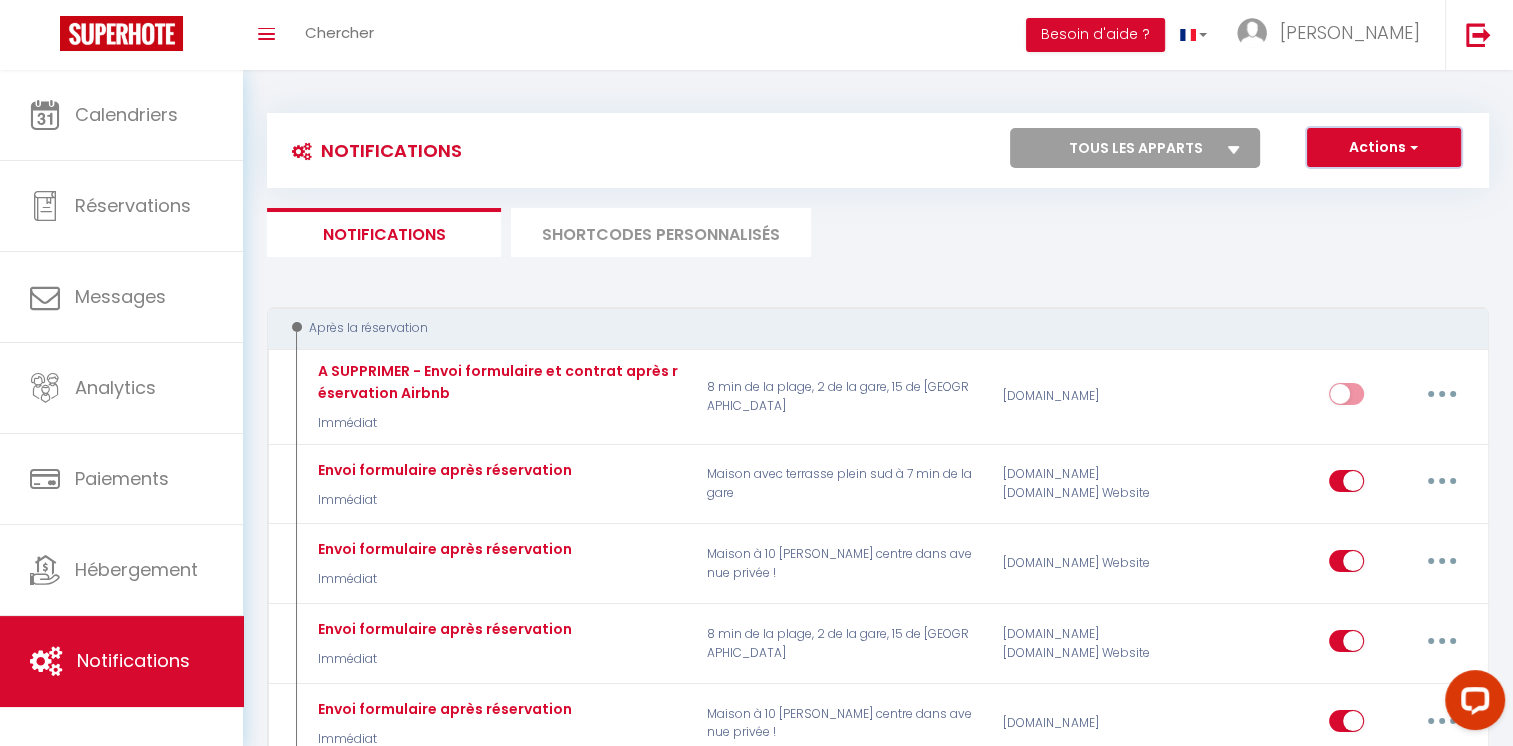 click on "Actions" at bounding box center (1384, 148) 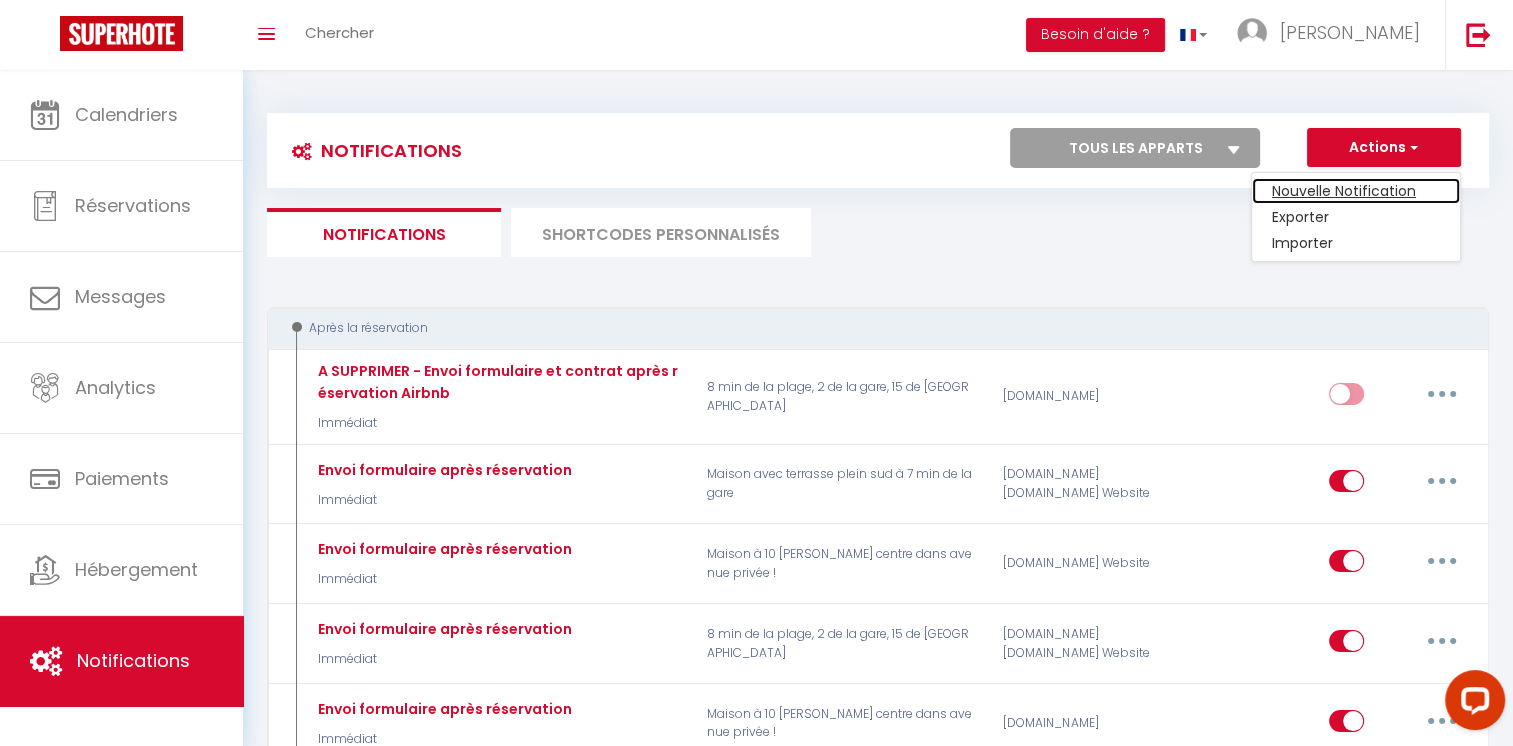 click on "Nouvelle Notification" at bounding box center [1356, 191] 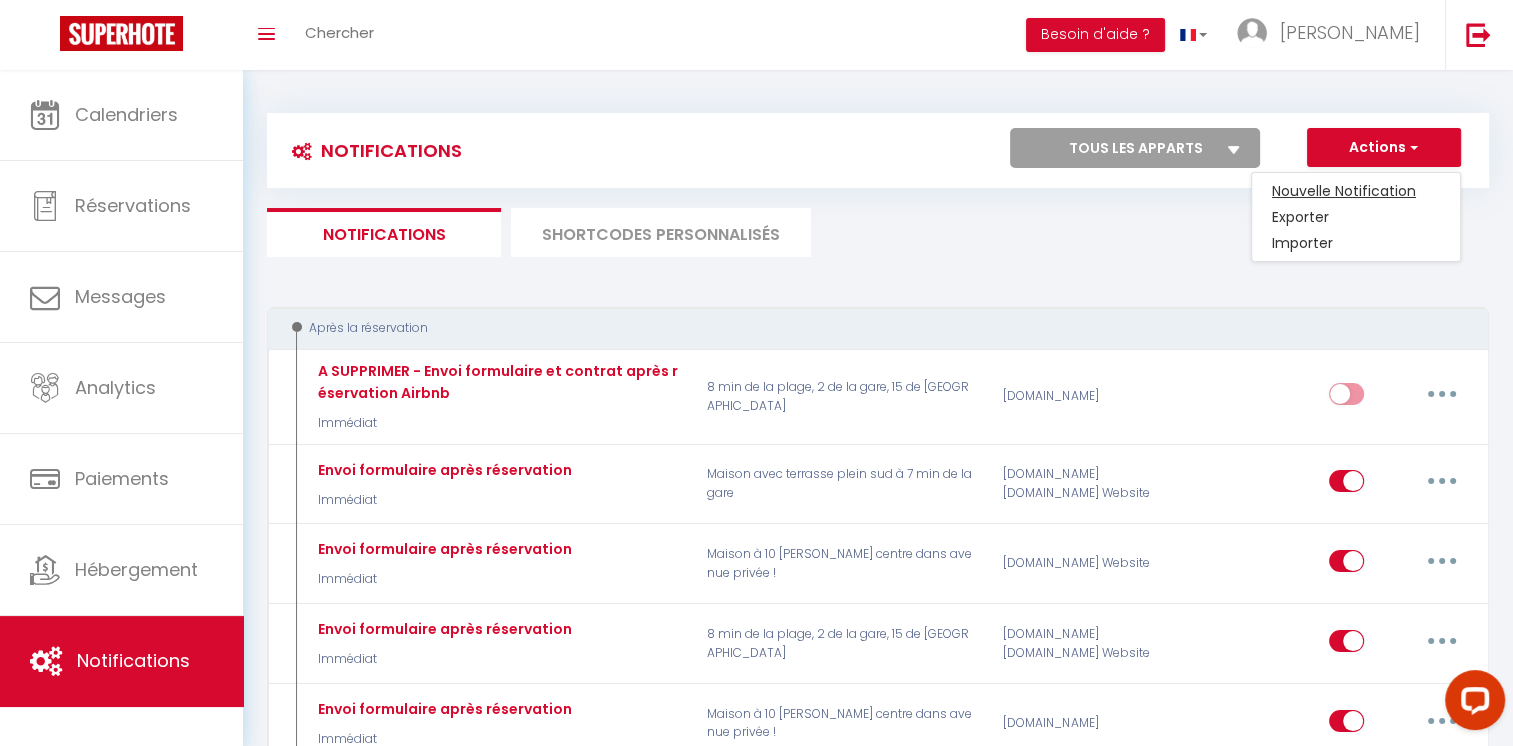 select on "Immédiat" 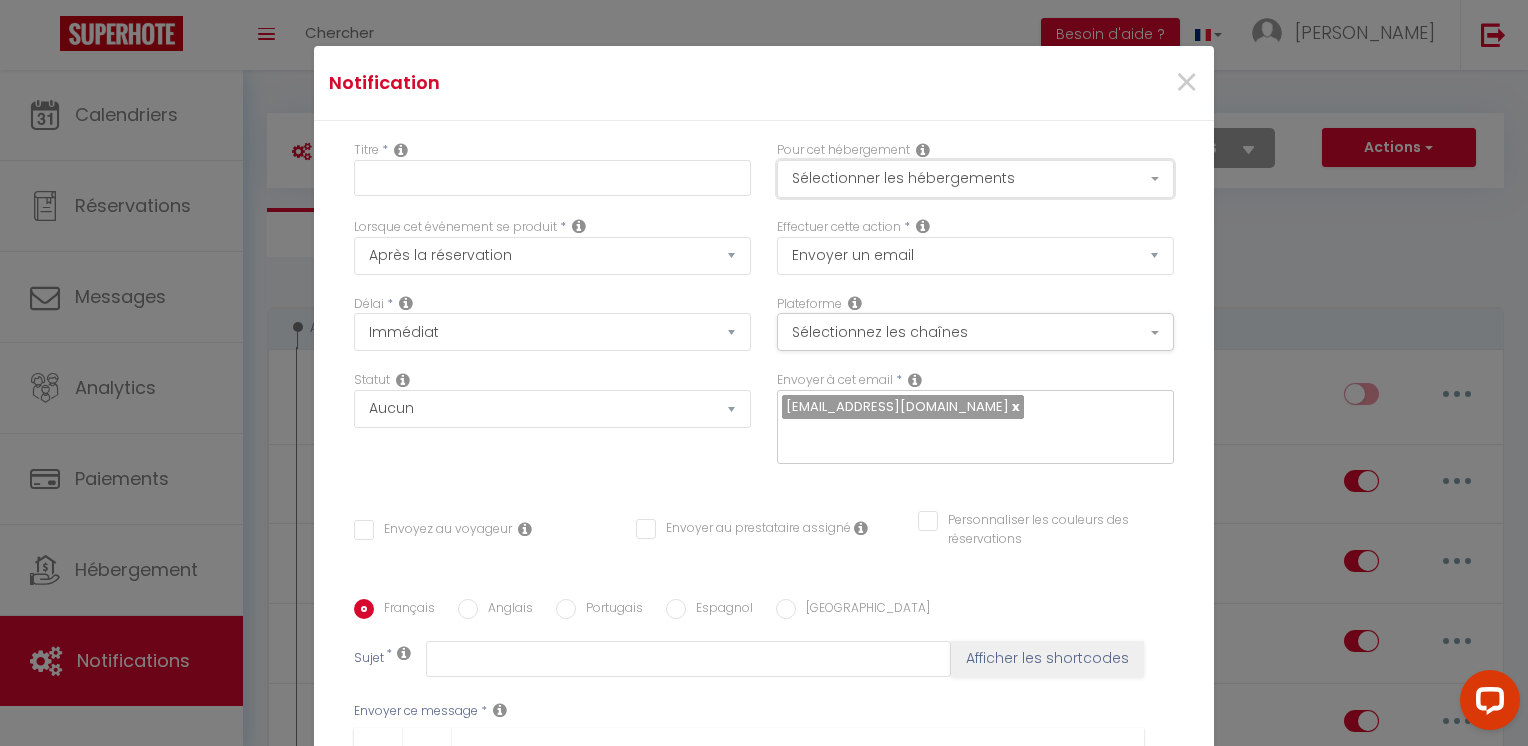 click on "Sélectionner les hébergements" at bounding box center (975, 179) 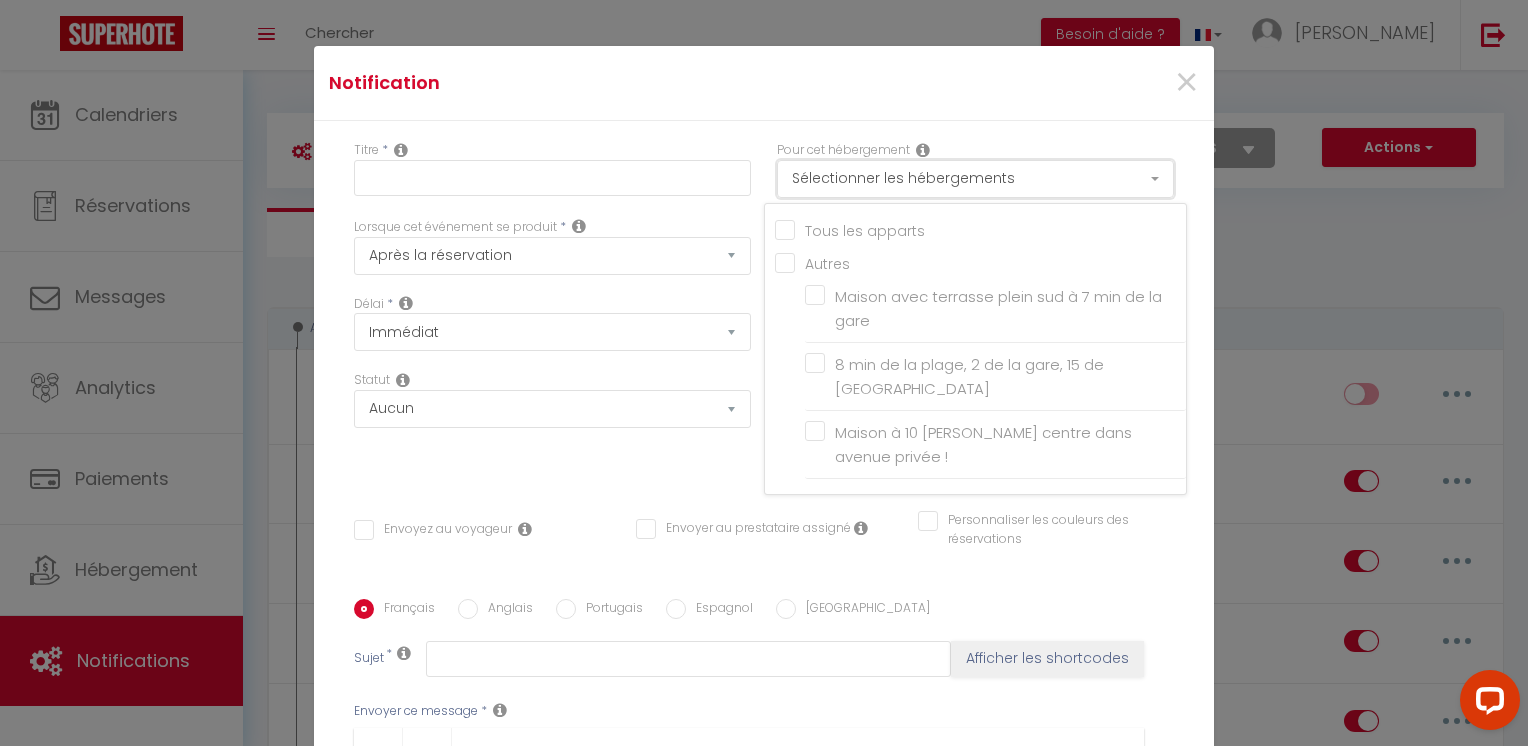 click on "Sélectionner les hébergements" at bounding box center (975, 179) 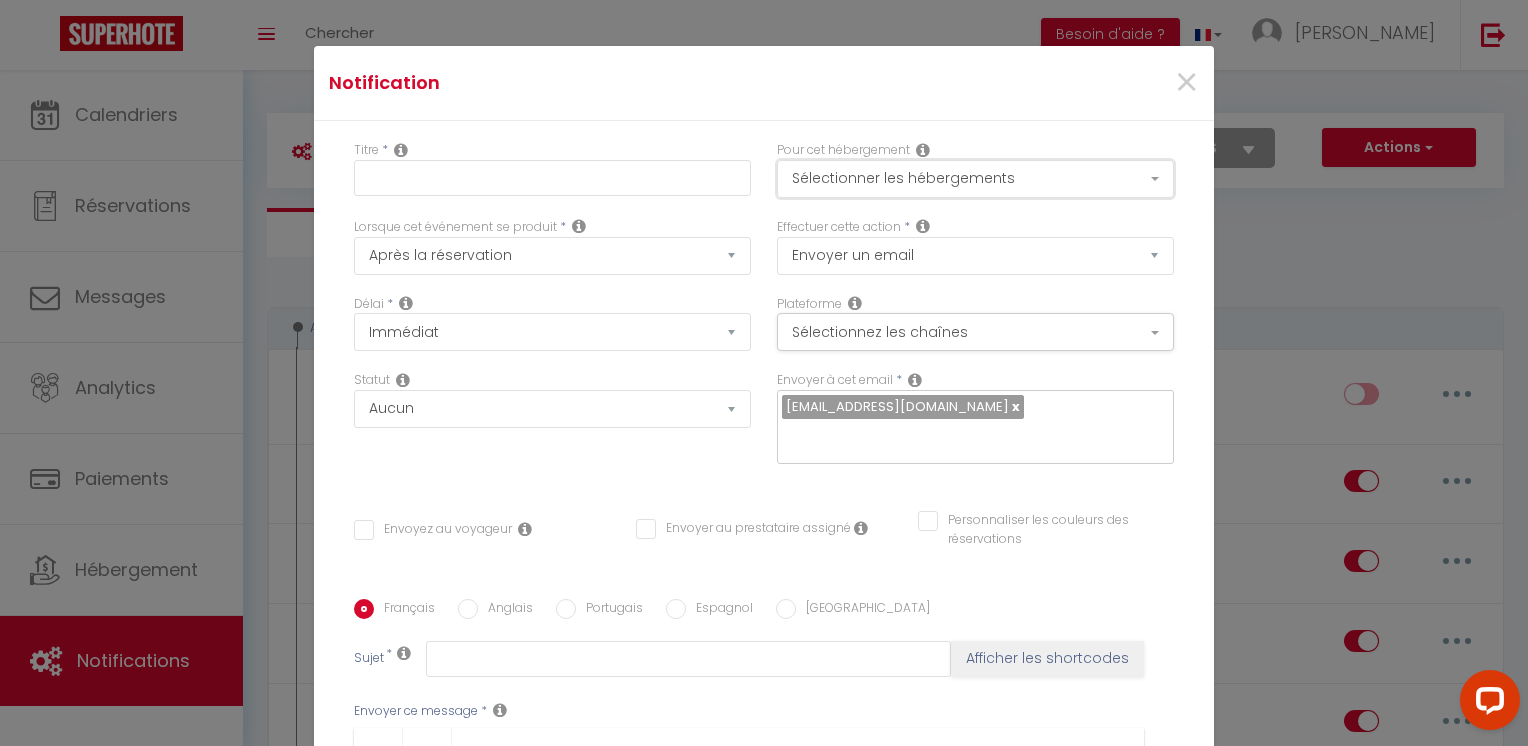 click on "Sélectionner les hébergements" at bounding box center [975, 179] 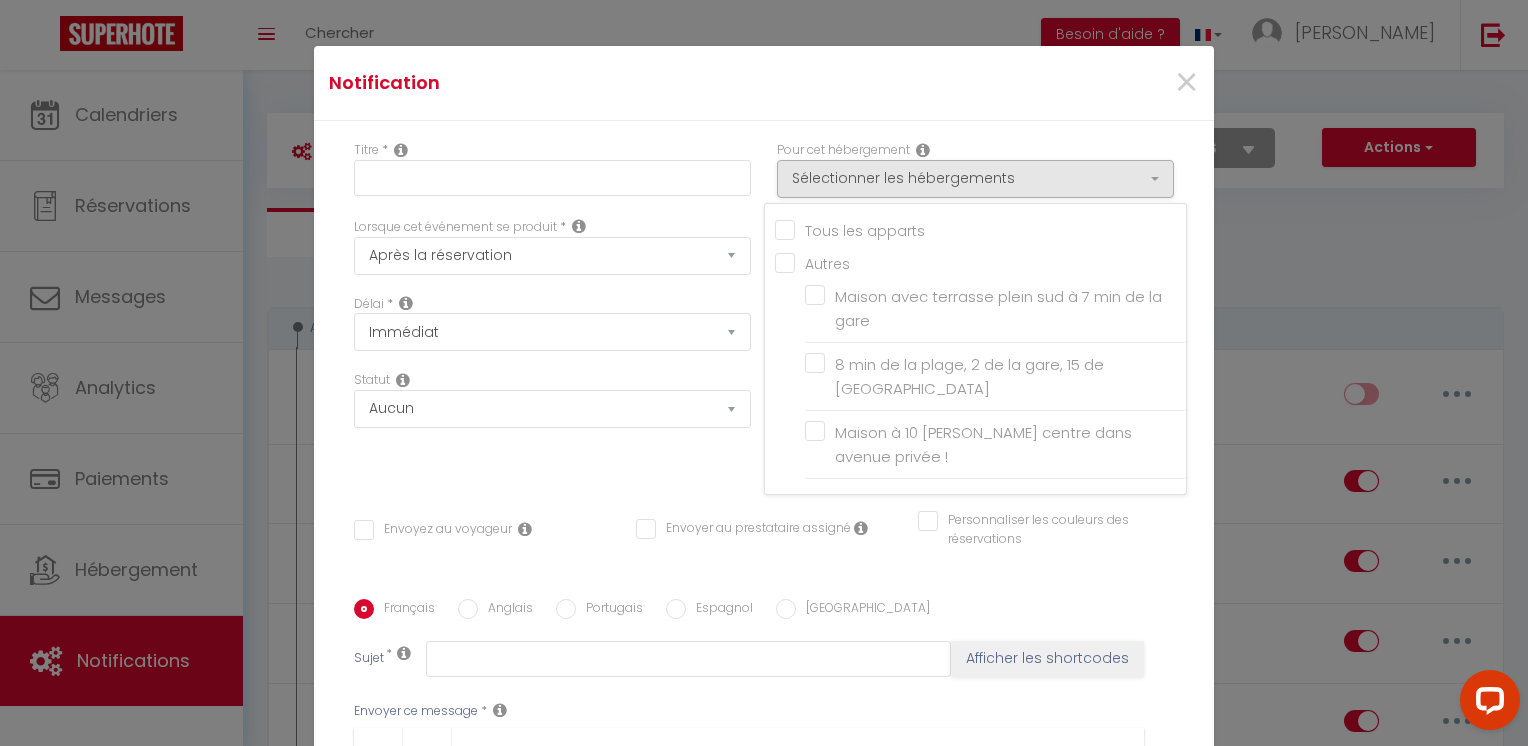 click on "Tous les apparts" at bounding box center [980, 229] 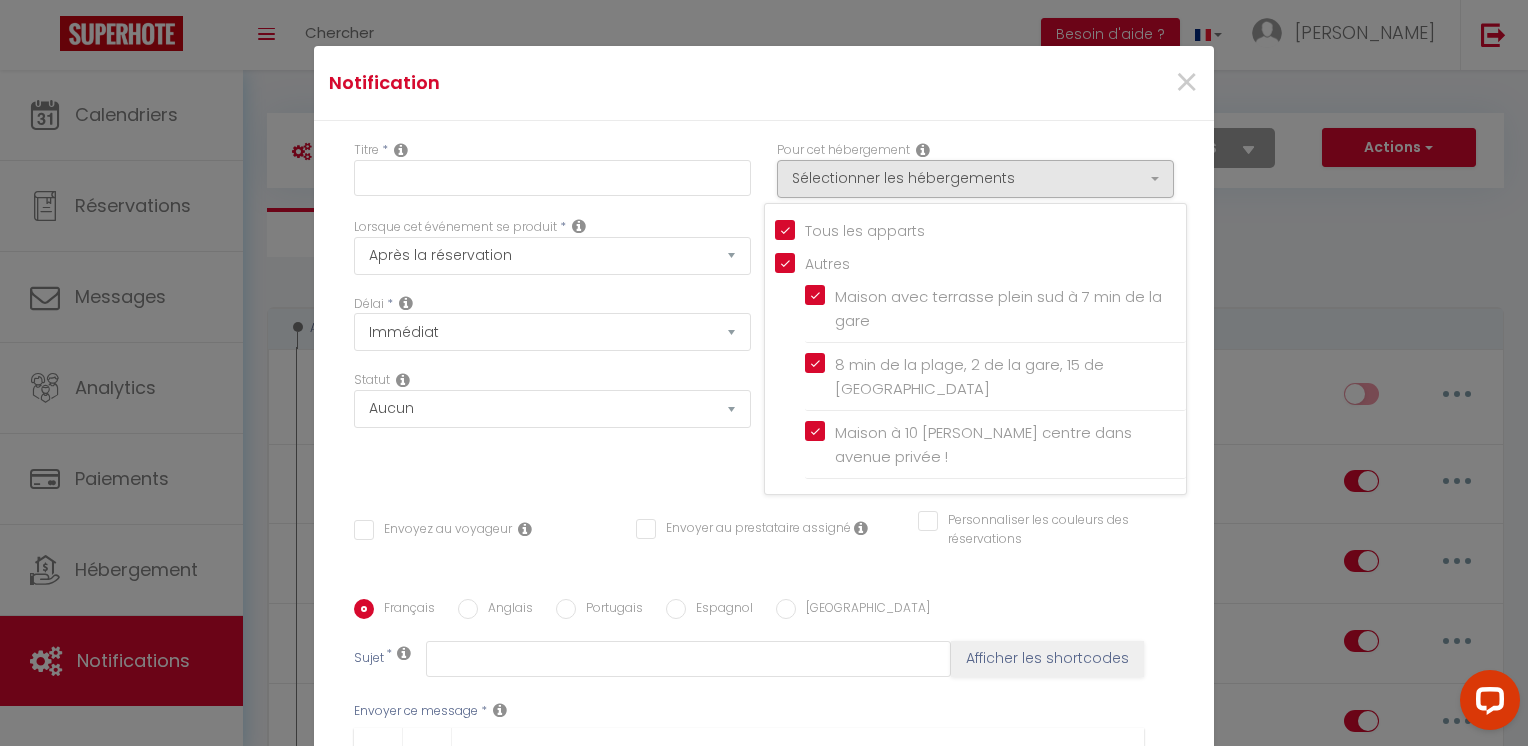 checkbox on "false" 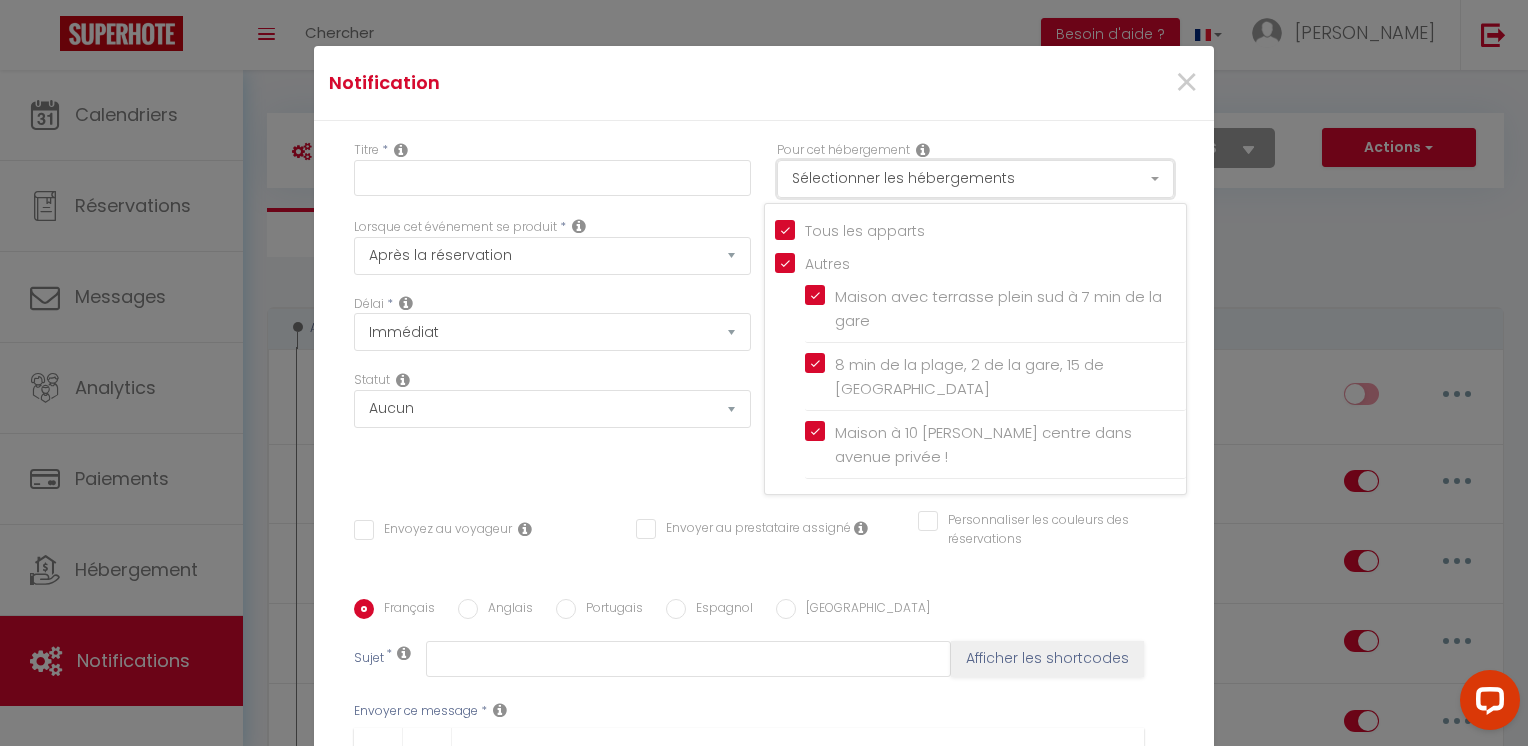 click on "Sélectionner les hébergements" at bounding box center (975, 179) 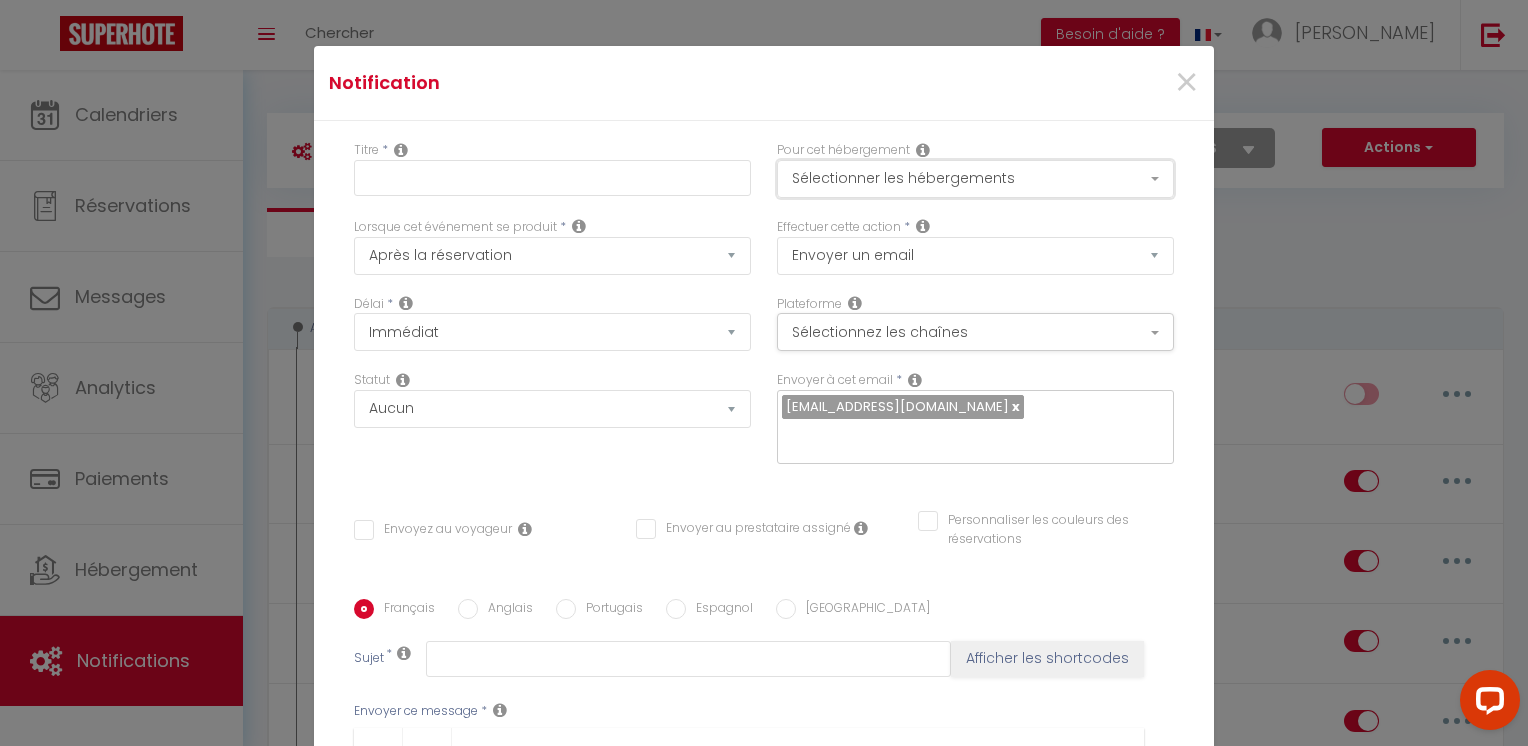 click on "Sélectionner les hébergements" at bounding box center [975, 179] 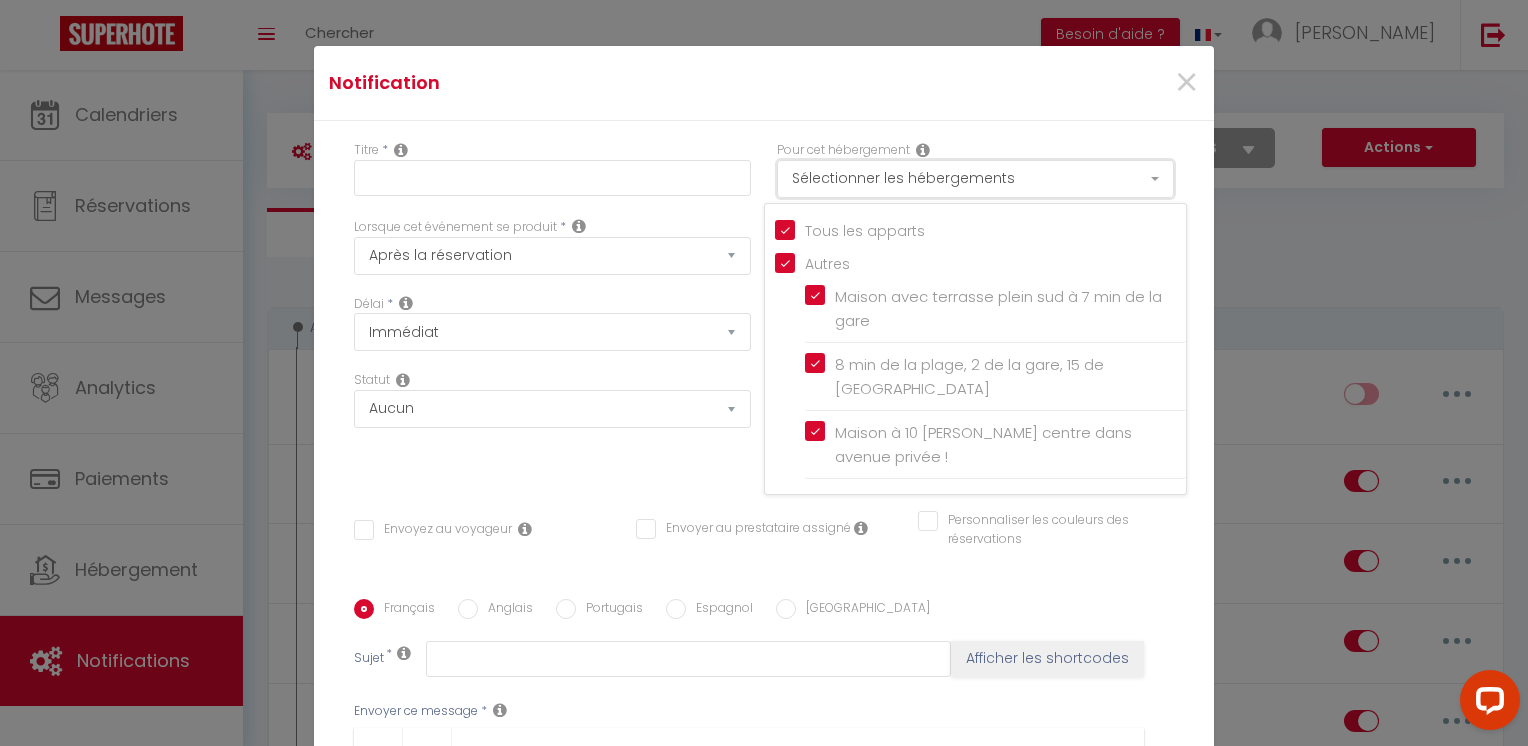 click on "Sélectionner les hébergements" at bounding box center [975, 179] 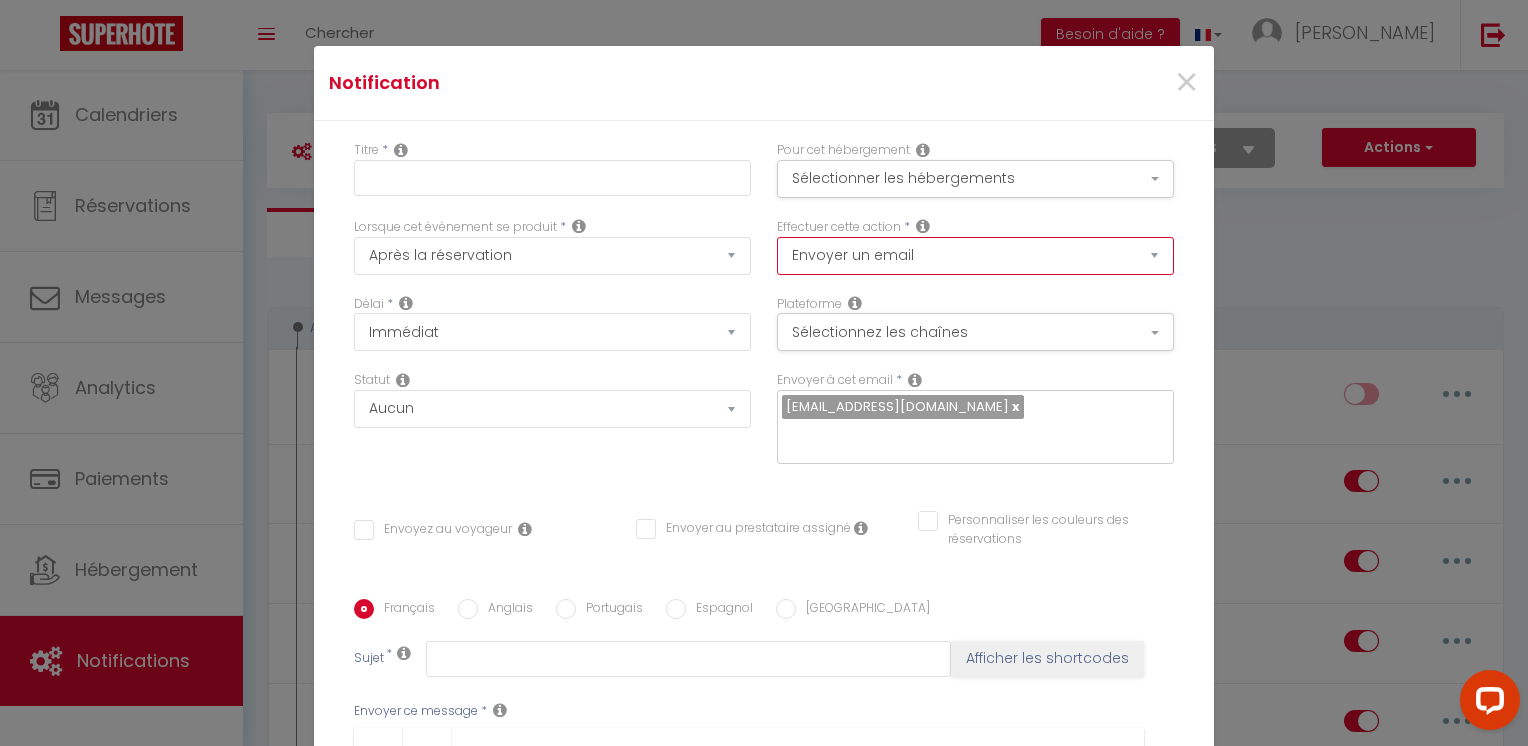 click on "Envoyer un email   Envoyer un SMS   Envoyer une notification push" at bounding box center (975, 256) 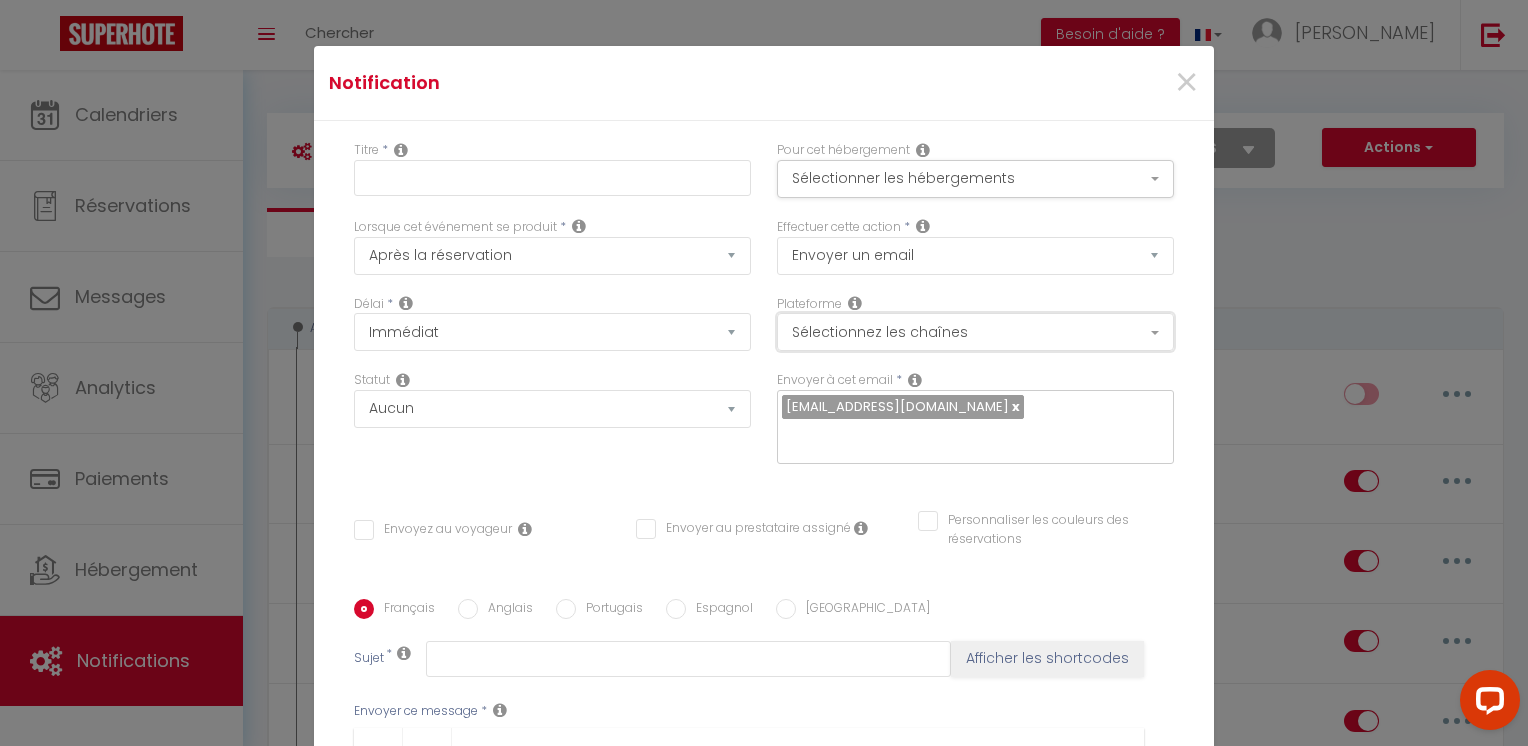 click on "Sélectionnez les chaînes" at bounding box center [975, 332] 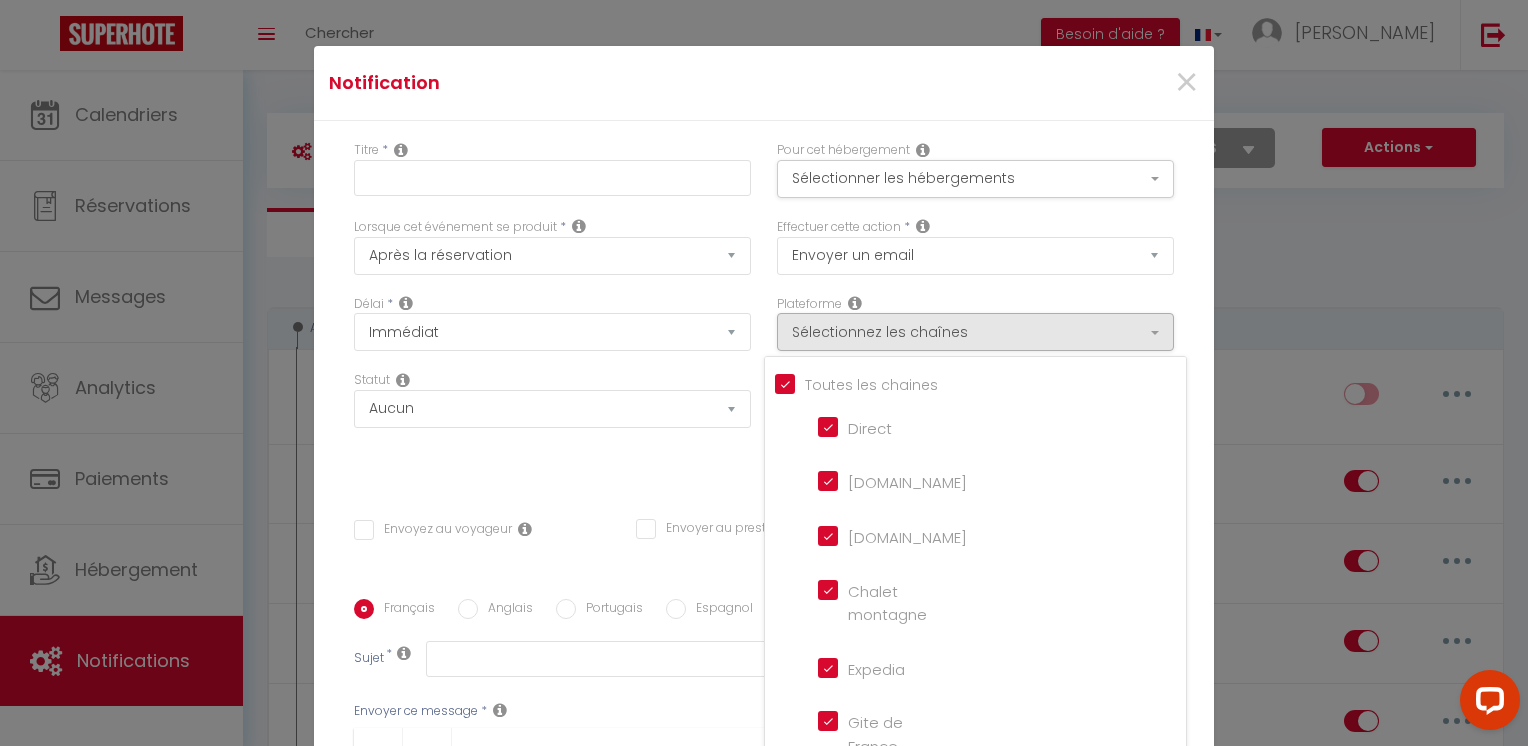 click on "Tous les apparts" at bounding box center [980, 382] 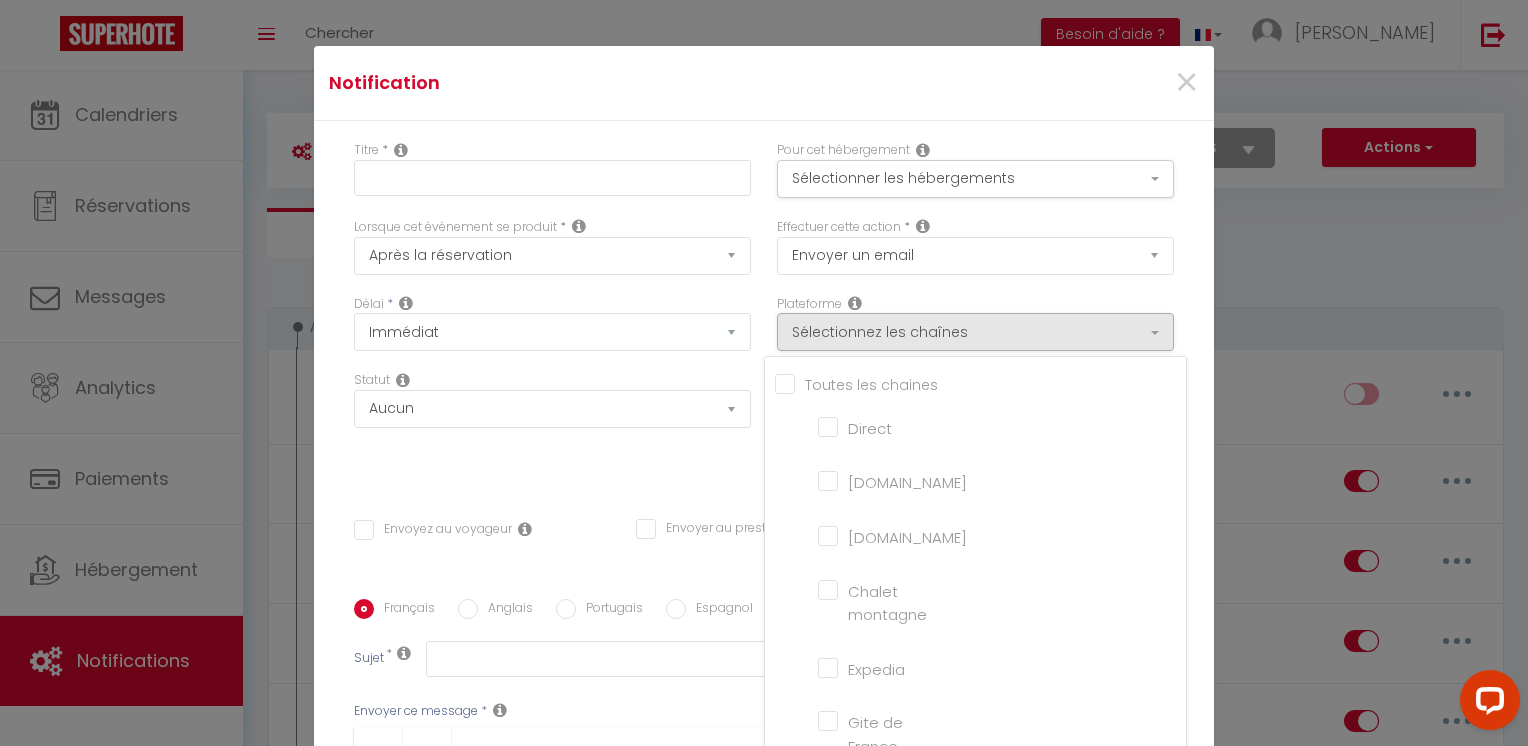 checkbox on "false" 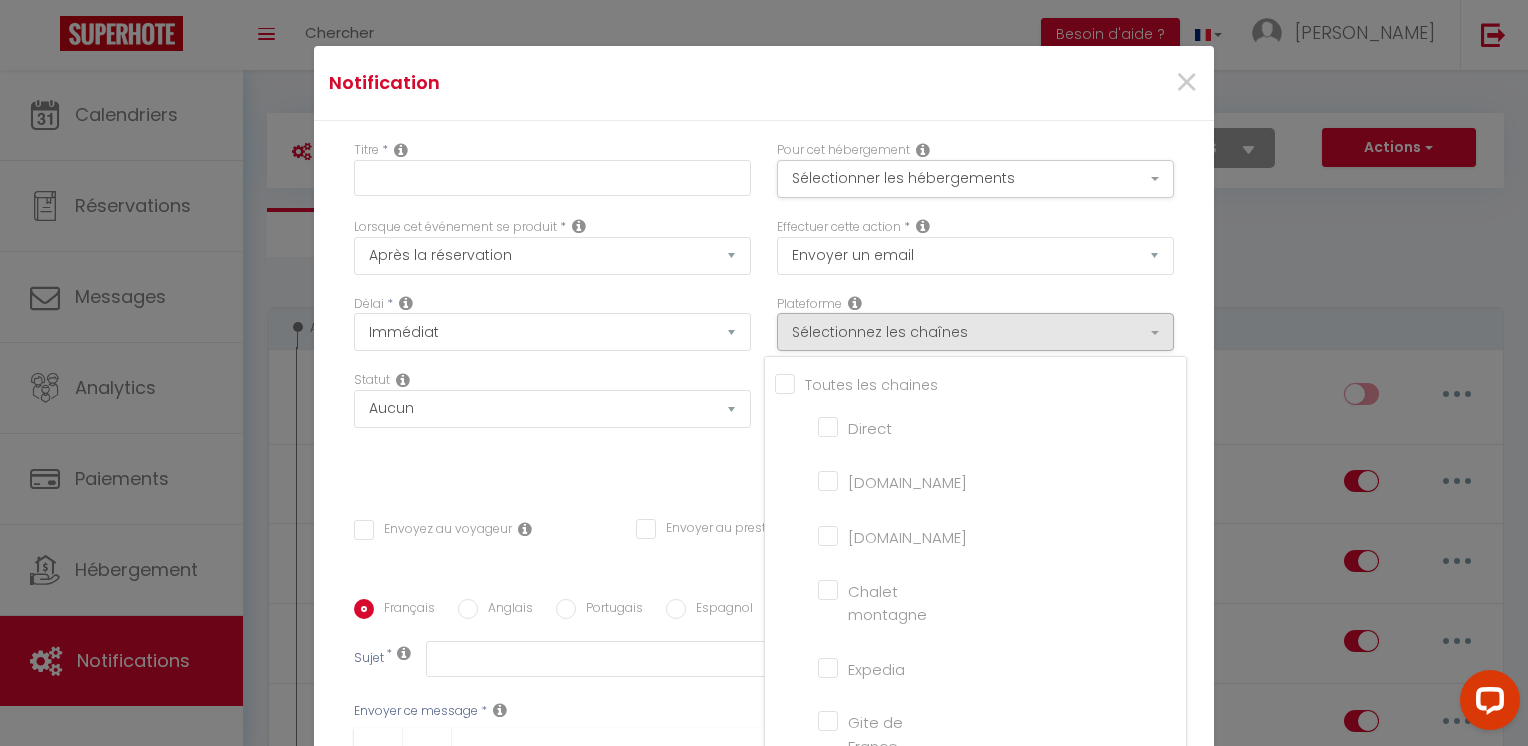 click on "[DOMAIN_NAME]" at bounding box center [875, 535] 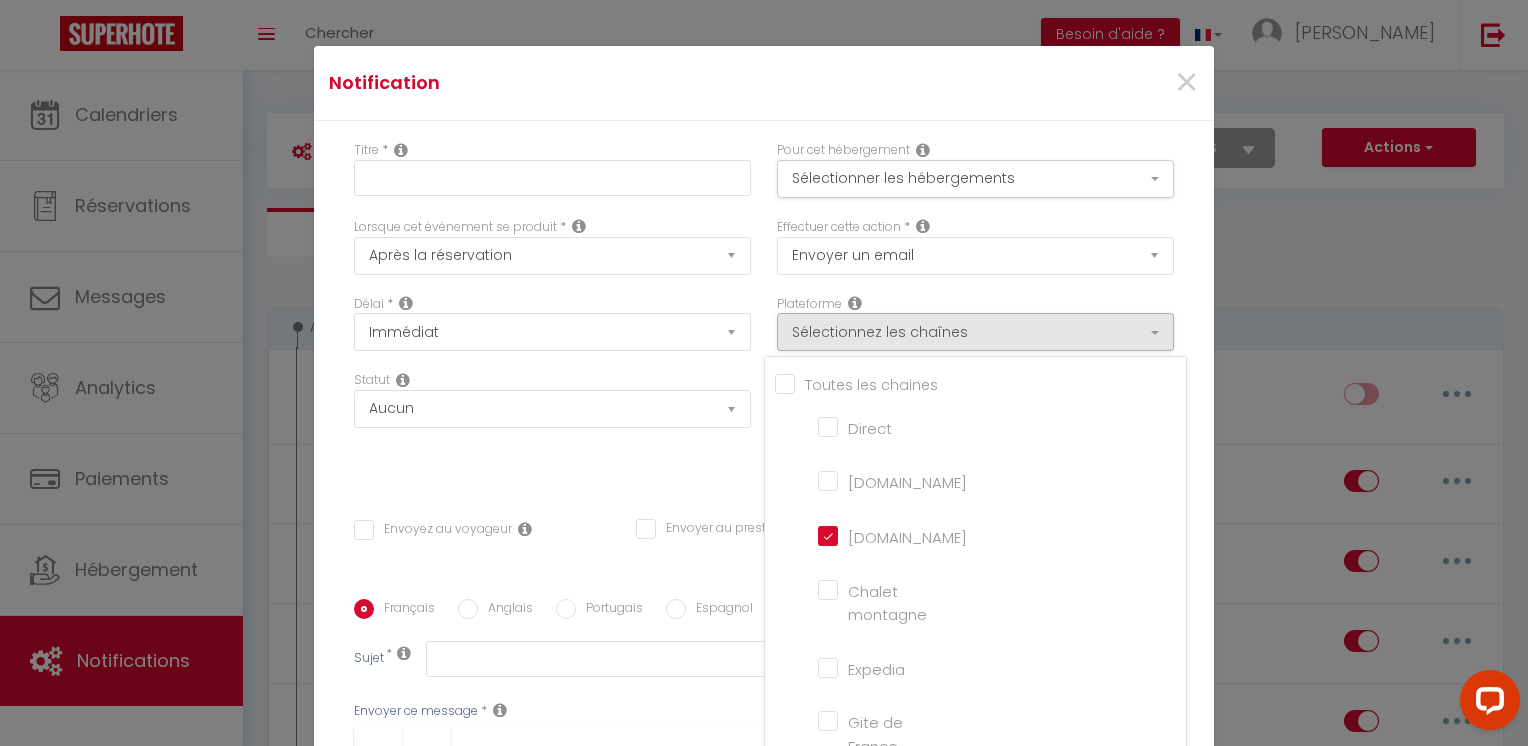 checkbox on "false" 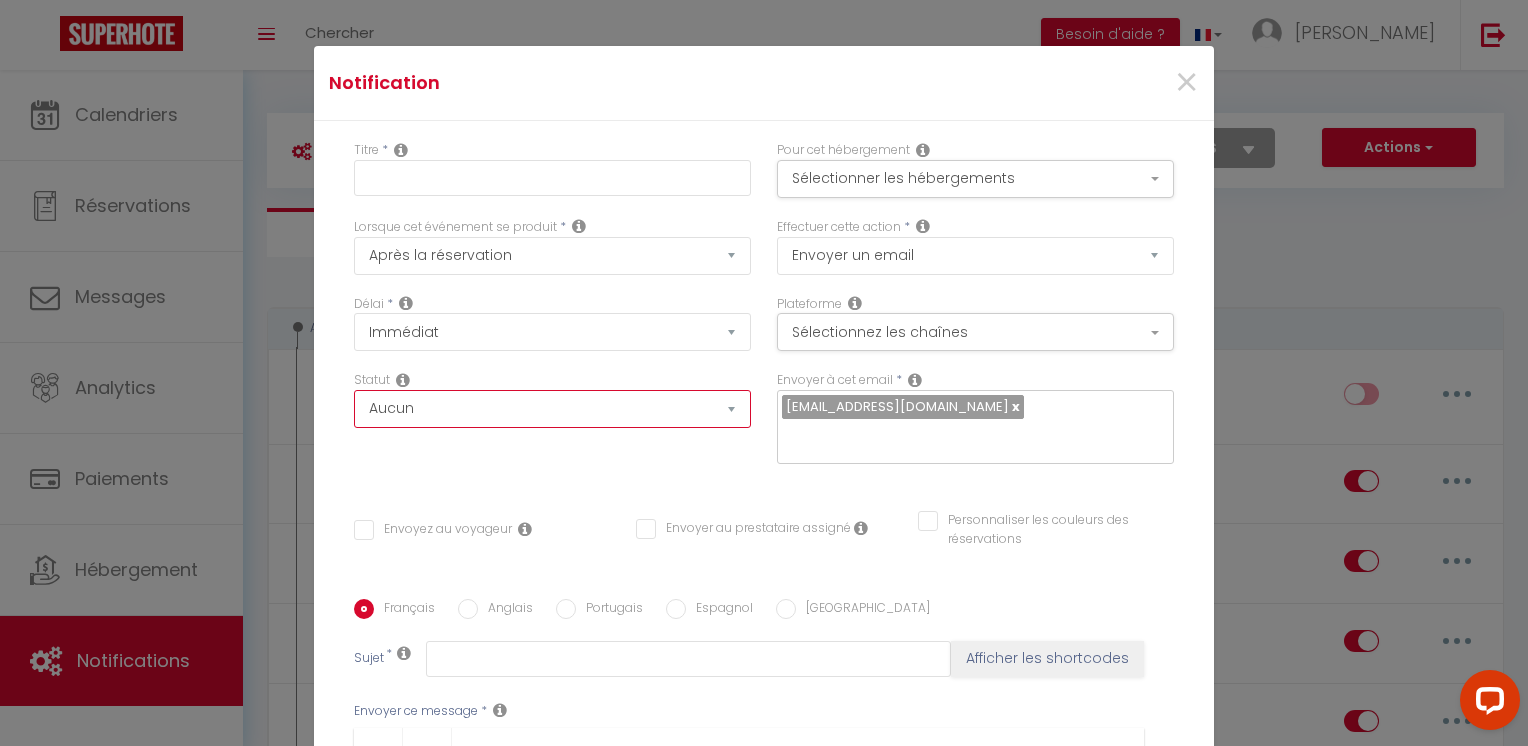 click on "Aucun   Si la réservation est payée   Si réservation non payée   Si la caution a été prise   Si caution non payée" at bounding box center [552, 409] 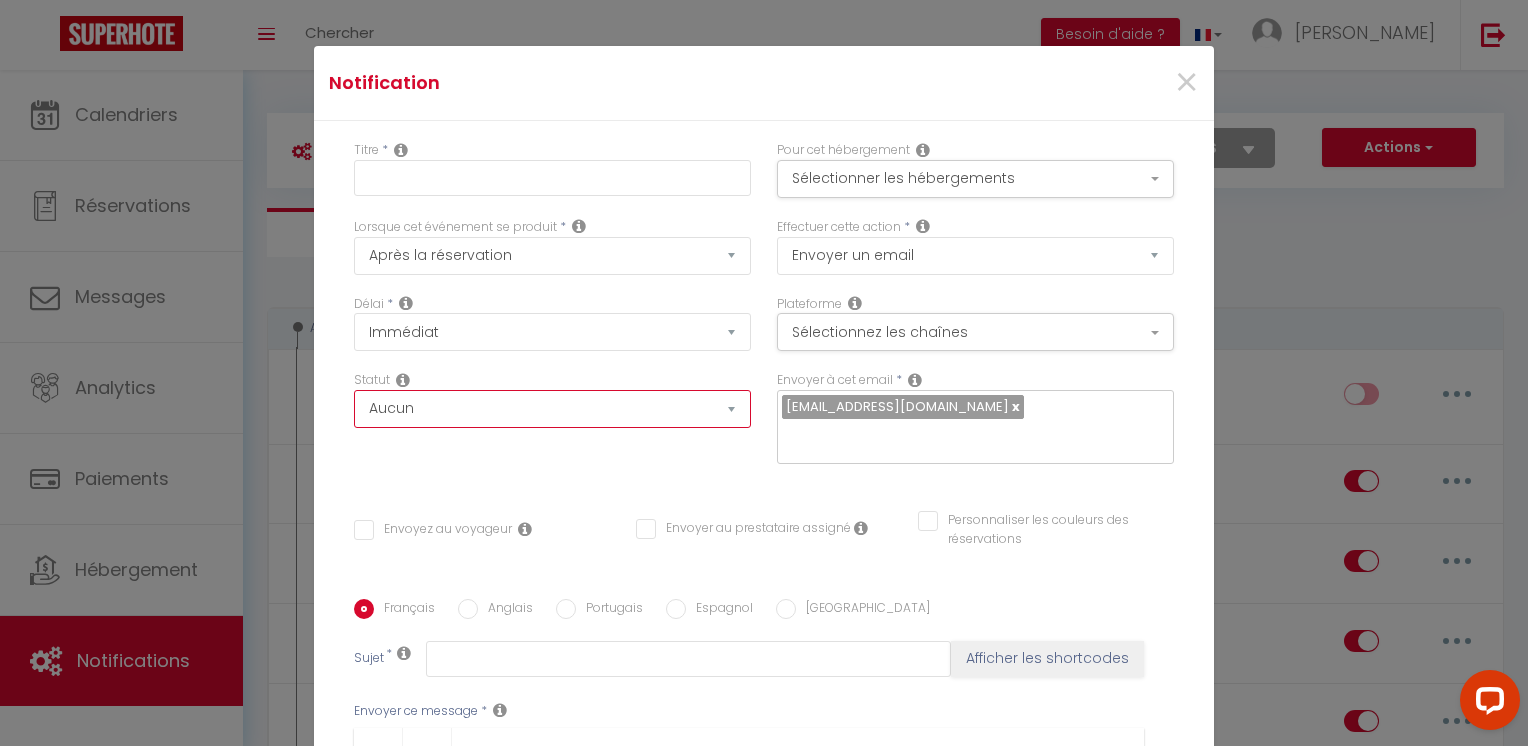 click on "Aucun   Si la réservation est payée   Si réservation non payée   Si la caution a été prise   Si caution non payée" at bounding box center (552, 409) 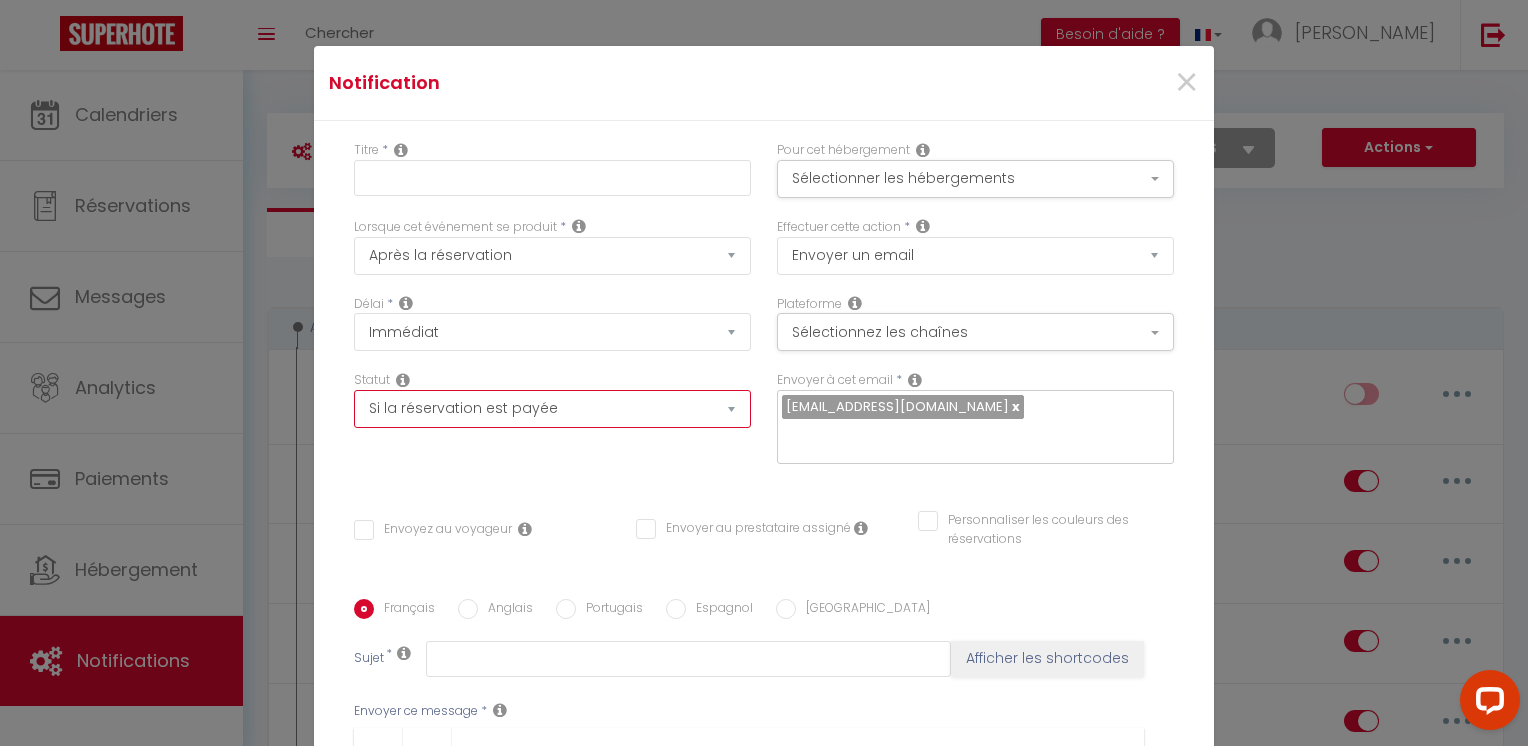 click on "Aucun   Si la réservation est payée   Si réservation non payée   Si la caution a été prise   Si caution non payée" at bounding box center (552, 409) 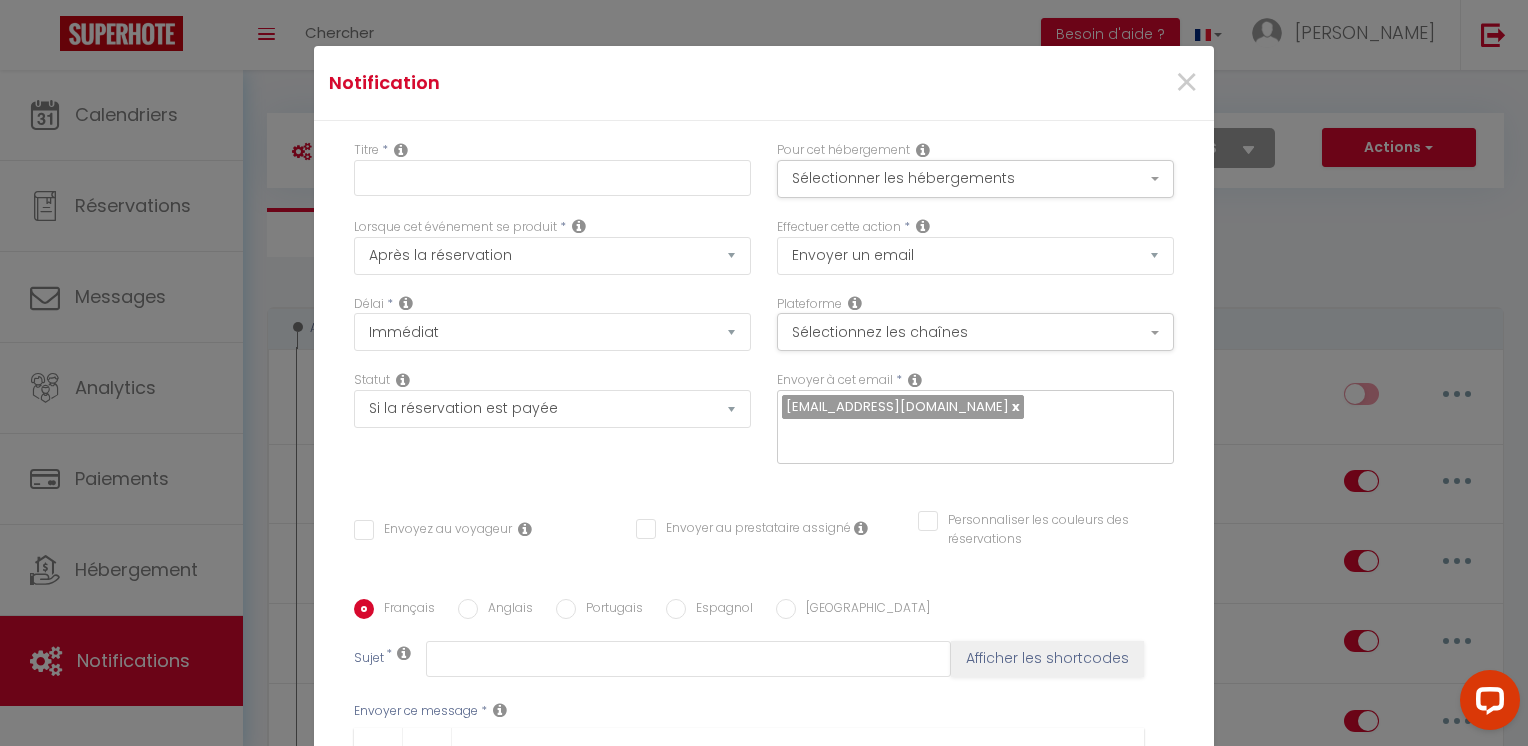 click on "Statut     Aucun   Si la réservation est payée   Si réservation non payée   Si la caution a été prise   Si caution non payée" at bounding box center (552, 399) 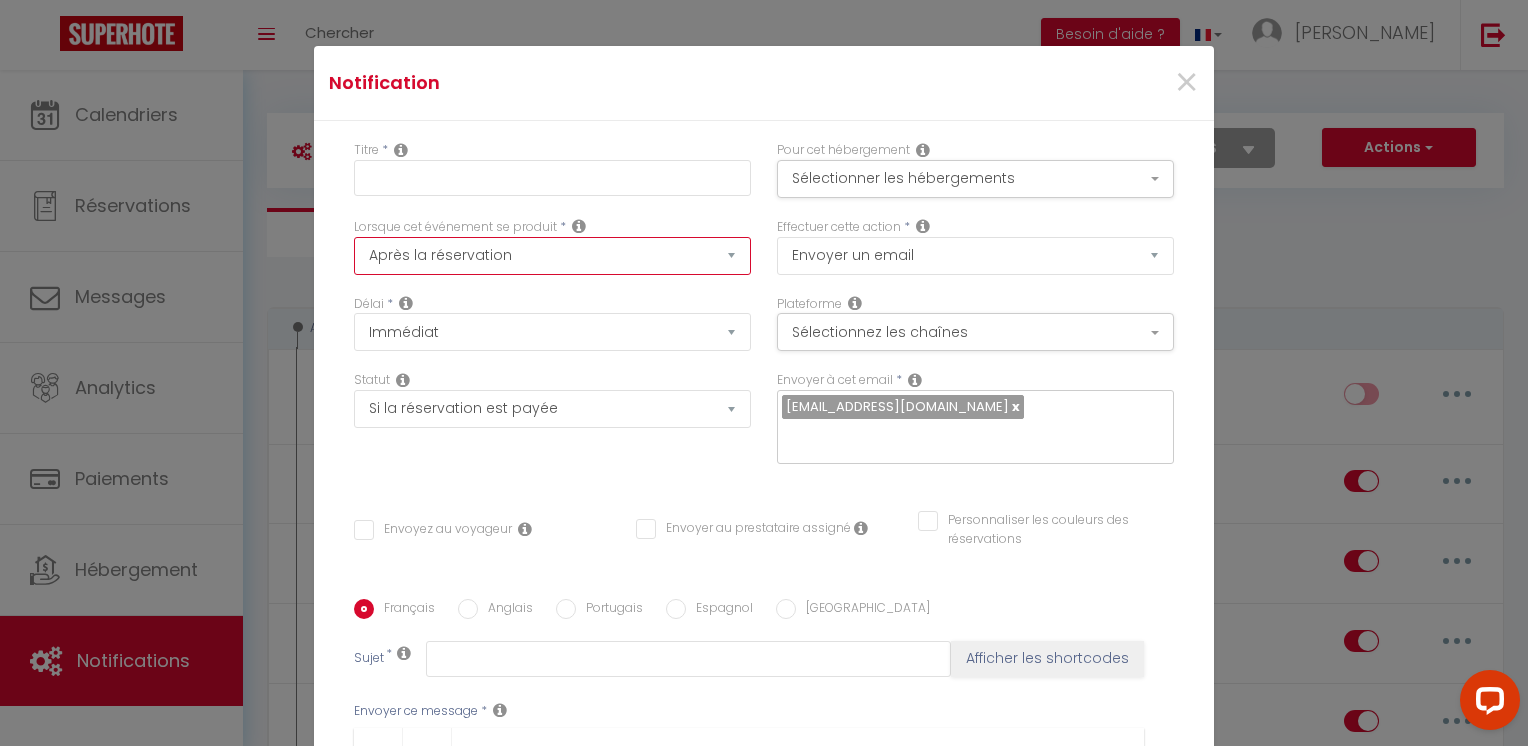 click on "Après la réservation   Avant Checkin (à partir de 12h00)   Après Checkin (à partir de 12h00)   Avant Checkout (à partir de 12h00)   Après Checkout (à partir de 12h00)   Température   Co2   Bruit sonore   Après visualisation lien paiement   Après Paiement Lien KO   Après Caution Lien KO   Après Paiement Automatique KO   Après Caution Automatique KO   Après Visualisation du Contrat   Après Signature du Contrat   Paiement OK   Après soumission formulaire bienvenue   Aprés annulation réservation   Après remboursement automatique   Date spécifique   Après Assignation   Après Désassignation   Après soumission online checkin   Caution OK" at bounding box center [552, 256] 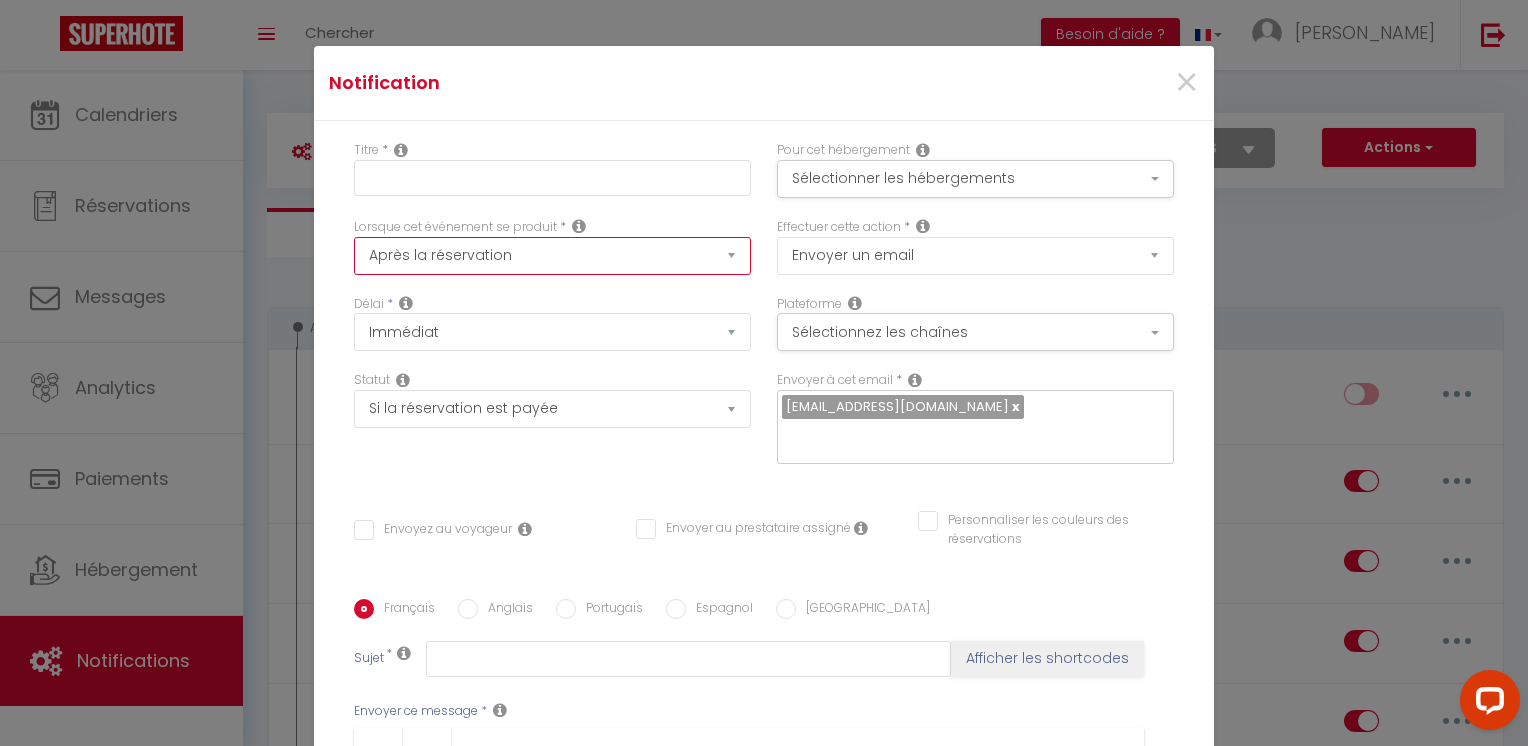 select on "5" 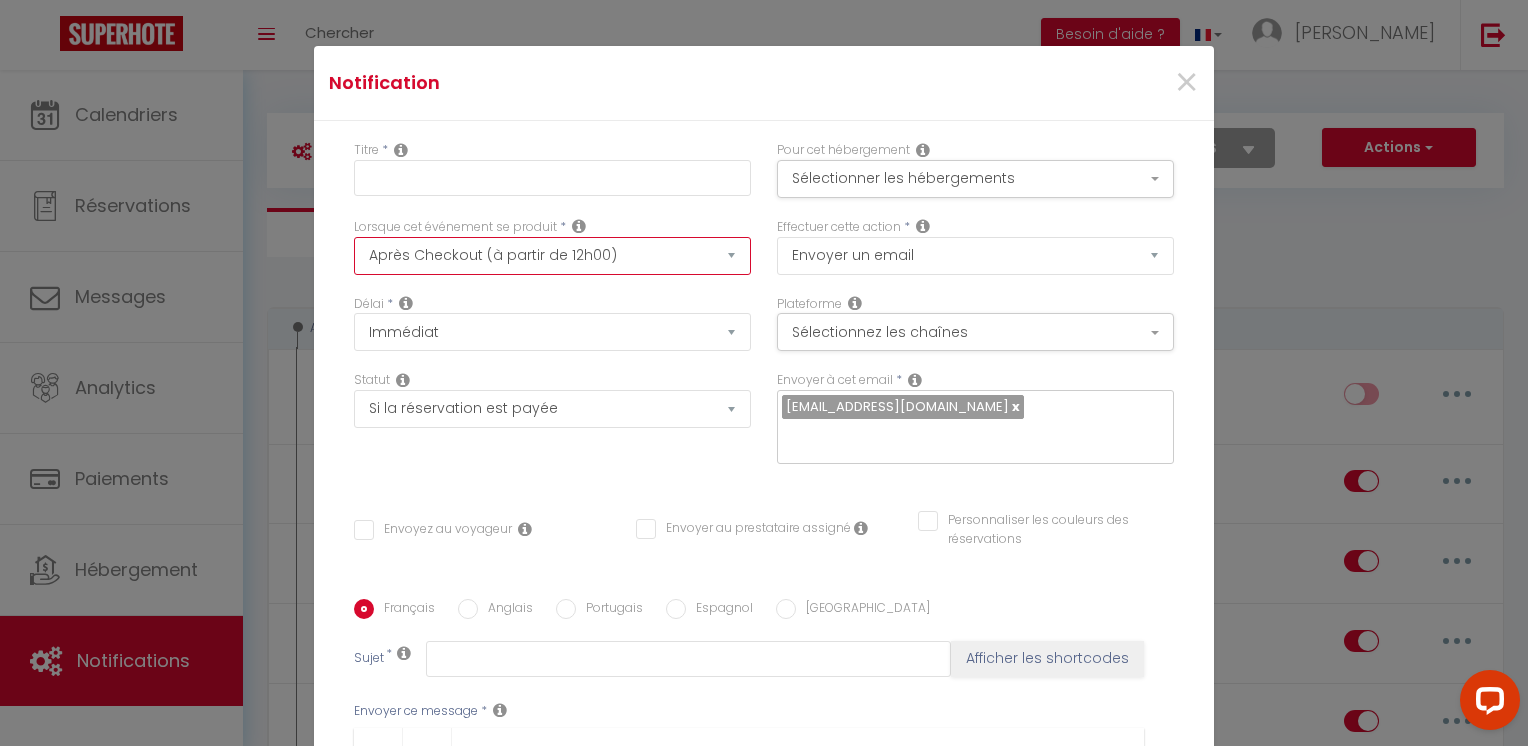 click on "Après la réservation   Avant Checkin (à partir de 12h00)   Après Checkin (à partir de 12h00)   Avant Checkout (à partir de 12h00)   Après Checkout (à partir de 12h00)   Température   Co2   Bruit sonore   Après visualisation lien paiement   Après Paiement Lien KO   Après Caution Lien KO   Après Paiement Automatique KO   Après Caution Automatique KO   Après Visualisation du Contrat   Après Signature du Contrat   Paiement OK   Après soumission formulaire bienvenue   Aprés annulation réservation   Après remboursement automatique   Date spécifique   Après Assignation   Après Désassignation   Après soumission online checkin   Caution OK" at bounding box center [552, 256] 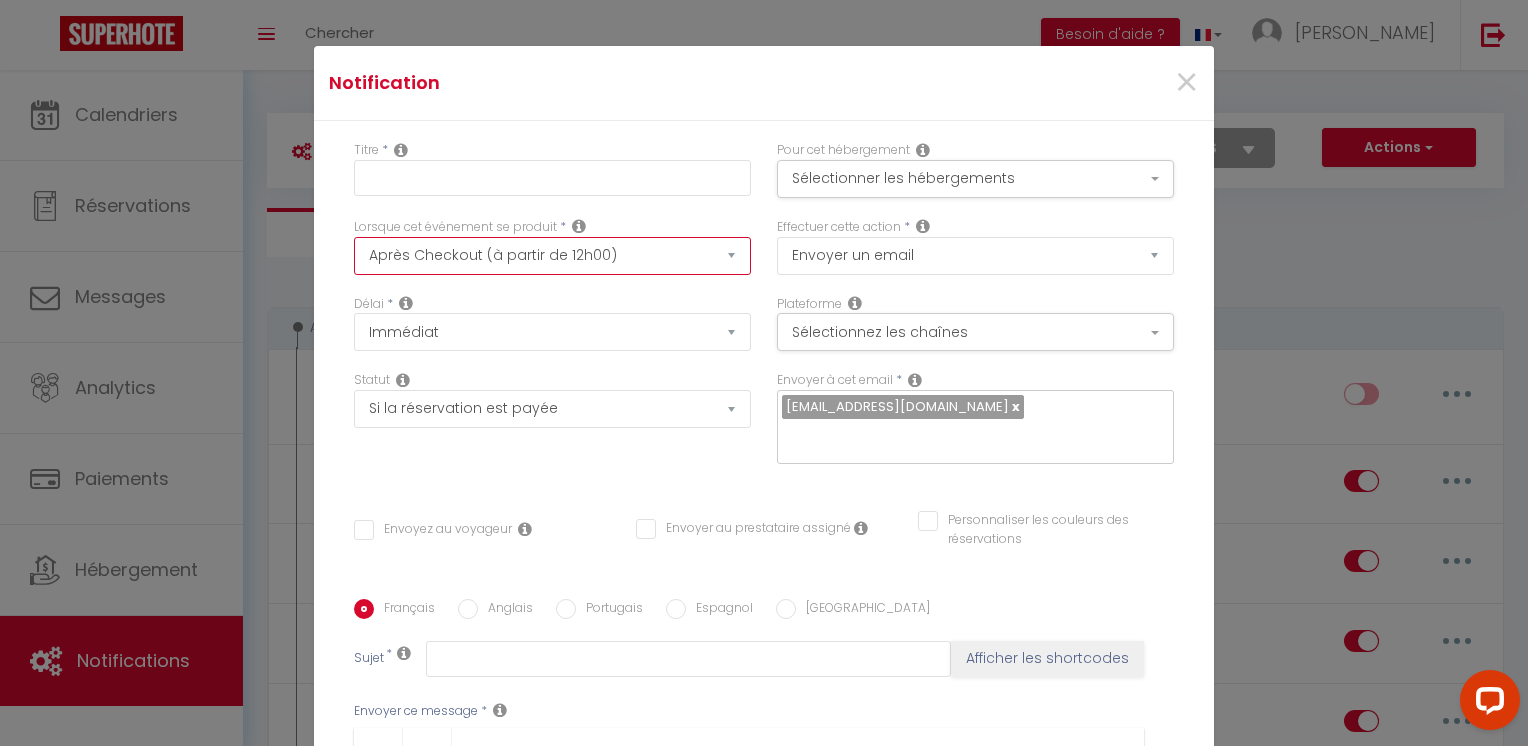checkbox on "false" 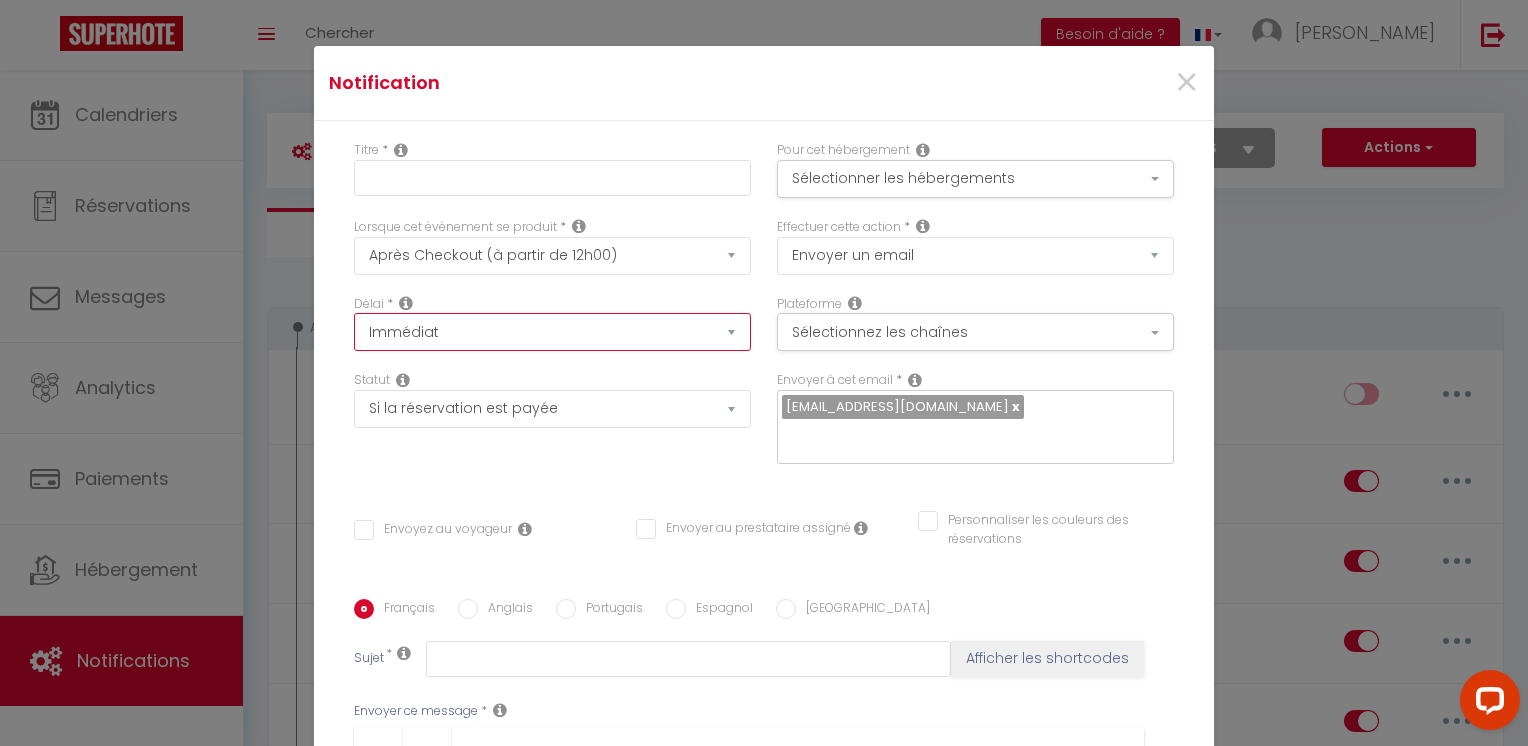 click on "Immédiat + 10 Minutes + 1 Heure + 2 Heures + 3 Heures + 4 Heures + 5 Heures + 6 Heures + 7 Heures + 8 Heures + 9 Heures + 10 Heures + 11 Heures + 12 Heures + 13 Heures + 14 Heures + 15 Heures + 16 Heures + 17 Heures + 18 Heures + 19 Heures + 20 Heures + 21 Heures + 22 Heures + 23 Heures   + 1 Jour + 2 Jours + 3 Jours + 4 Jours + 5 Jours + 6 Jours + 7 Jours + 8 Jours + 9 Jours + 10 Jours + 11 Jours + 12 Jours + 13 Jours + 14 Jours + 15 Jours + 16 Jours + 17 Jours + 18 Jours + 19 Jours + 20 Jours + 21 Jours + 22 Jours + 23 Jours + 24 Jours + 25 Jours + 26 Jours + 27 Jours + 28 Jours + 29 Jours + 30 Jours + 31 Jours + 32 Jours + 33 Jours + 34 Jours + 35 Jours + 36 Jours + 37 Jours + 38 Jours + 39 Jours + 40 Jours + 41 Jours + 42 Jours + 43 Jours + 44 Jours + 45 Jours + 46 Jours + 47 Jours + 48 Jours + 49 Jours + 50 Jours + 51 Jours + 52 Jours + 53 Jours + 54 Jours + 55 Jours + 56 Jours + 57 Jours + 58 Jours + 59 Jours + 60 Jours + 61 Jours + 62 Jours + 63 Jours + 64 Jours + 65 Jours + 66 Jours + 67 Jours" at bounding box center (552, 332) 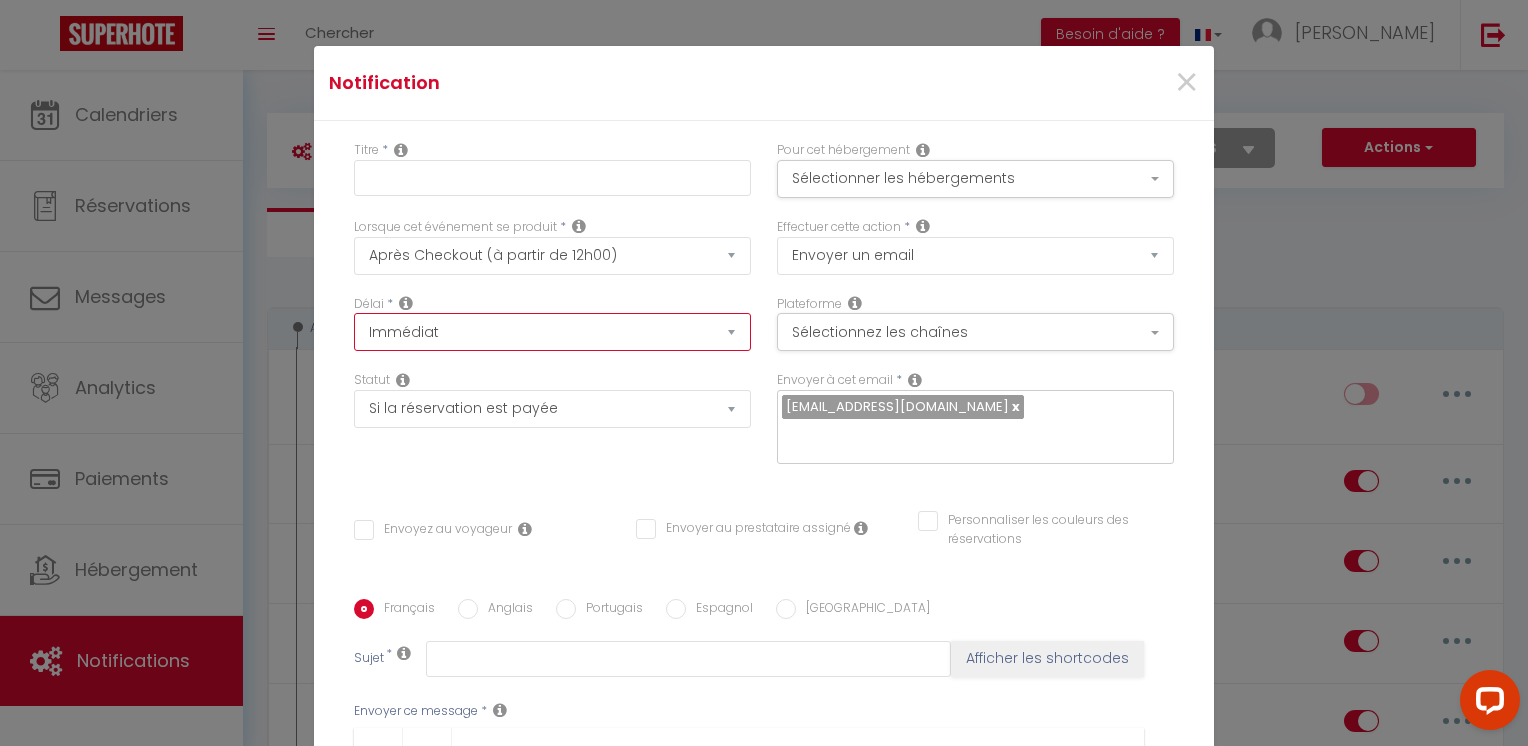 select on "2 Jours" 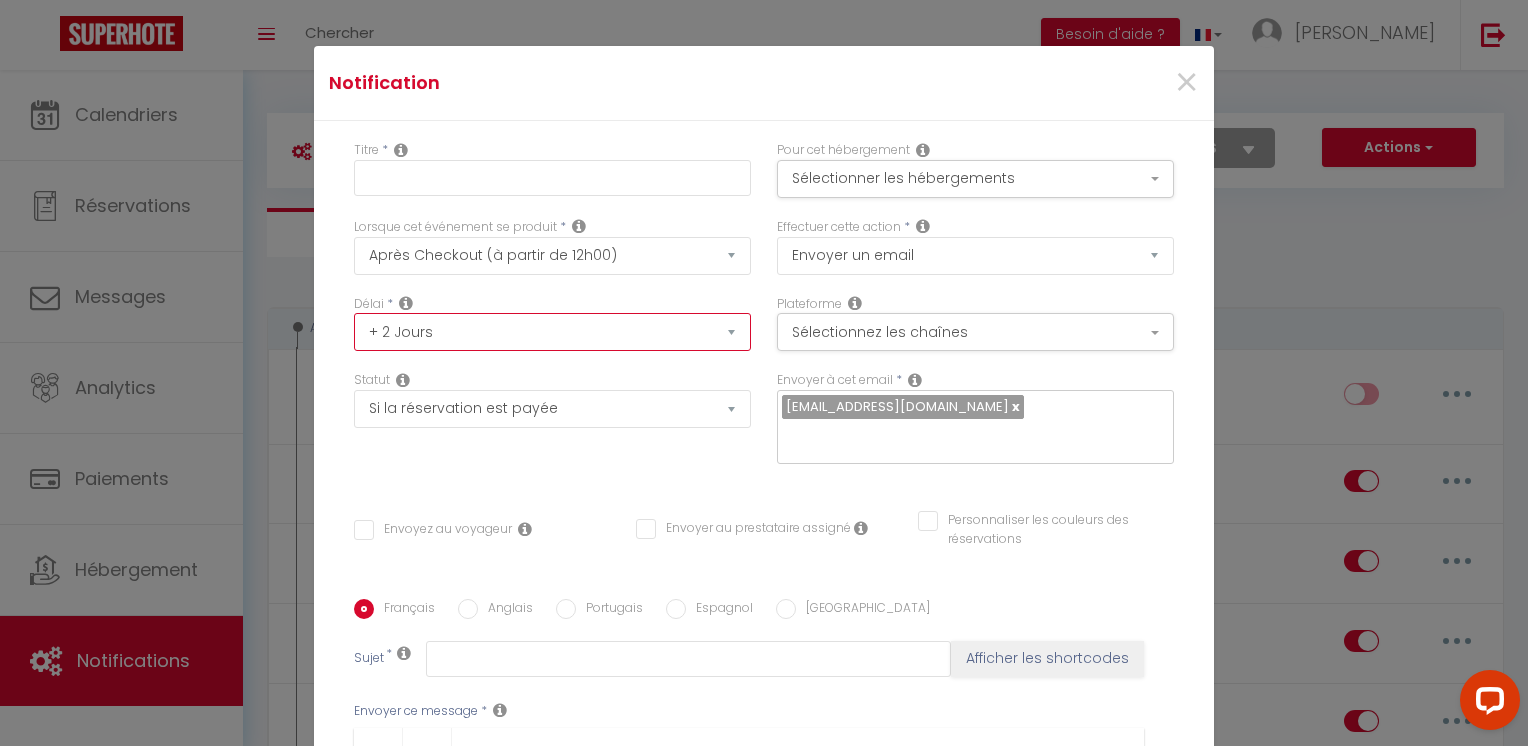 click on "Immédiat + 10 Minutes + 1 Heure + 2 Heures + 3 Heures + 4 Heures + 5 Heures + 6 Heures + 7 Heures + 8 Heures + 9 Heures + 10 Heures + 11 Heures + 12 Heures + 13 Heures + 14 Heures + 15 Heures + 16 Heures + 17 Heures + 18 Heures + 19 Heures + 20 Heures + 21 Heures + 22 Heures + 23 Heures   + 1 Jour + 2 Jours + 3 Jours + 4 Jours + 5 Jours + 6 Jours + 7 Jours + 8 Jours + 9 Jours + 10 Jours + 11 Jours + 12 Jours + 13 Jours + 14 Jours + 15 Jours + 16 Jours + 17 Jours + 18 Jours + 19 Jours + 20 Jours + 21 Jours + 22 Jours + 23 Jours + 24 Jours + 25 Jours + 26 Jours + 27 Jours + 28 Jours + 29 Jours + 30 Jours + 31 Jours + 32 Jours + 33 Jours + 34 Jours + 35 Jours + 36 Jours + 37 Jours + 38 Jours + 39 Jours + 40 Jours + 41 Jours + 42 Jours + 43 Jours + 44 Jours + 45 Jours + 46 Jours + 47 Jours + 48 Jours + 49 Jours + 50 Jours + 51 Jours + 52 Jours + 53 Jours + 54 Jours + 55 Jours + 56 Jours + 57 Jours + 58 Jours + 59 Jours + 60 Jours + 61 Jours + 62 Jours + 63 Jours + 64 Jours + 65 Jours + 66 Jours + 67 Jours" at bounding box center (552, 332) 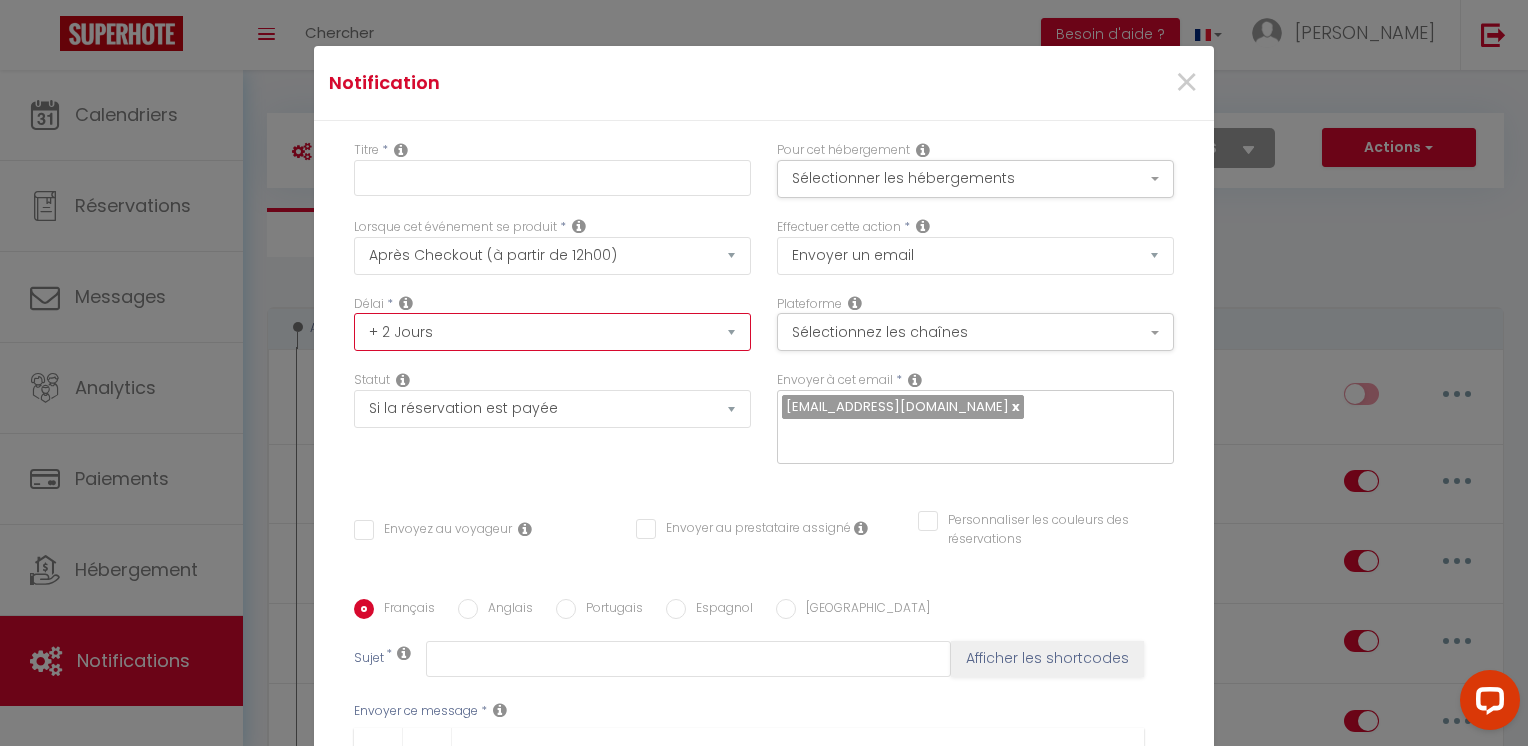 checkbox on "false" 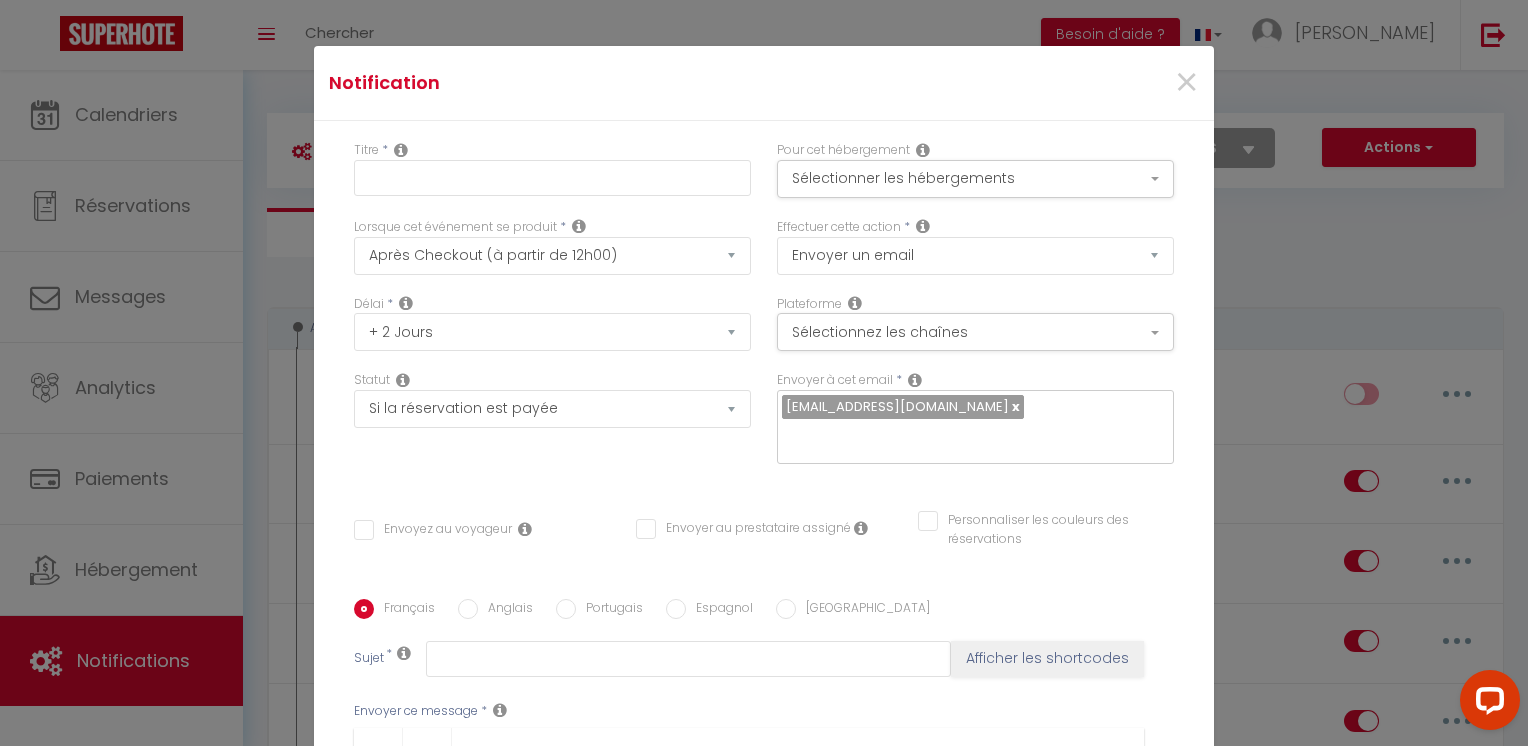 click on "Statut     Aucun   Si la réservation est payée   Si réservation non payée   Si la caution a été prise   Si caution non payée" at bounding box center (552, 399) 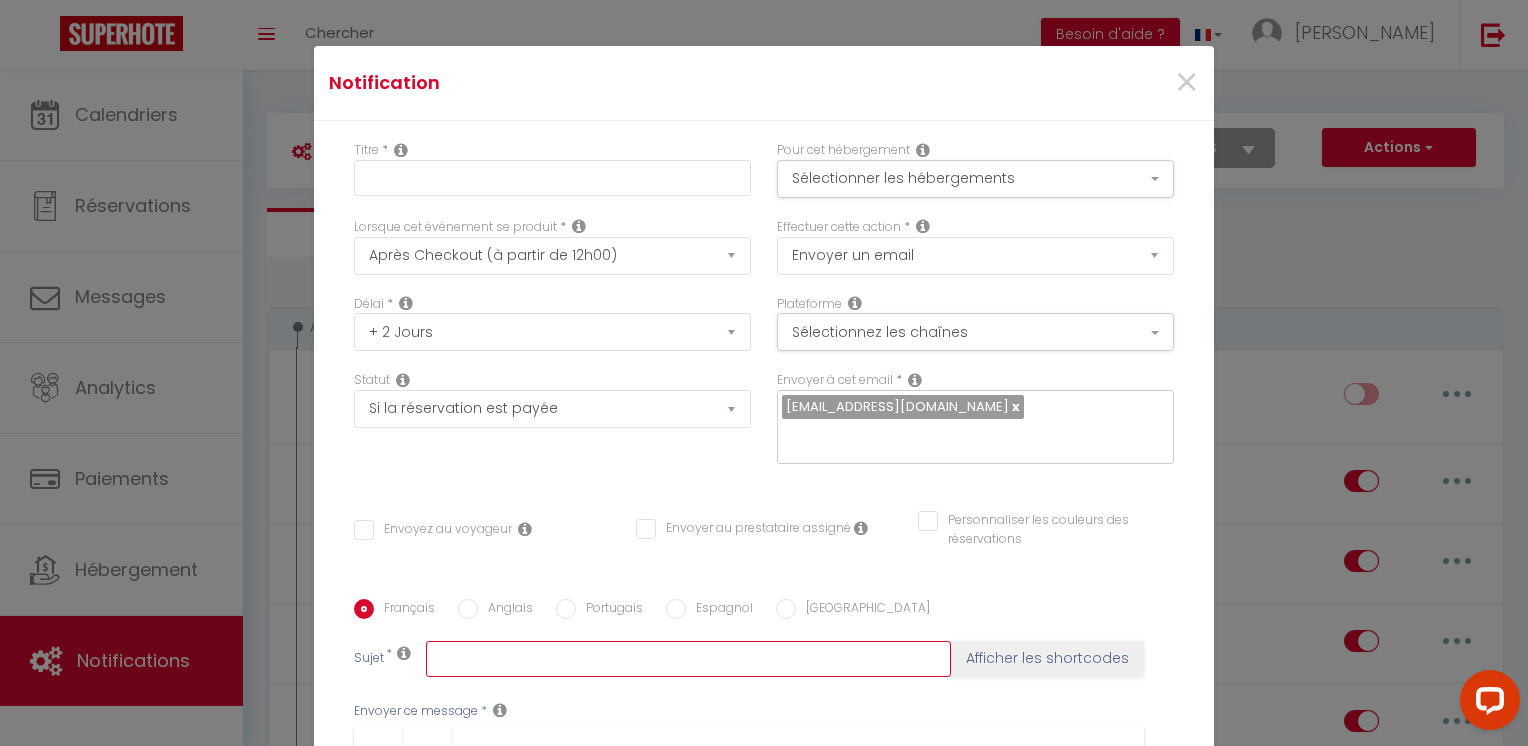 click at bounding box center [688, 659] 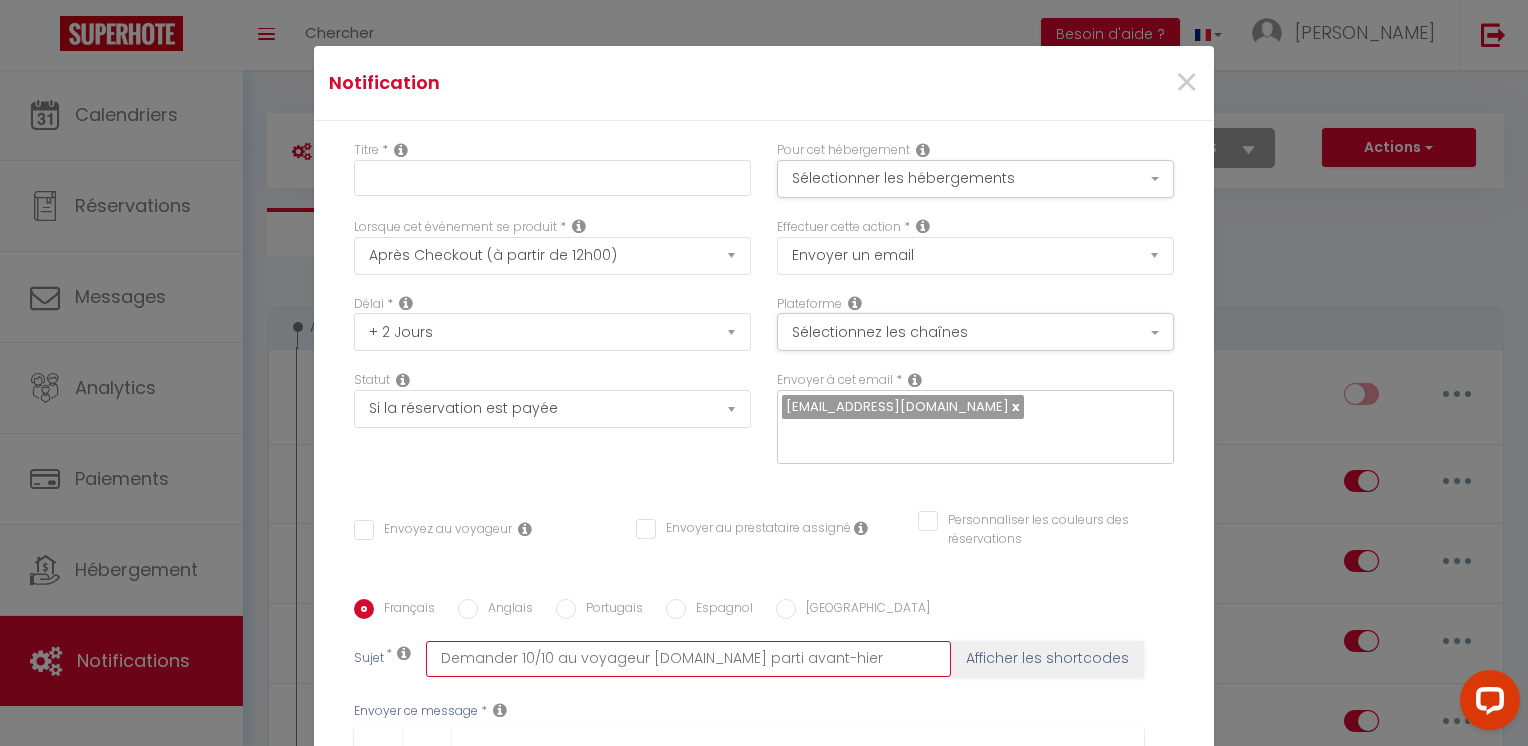 click on "Demander 10/10 au voyageur [DOMAIN_NAME] parti avant-hier" at bounding box center [688, 659] 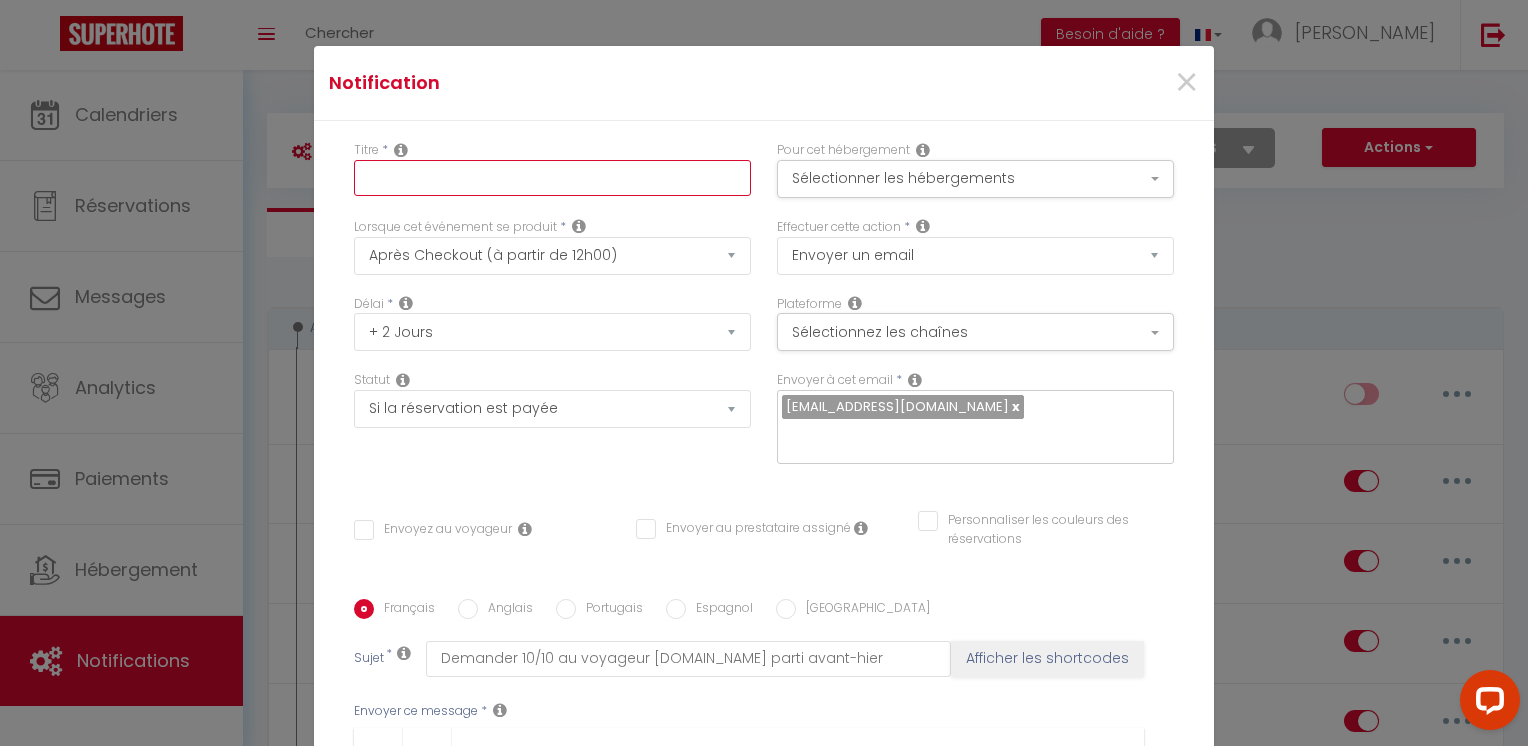 click at bounding box center (552, 178) 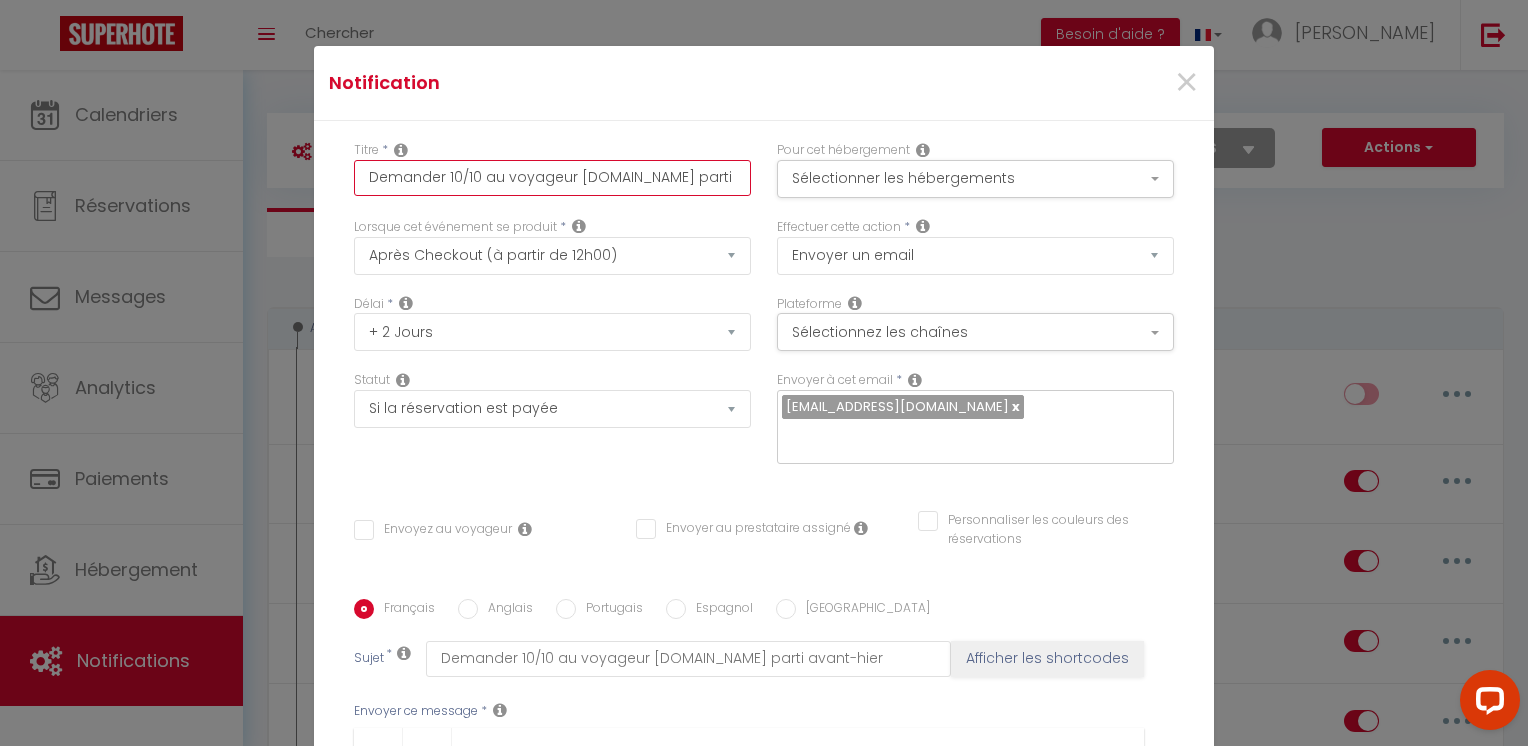 scroll, scrollTop: 0, scrollLeft: 48, axis: horizontal 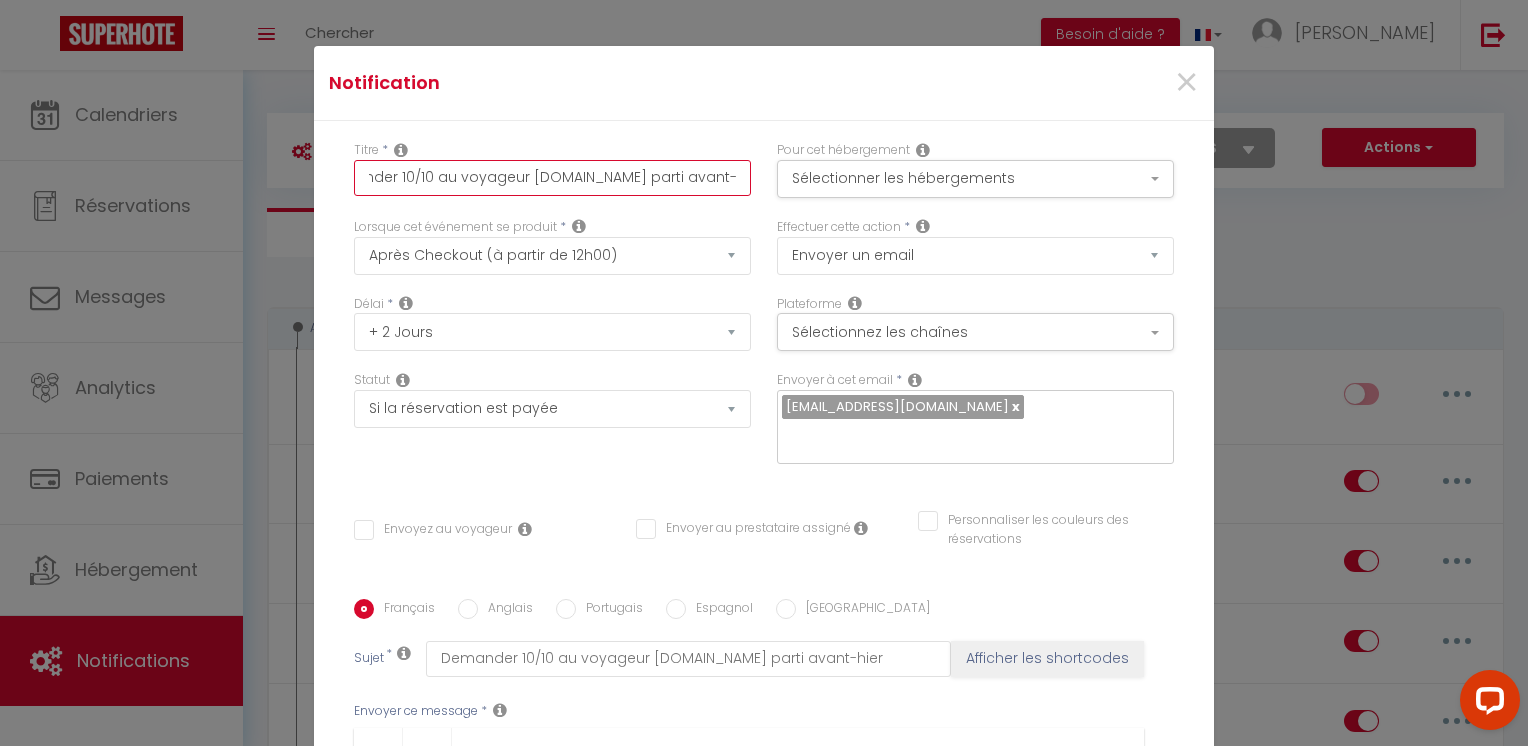 type on "Demander 10/10 au voyageur [DOMAIN_NAME] parti avant-hier" 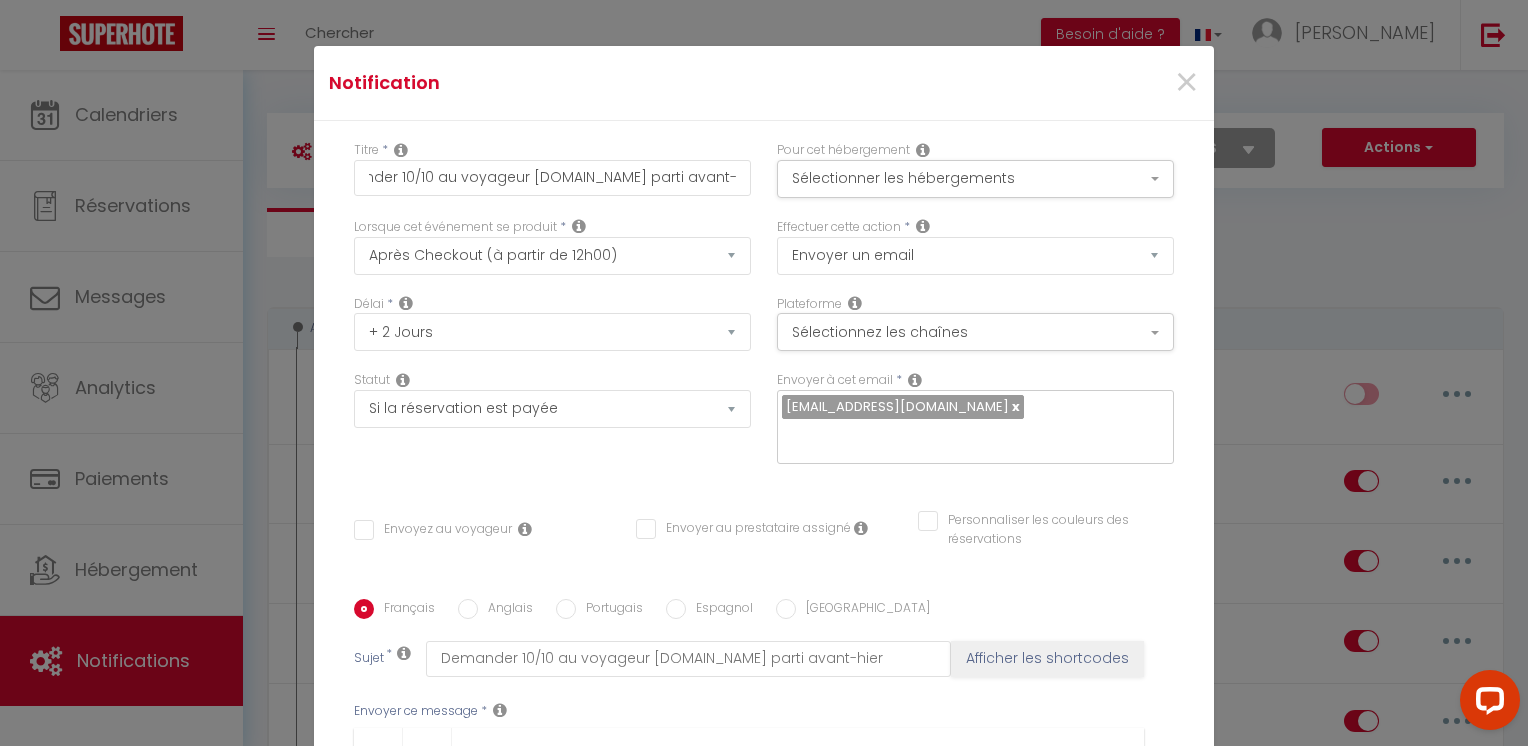 click on "Titre   *     Demander 10/10 au voyageur [DOMAIN_NAME] parti avant-hier" at bounding box center (552, 179) 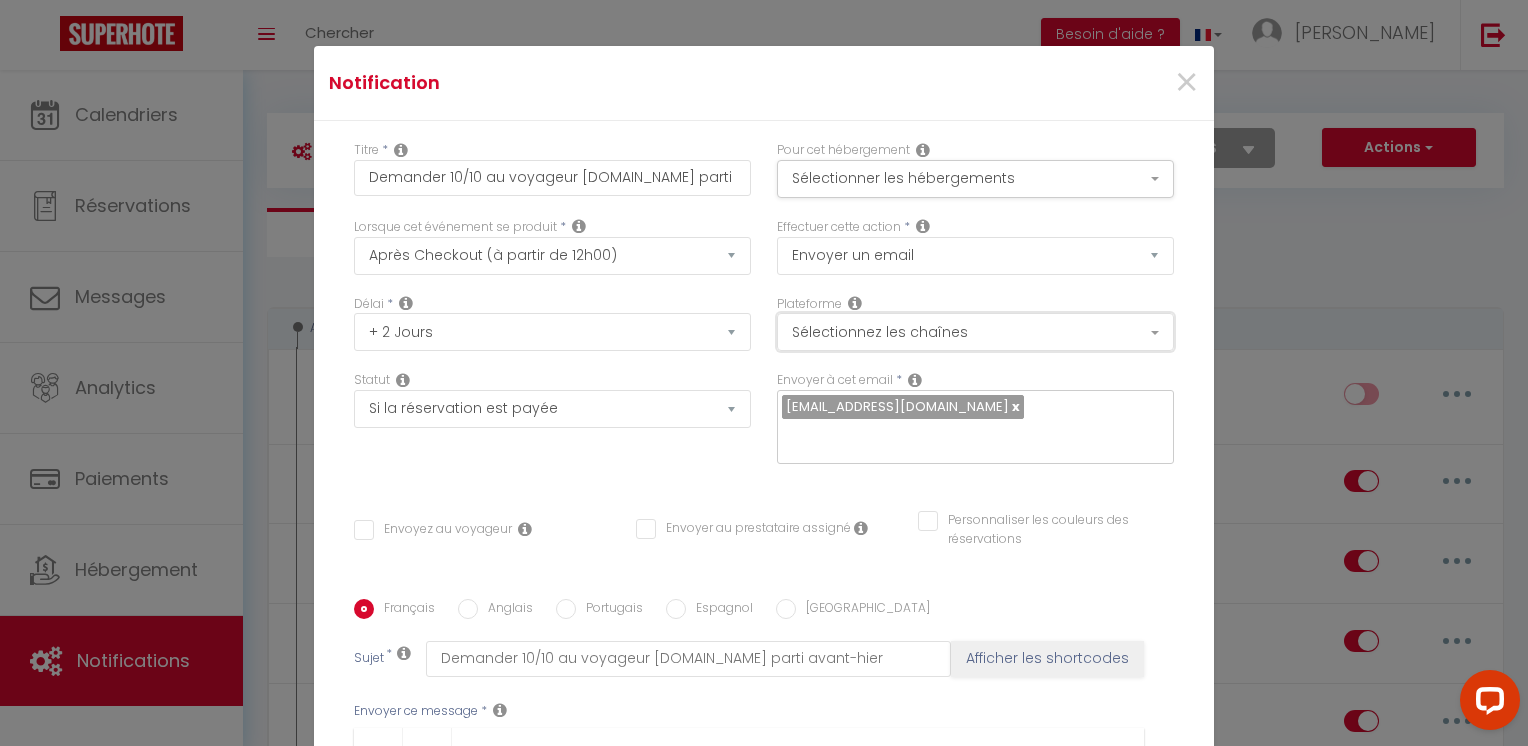 click on "Sélectionnez les chaînes" at bounding box center [975, 332] 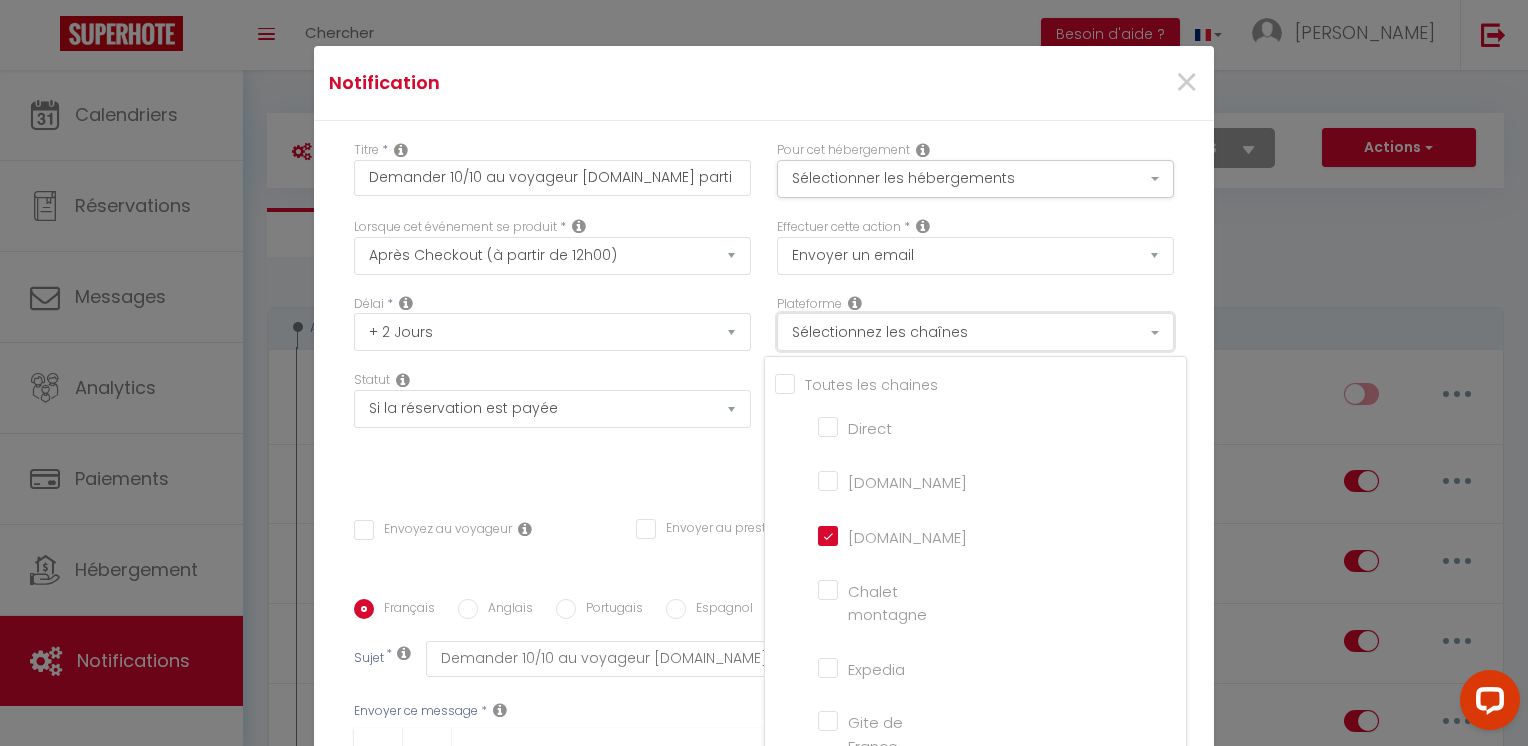 click on "Sélectionnez les chaînes" at bounding box center [975, 332] 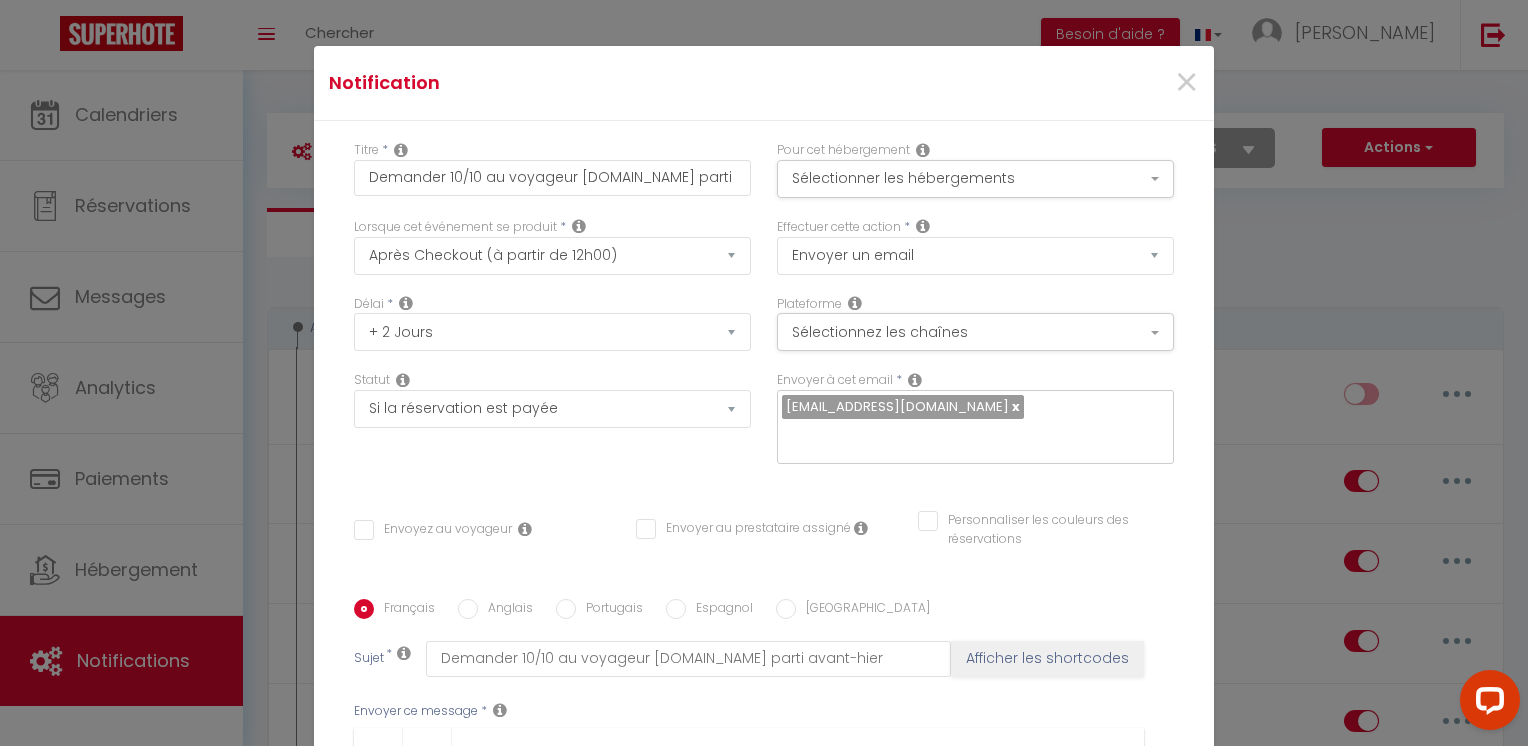 click on "Lorsque cet événement se produit   *      Après la réservation   Avant Checkin (à partir de 12h00)   Après Checkin (à partir de 12h00)   Avant Checkout (à partir de 12h00)   Après Checkout (à partir de 12h00)   Température   Co2   [MEDICAL_DATA] sonore   Après visualisation [PERSON_NAME]   Après Paiement Lien KO   Après Caution Lien KO   Après Paiement Automatique KO   Après Caution Automatique KO   Après Visualisation du Contrat   Après Signature du Contrat   Paiement OK   Après soumission formulaire bienvenue   Aprés annulation réservation   Après remboursement automatique   Date spécifique   Après Assignation   Après Désassignation   Après soumission online checkin   Caution OK" at bounding box center (552, 256) 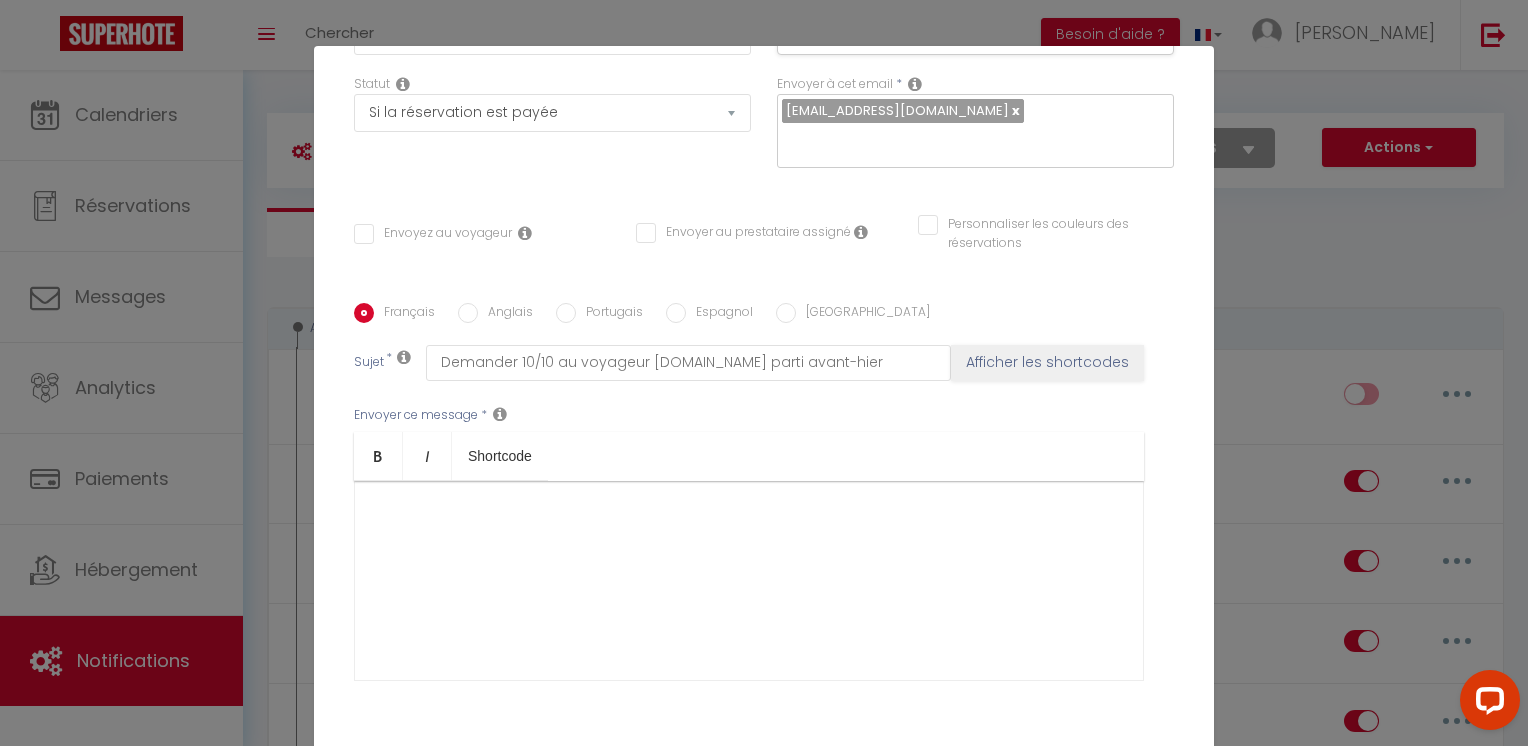 scroll, scrollTop: 317, scrollLeft: 0, axis: vertical 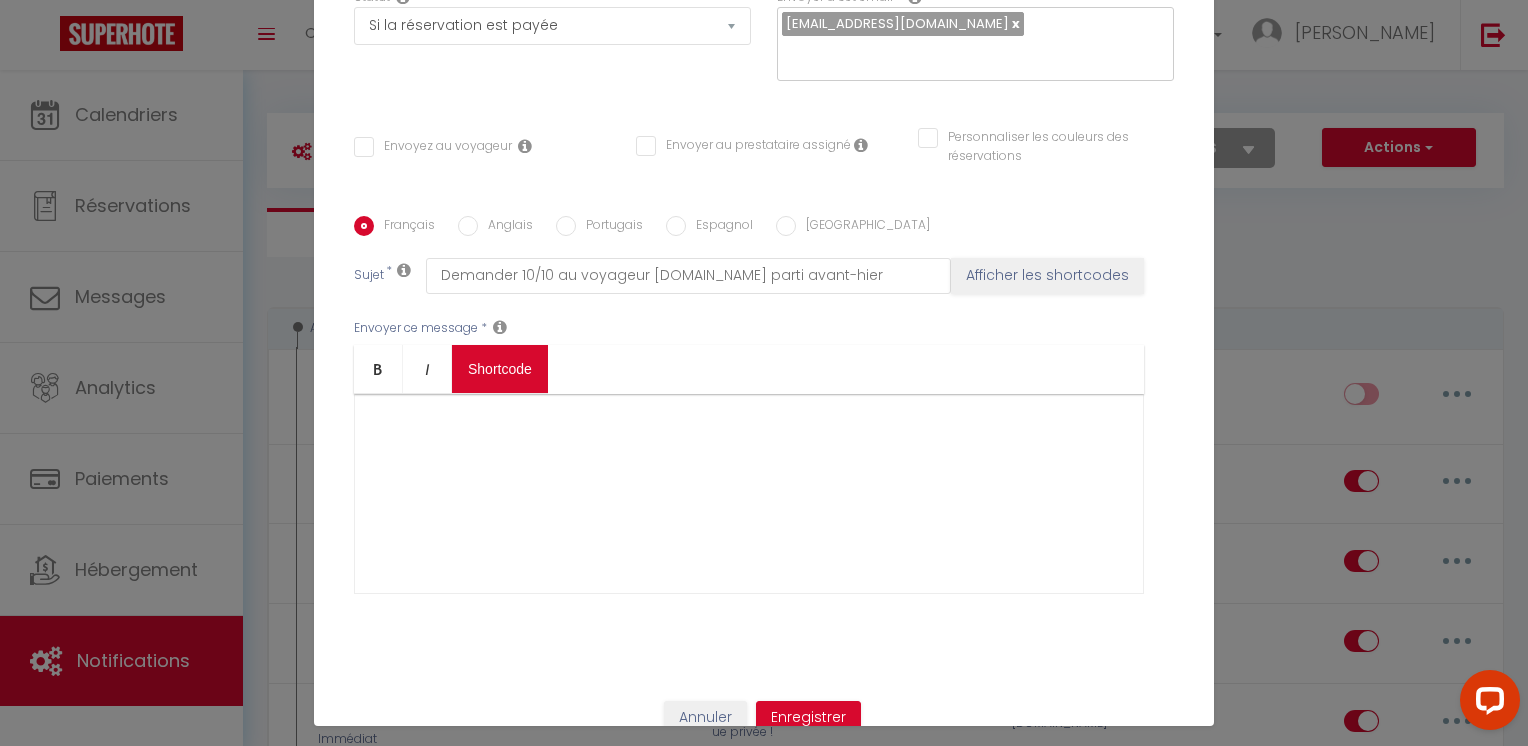 click at bounding box center [749, 494] 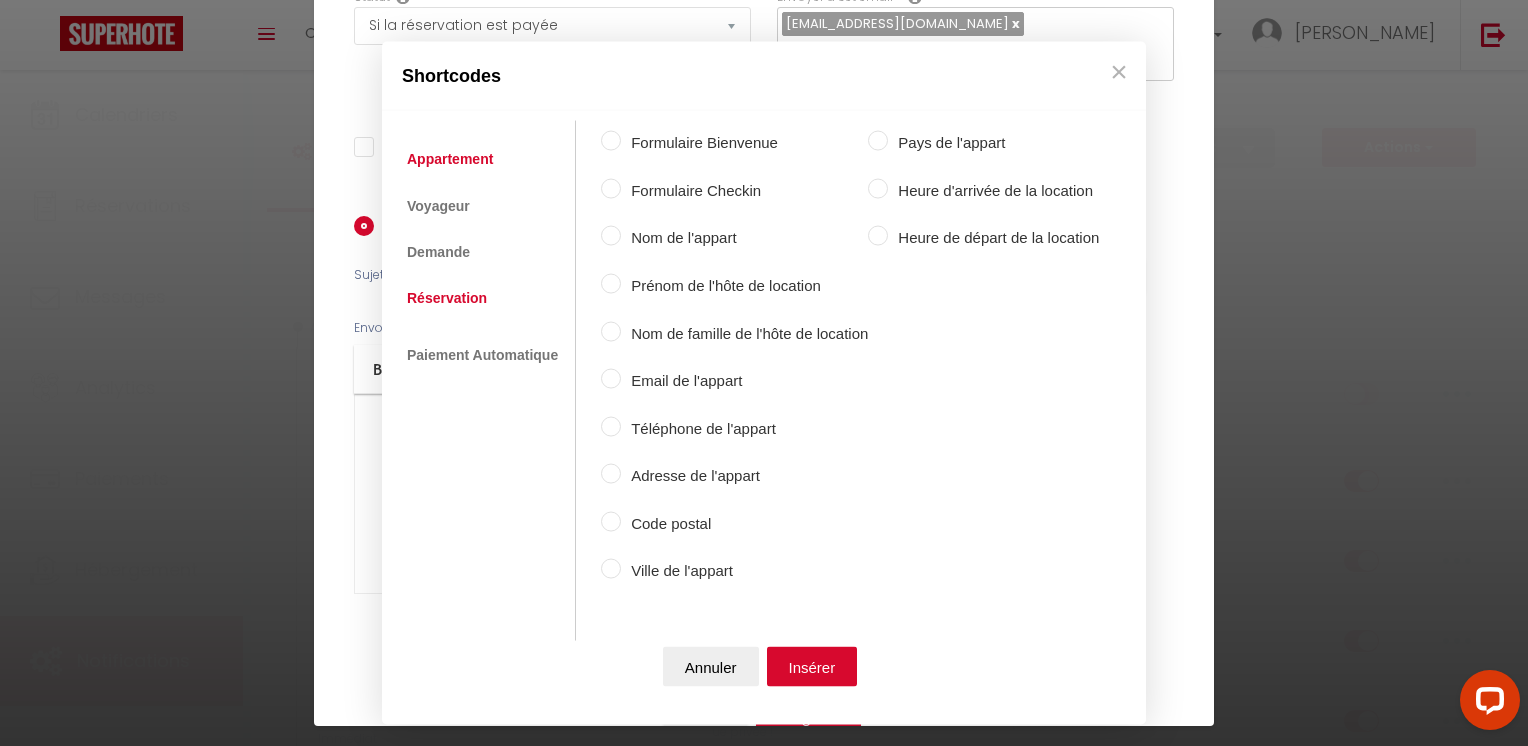 click on "Réservation" at bounding box center [447, 298] 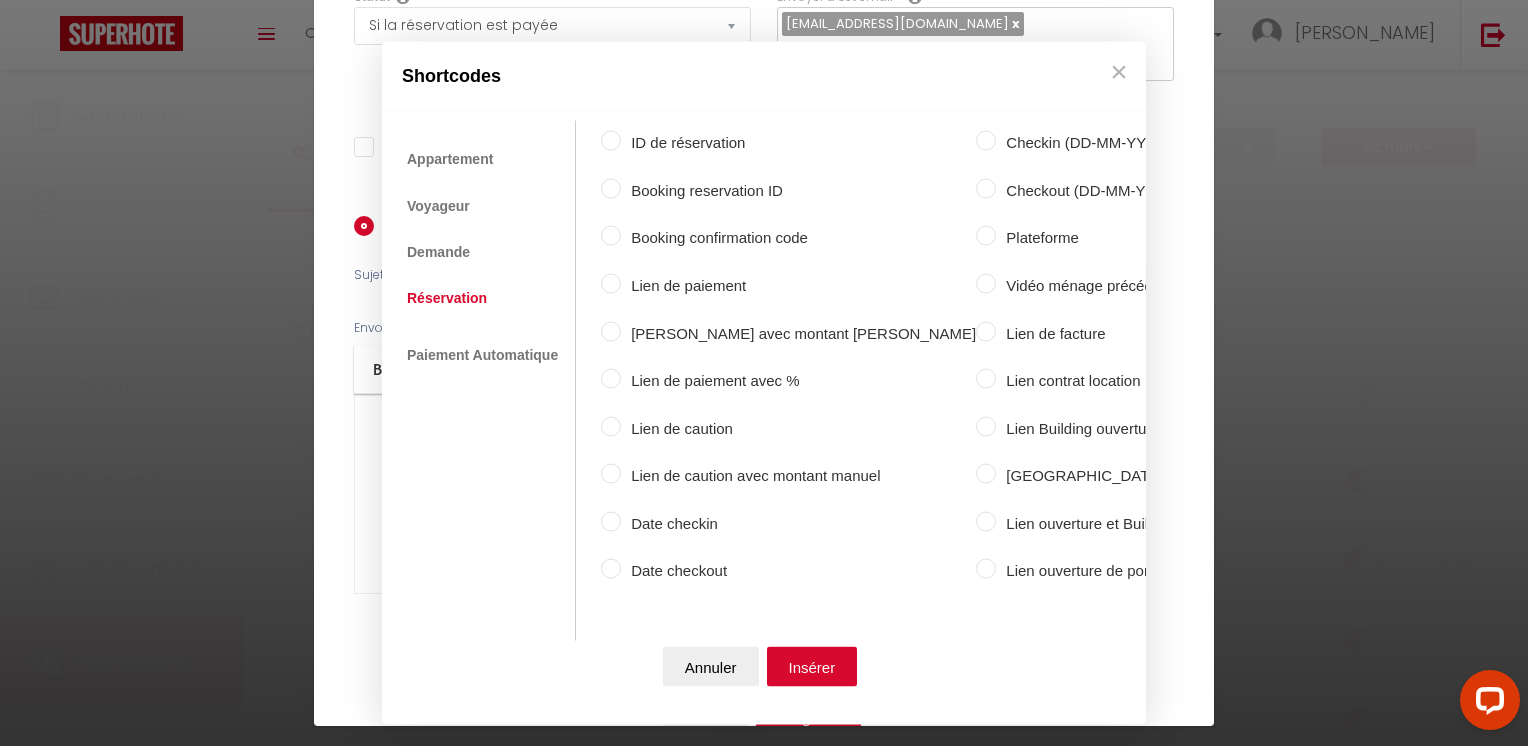 click on "Date checkin" at bounding box center [798, 523] 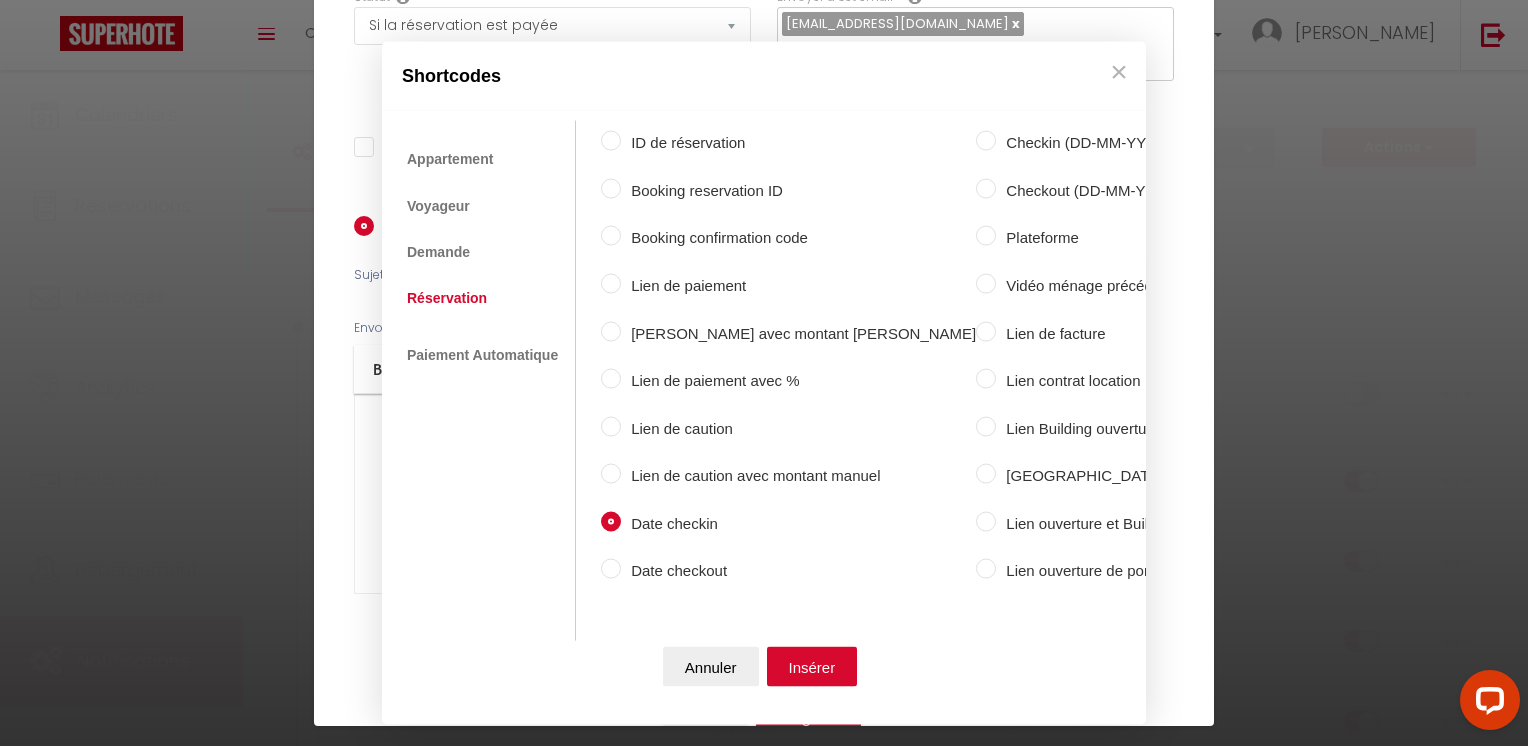 click on "Checkin (DD-MM-YYYY)" at bounding box center [1150, 143] 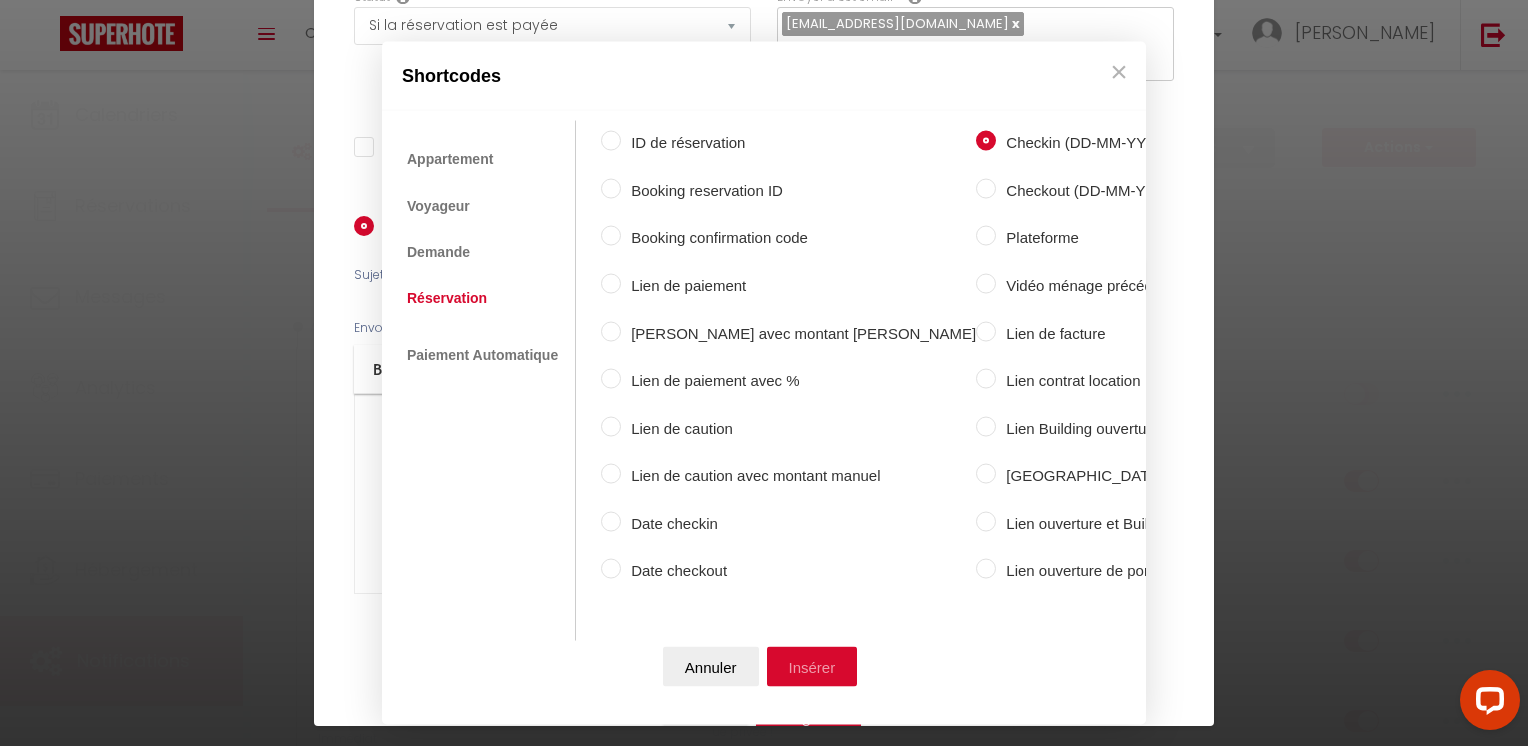 click on "Insérer" at bounding box center [812, 666] 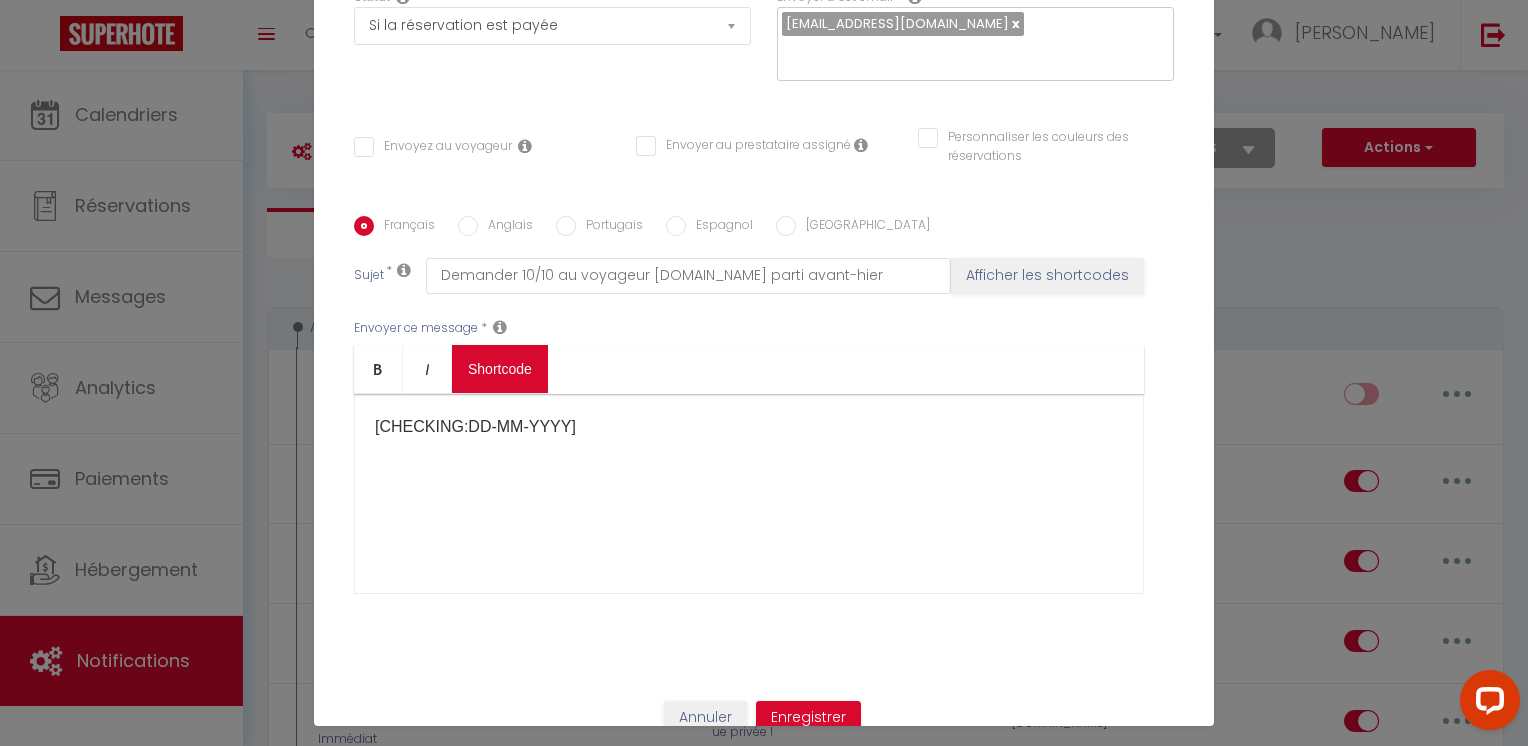 click on "Coaching SuperHote ce soir à 18h00, pour participer:  [URL][DOMAIN_NAME][SECURITY_DATA]   ×     Toggle navigation       Toggle Search     Toggle menubar     Chercher   BUTTON
Besoin d'aide ?
[PERSON_NAME]        Équipe     Résultat de la recherche   Aucun résultat     Calendriers     Réservations     Messages     Analytics      Paiements     Hébergement     Notifications                 Résultat de la recherche   Id   Appart   Voyageur    Checkin   Checkout   Nuits   Pers.   Plateforme   Statut     Résultat de la recherche   Aucun résultat          Notifications
Actions
Nouvelle Notification    Exporter    Importer    Tous les apparts    Maison avec terrasse plein sud à 7 min de la [GEOGRAPHIC_DATA] min de la plage, [GEOGRAPHIC_DATA], 15 de [GEOGRAPHIC_DATA] Maison à 10 [PERSON_NAME] centre dans avenue privée !       Nouveau shortcode personnalisé" at bounding box center (764, 3645) 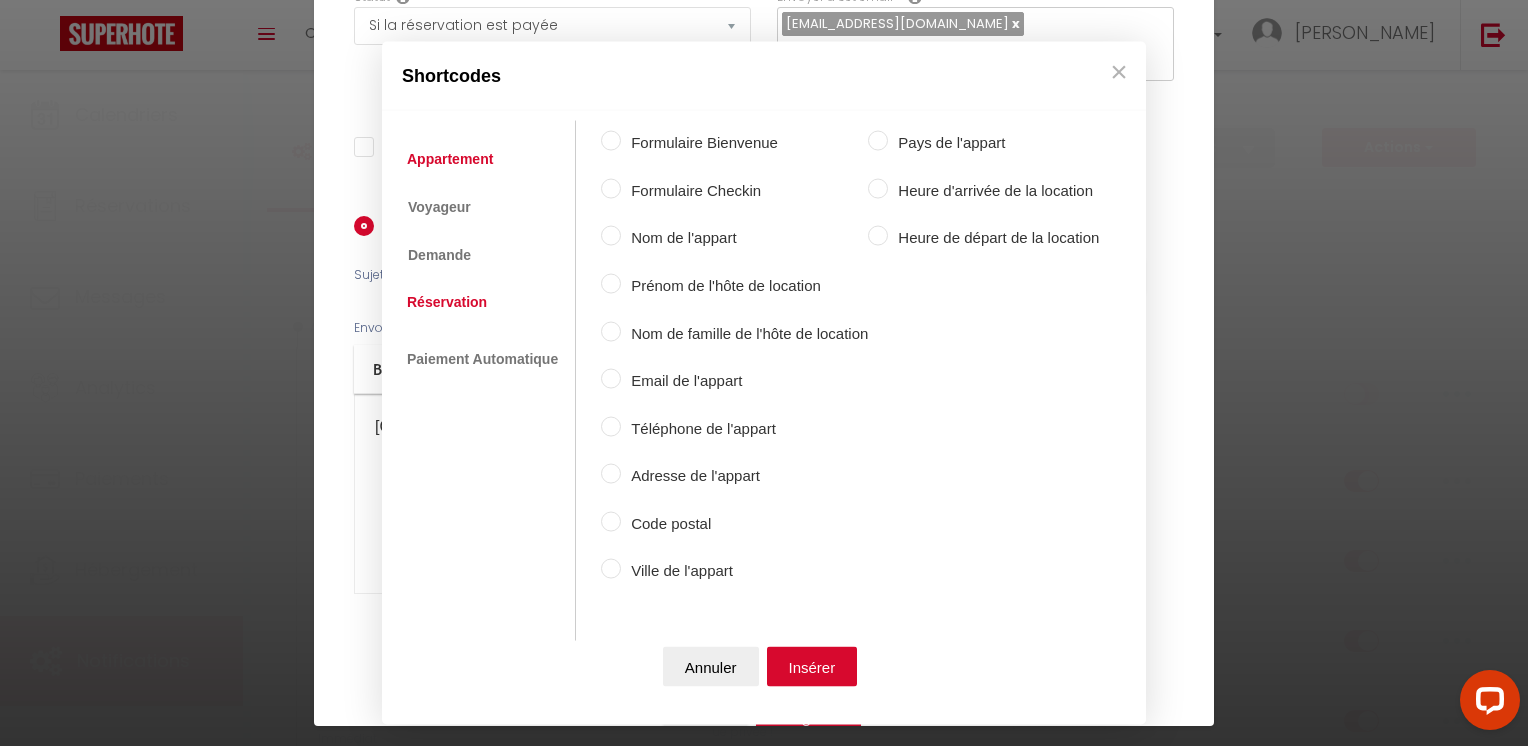 click on "Réservation" at bounding box center (447, 302) 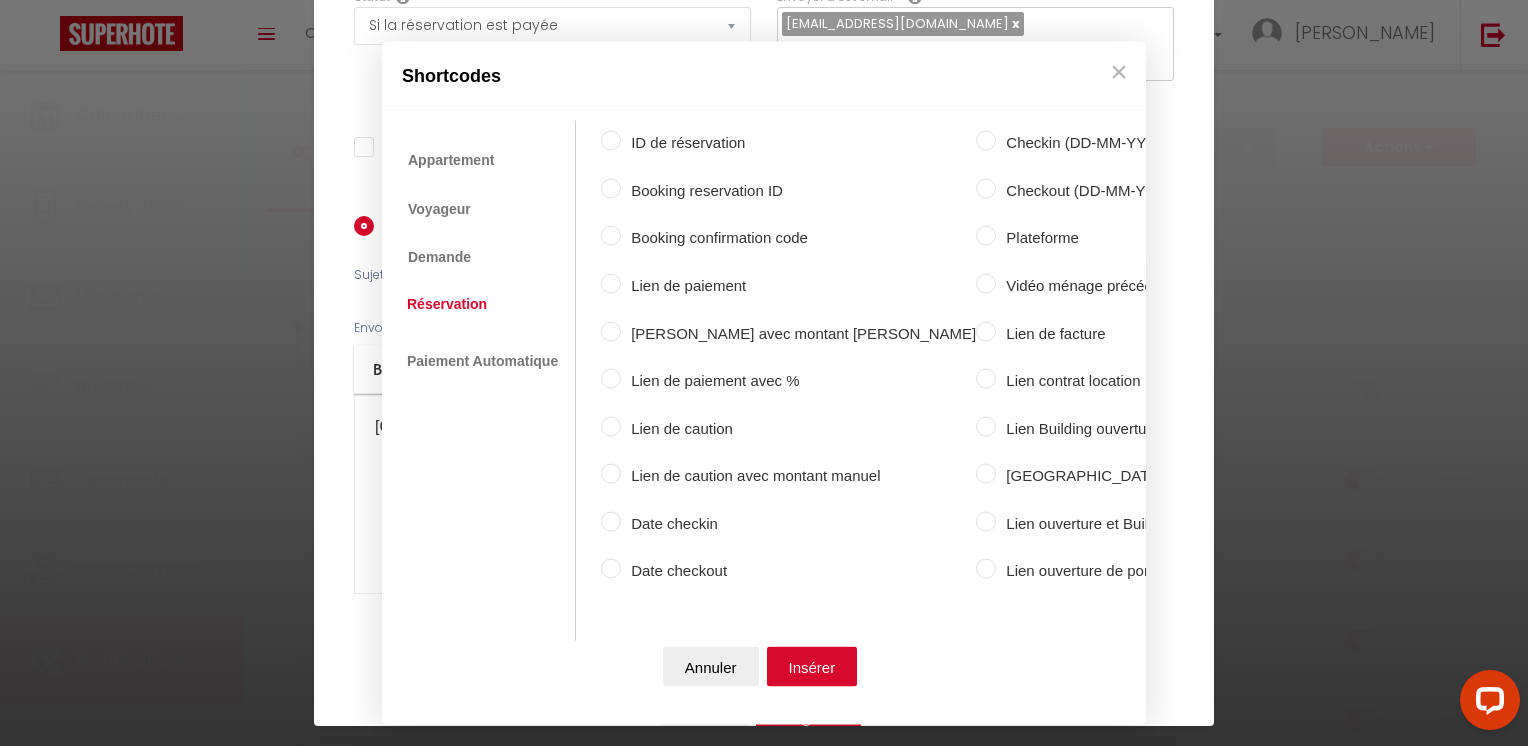 click on "Checkout (DD-MM-YYYY)" at bounding box center [1150, 190] 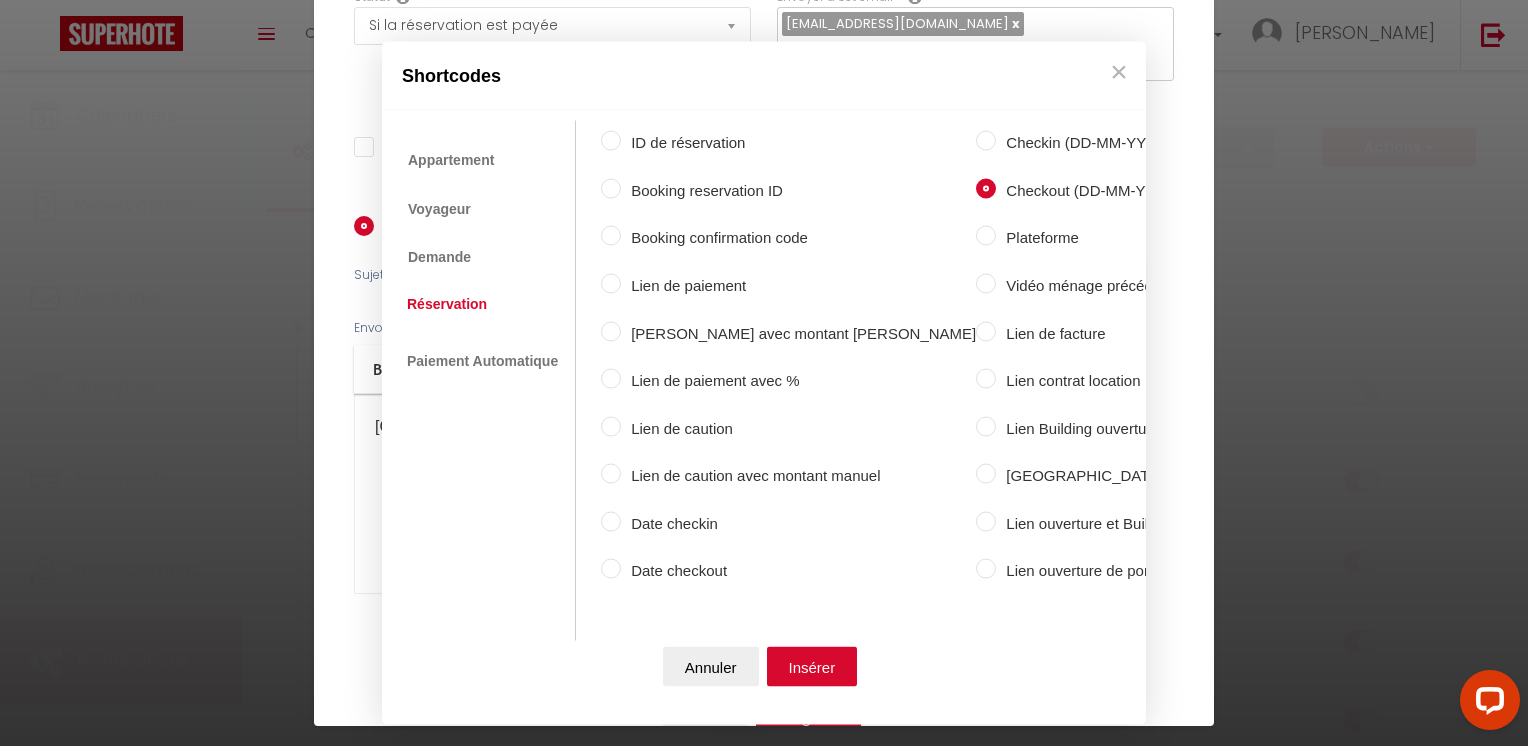 scroll, scrollTop: 0, scrollLeft: 100, axis: horizontal 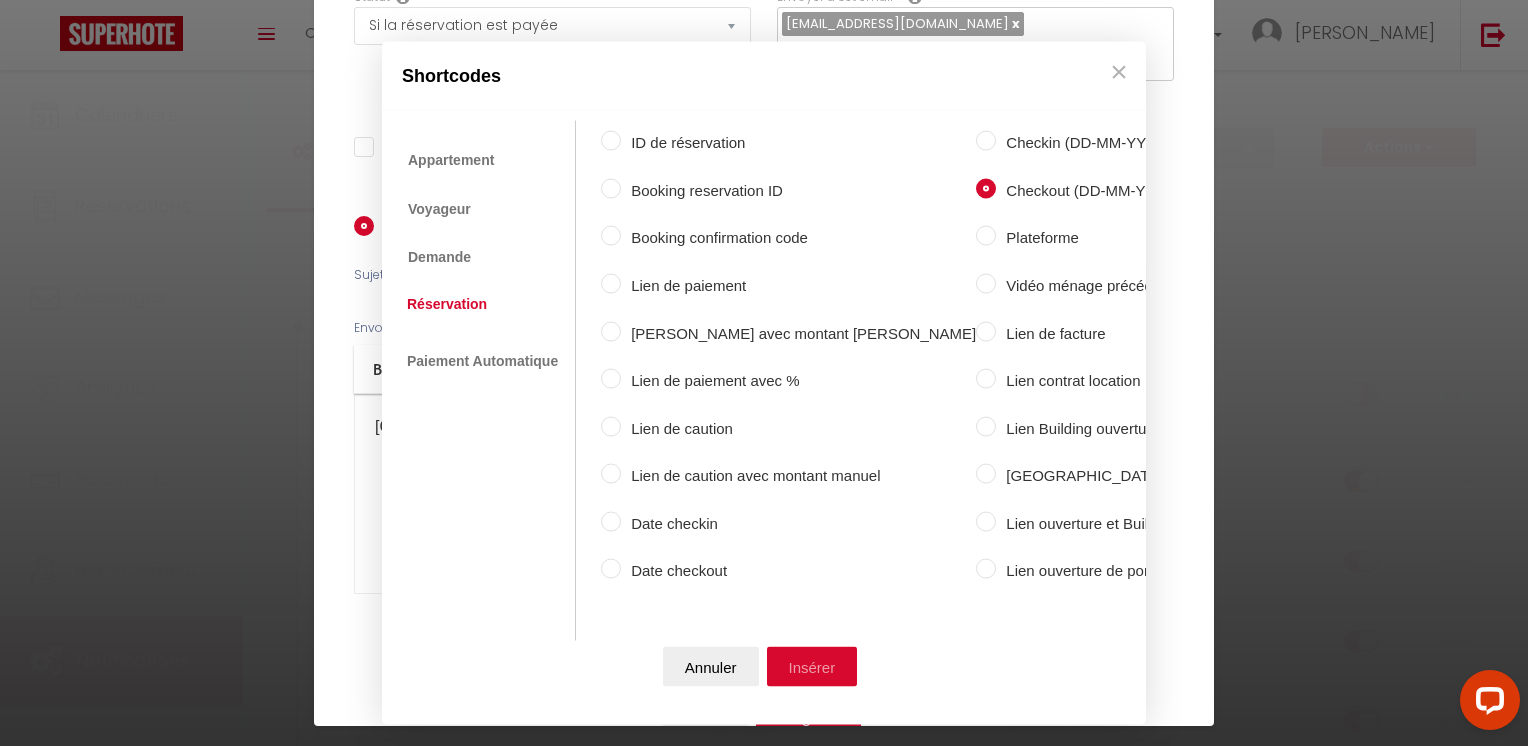 click on "Insérer" at bounding box center (812, 666) 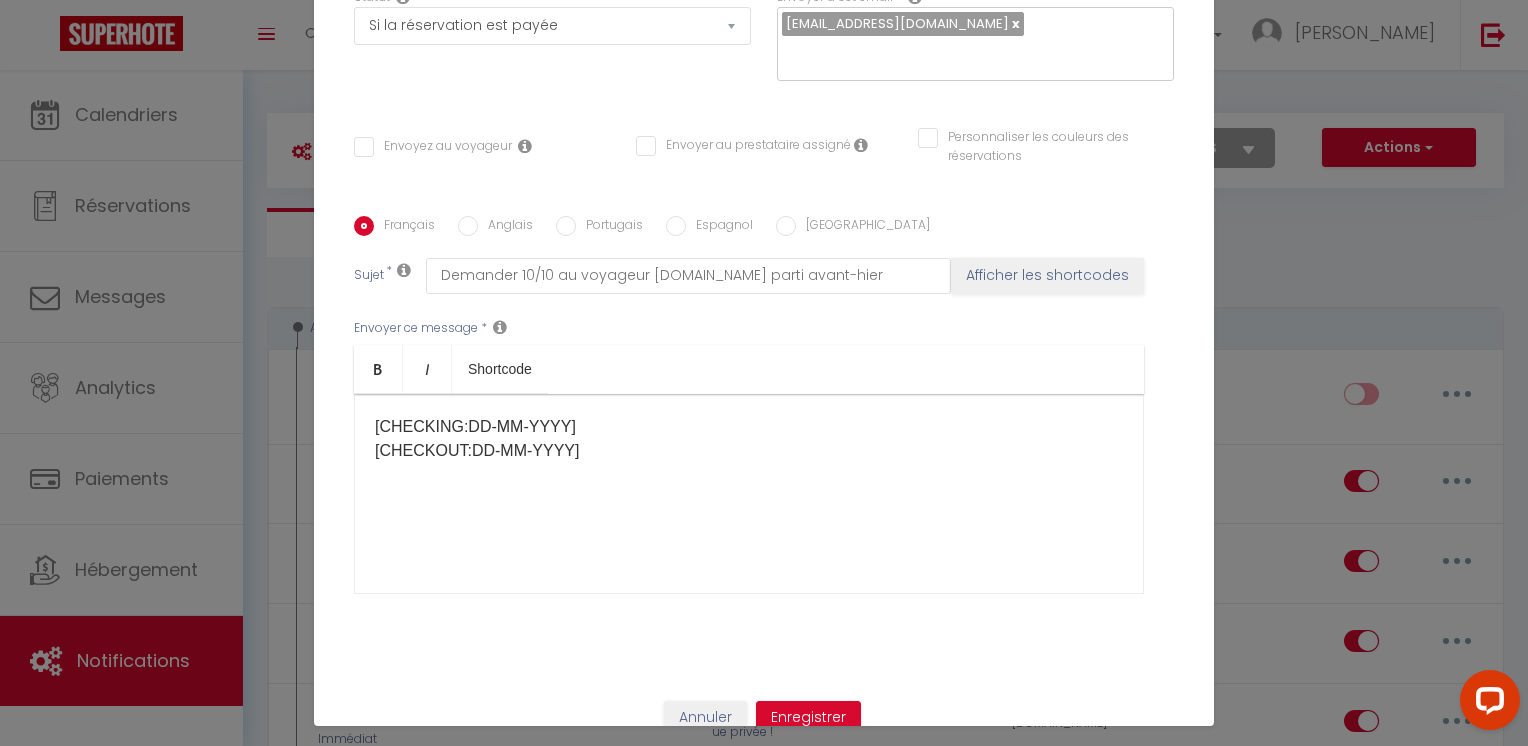 type 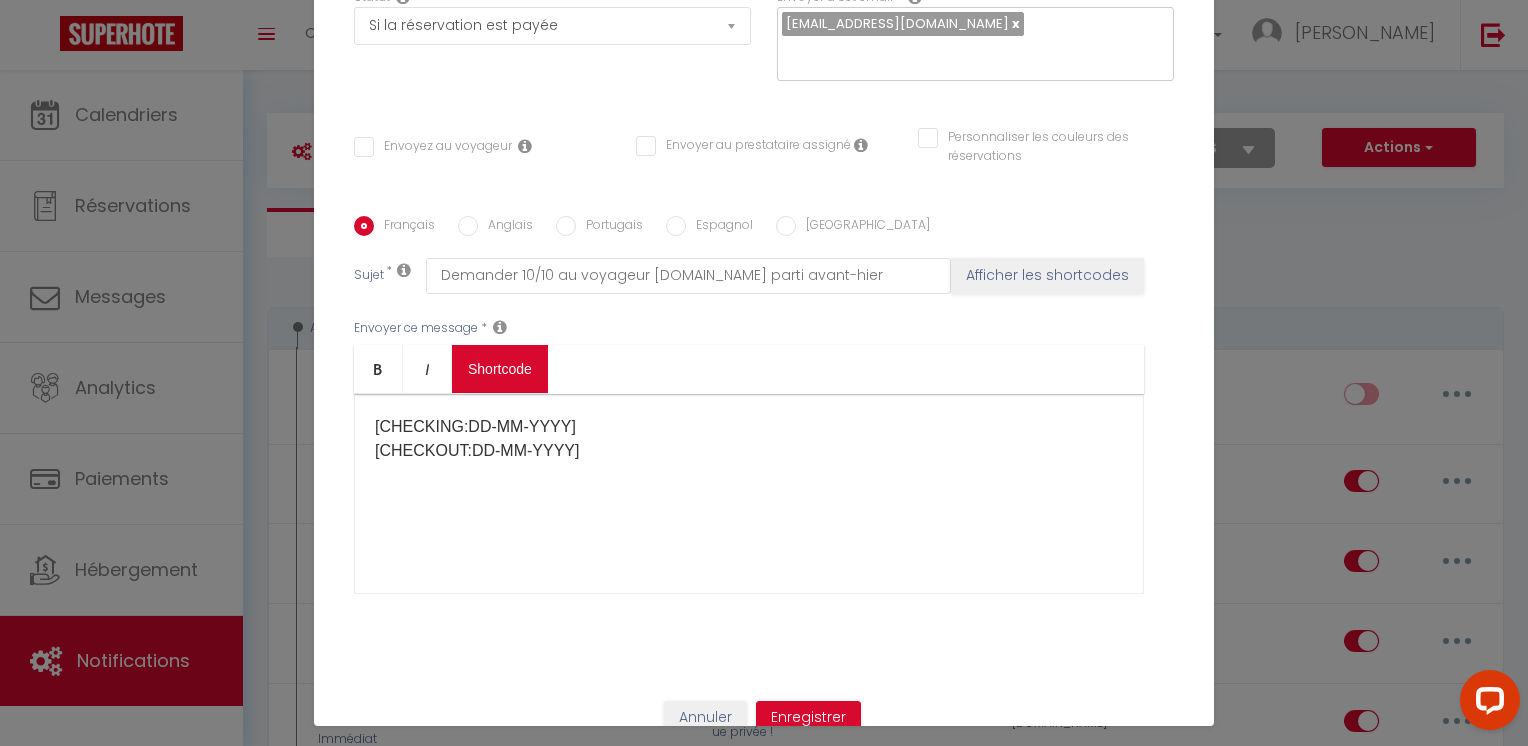 click on "Coaching SuperHote ce soir à 18h00, pour participer:  [URL][DOMAIN_NAME][SECURITY_DATA]   ×     Toggle navigation       Toggle Search     Toggle menubar     Chercher   BUTTON
Besoin d'aide ?
[PERSON_NAME]        Équipe     Résultat de la recherche   Aucun résultat     Calendriers     Réservations     Messages     Analytics      Paiements     Hébergement     Notifications                 Résultat de la recherche   Id   Appart   Voyageur    Checkin   Checkout   Nuits   Pers.   Plateforme   Statut     Résultat de la recherche   Aucun résultat          Notifications
Actions
Nouvelle Notification    Exporter    Importer    Tous les apparts    Maison avec terrasse plein sud à 7 min de la [GEOGRAPHIC_DATA] min de la plage, [GEOGRAPHIC_DATA], 15 de [GEOGRAPHIC_DATA] Maison à 10 [PERSON_NAME] centre dans avenue privée !       Nouveau shortcode personnalisé" at bounding box center (764, 3645) 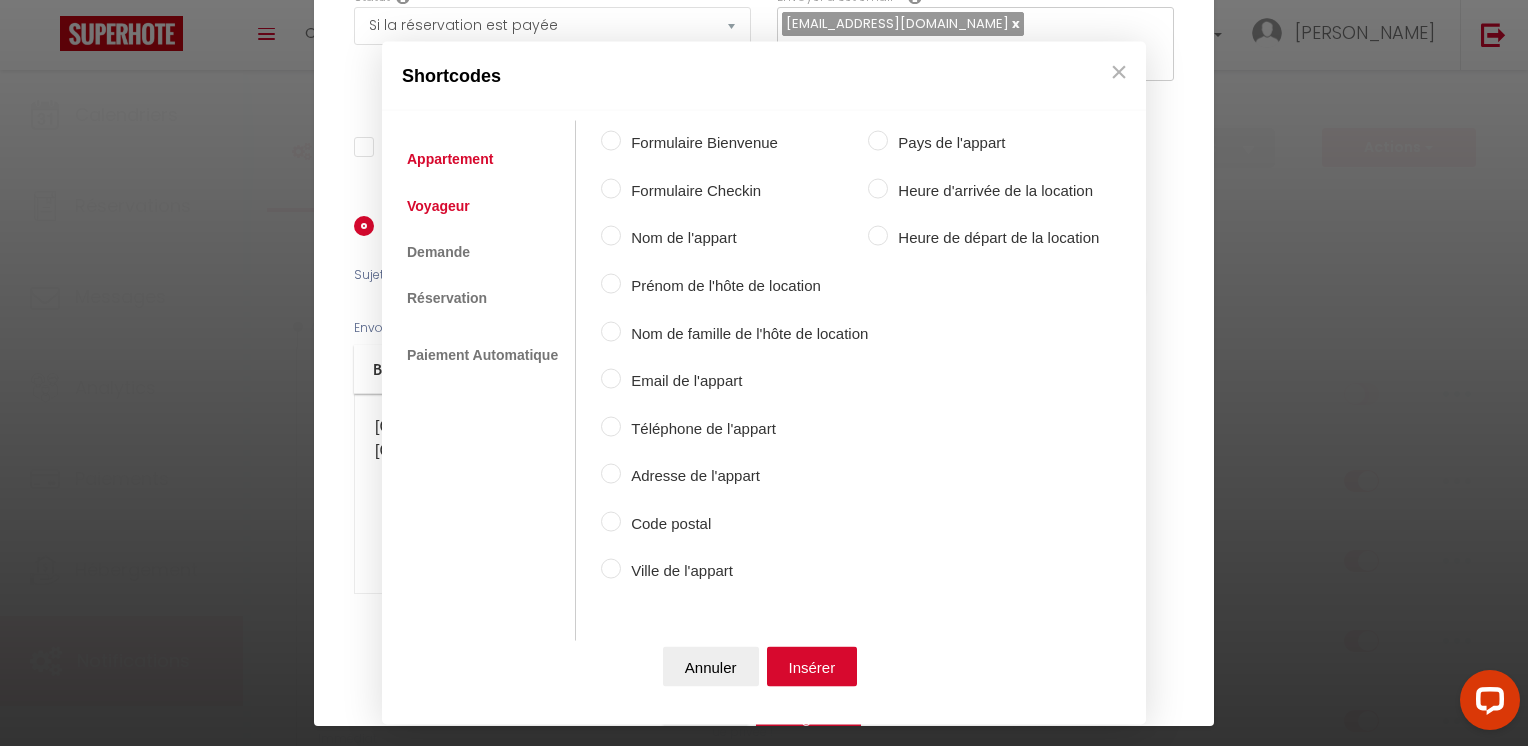 click on "Voyageur" at bounding box center [438, 205] 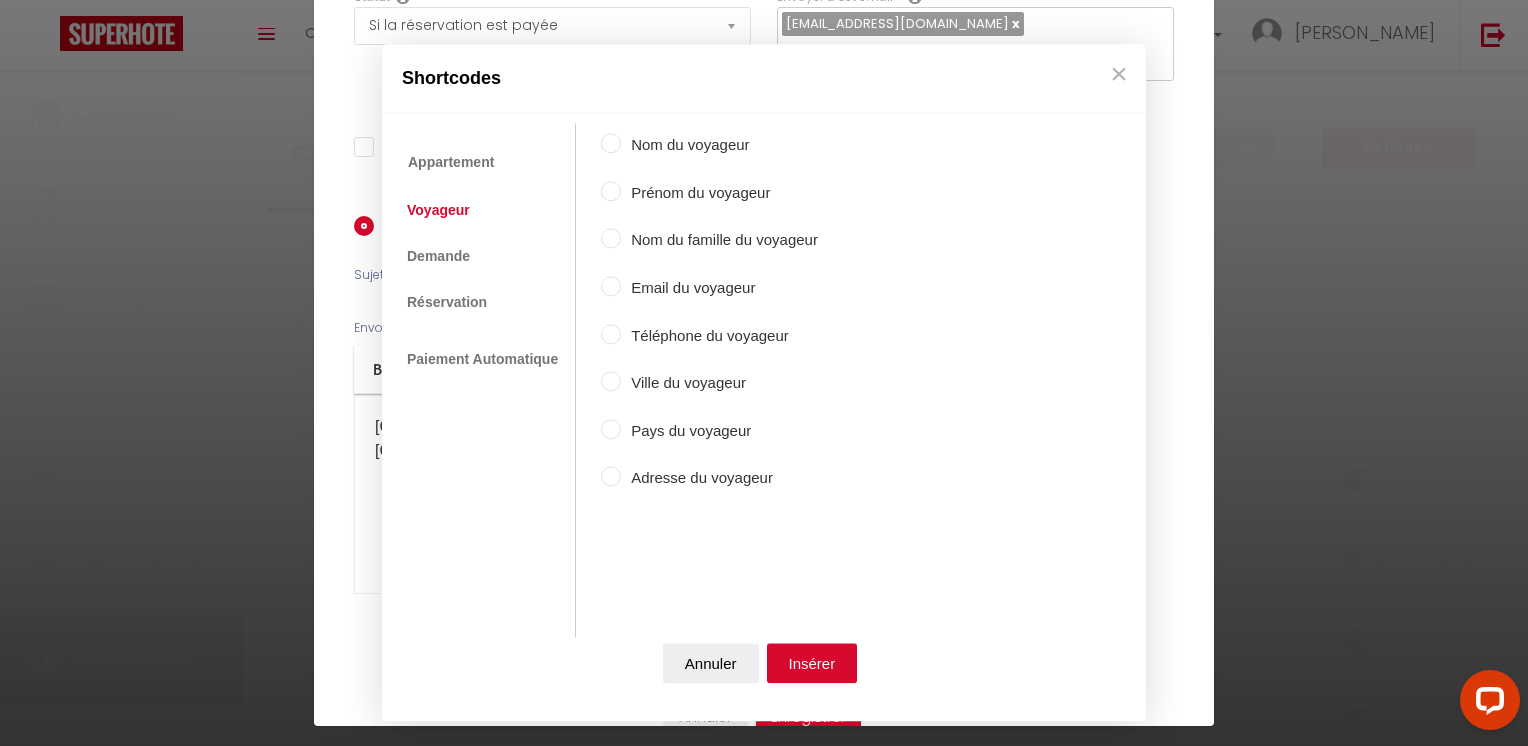 click on "Prénom du voyageur" at bounding box center (719, 193) 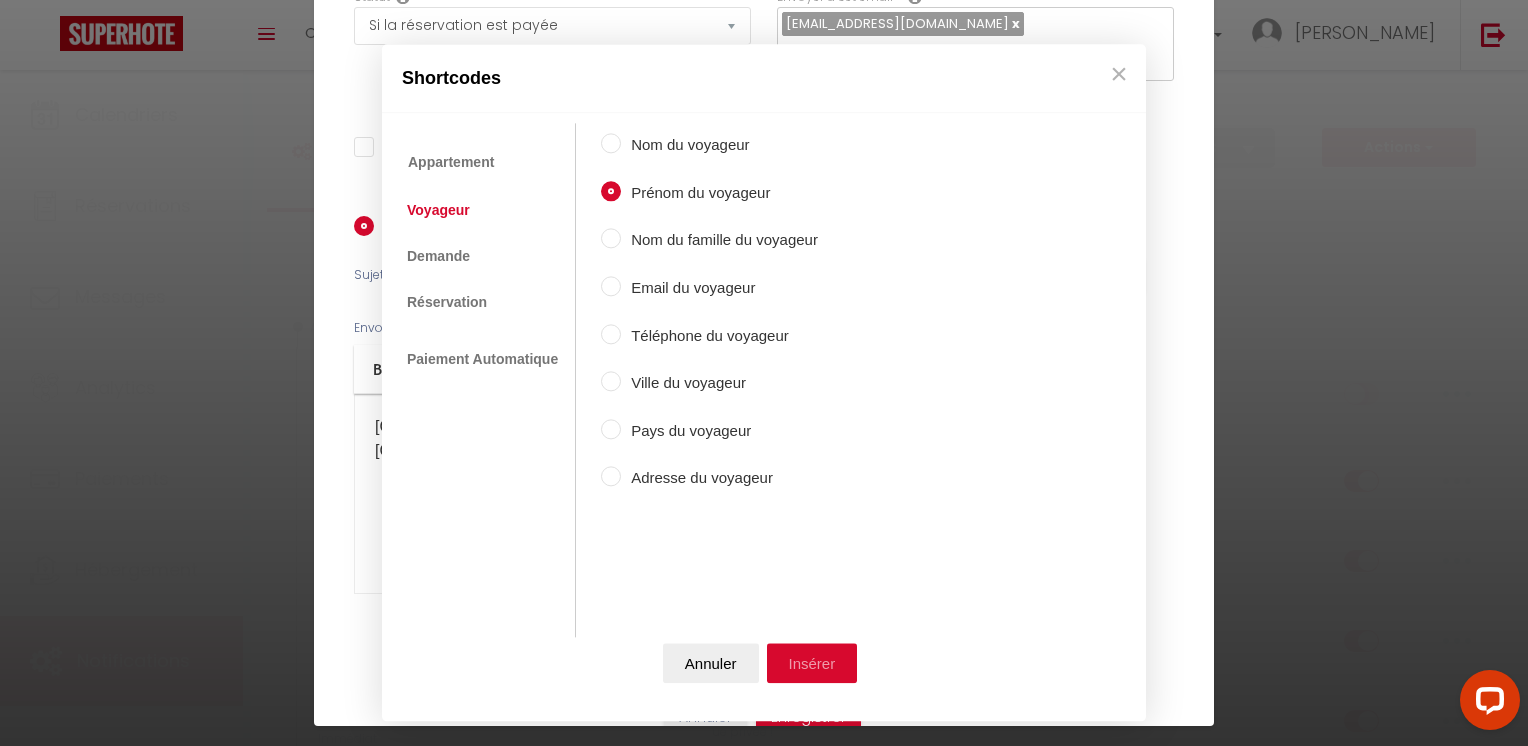 click on "Insérer" at bounding box center (812, 664) 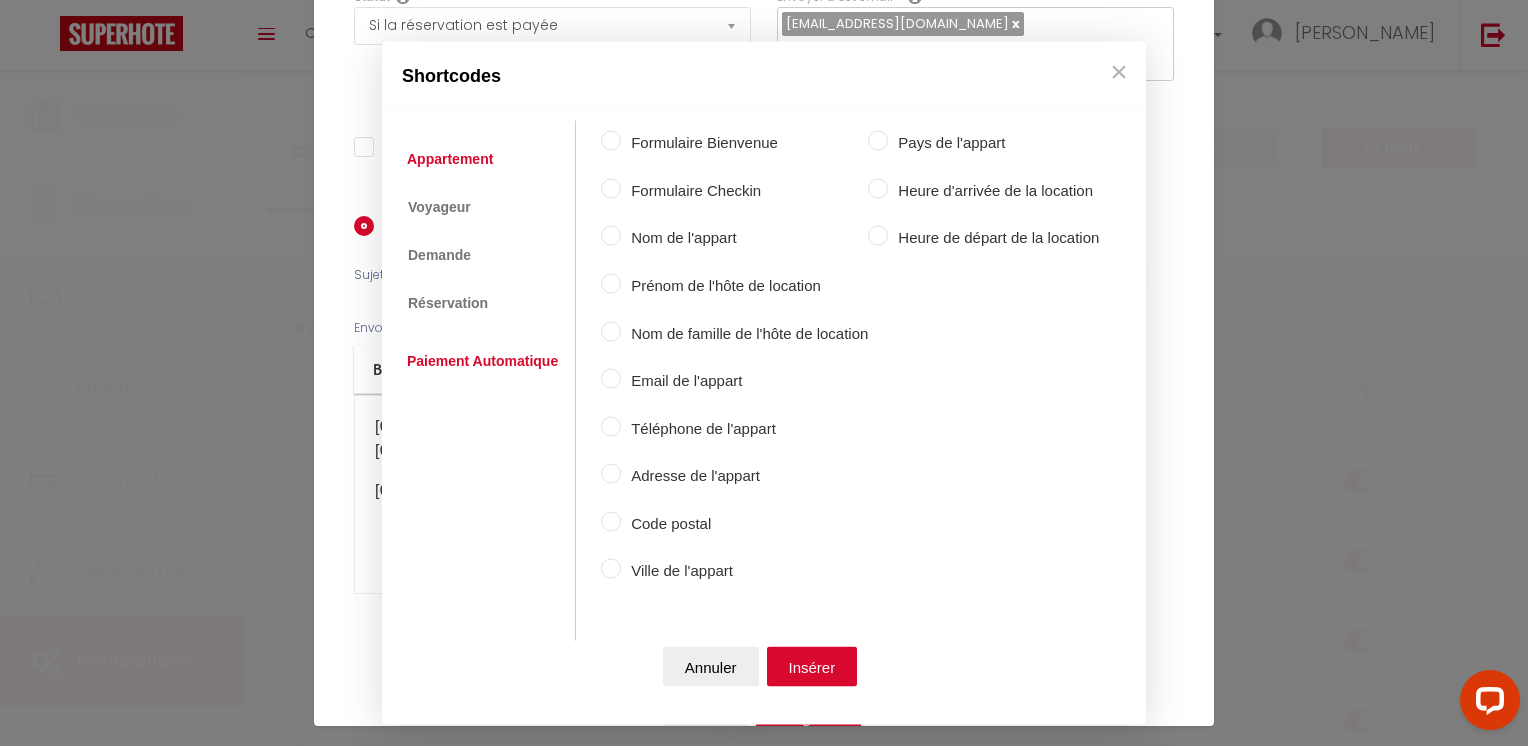 click on "Coaching SuperHote ce soir à 18h00, pour participer:  [URL][DOMAIN_NAME][SECURITY_DATA]   ×     Toggle navigation       Toggle Search     Toggle menubar     Chercher   BUTTON
Besoin d'aide ?
[PERSON_NAME]        Équipe     Résultat de la recherche   Aucun résultat     Calendriers     Réservations     Messages     Analytics      Paiements     Hébergement     Notifications                 Résultat de la recherche   Id   Appart   Voyageur    Checkin   Checkout   Nuits   Pers.   Plateforme   Statut     Résultat de la recherche   Aucun résultat          Notifications
Actions
Nouvelle Notification    Exporter    Importer    Tous les apparts    Maison avec terrasse plein sud à 7 min de la [GEOGRAPHIC_DATA] min de la plage, [GEOGRAPHIC_DATA], 15 de [GEOGRAPHIC_DATA] Maison à 10 [PERSON_NAME] centre dans avenue privée !       Nouveau shortcode personnalisé" at bounding box center (764, 3645) 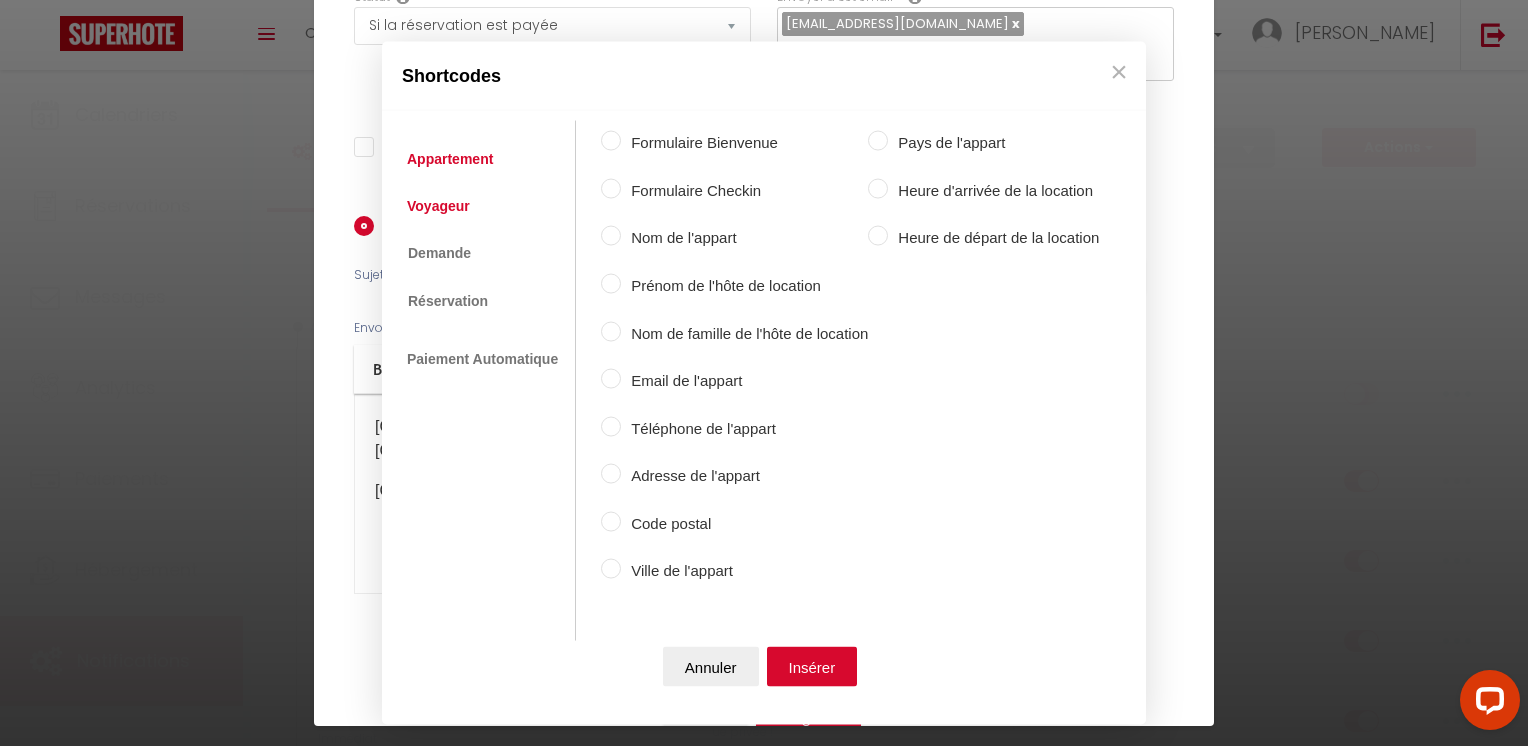 click on "Voyageur" at bounding box center (438, 205) 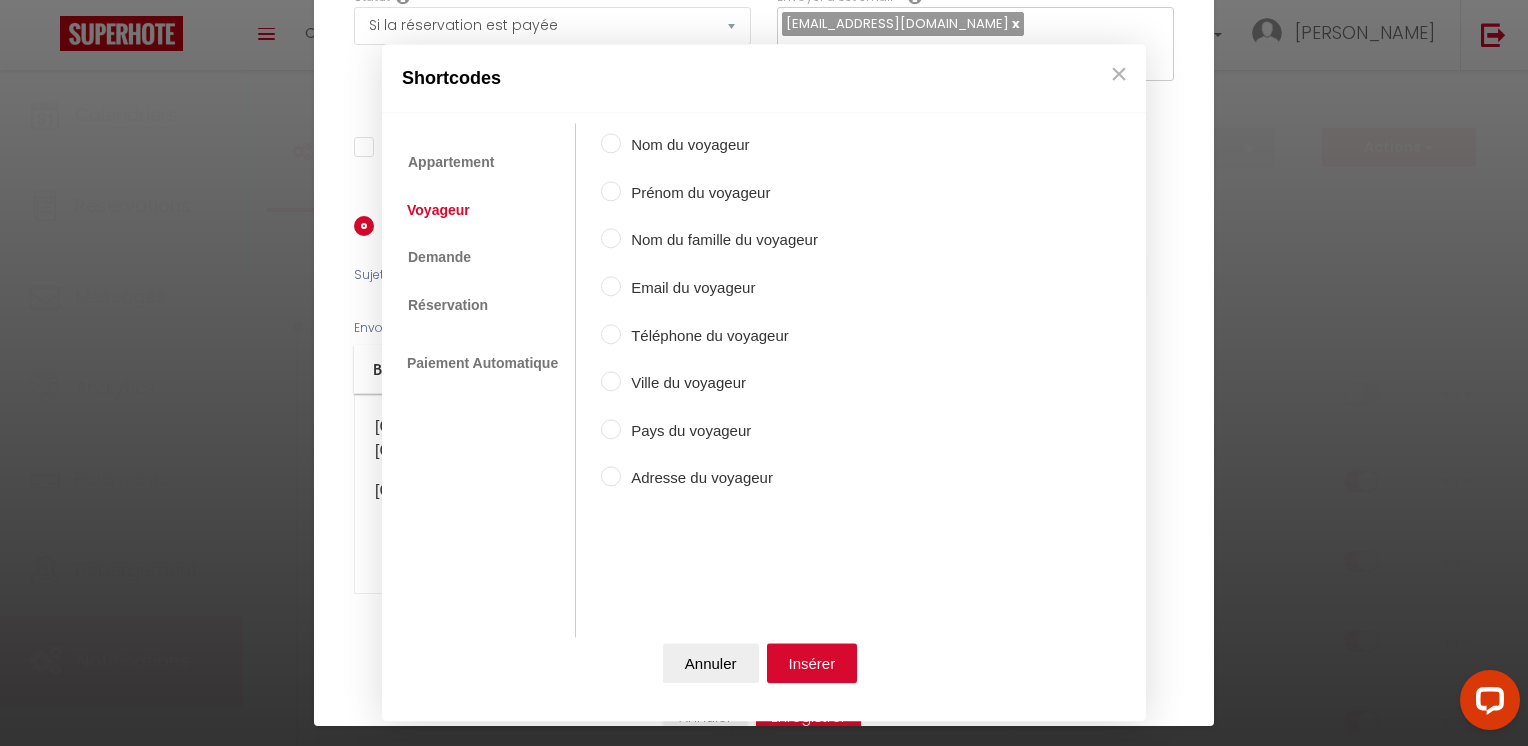 click on "Nom du famille du voyageur" at bounding box center (719, 241) 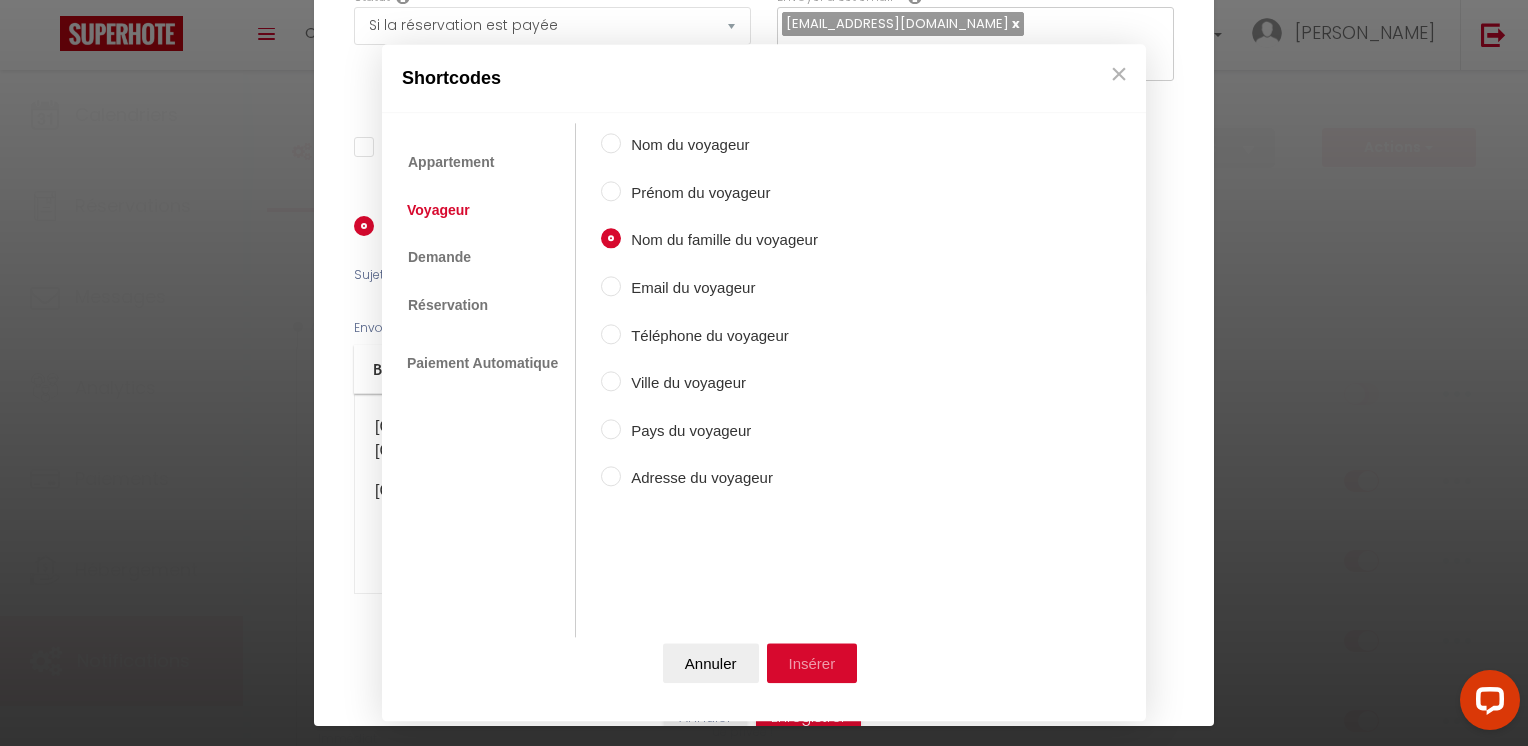 click on "Insérer" at bounding box center [812, 664] 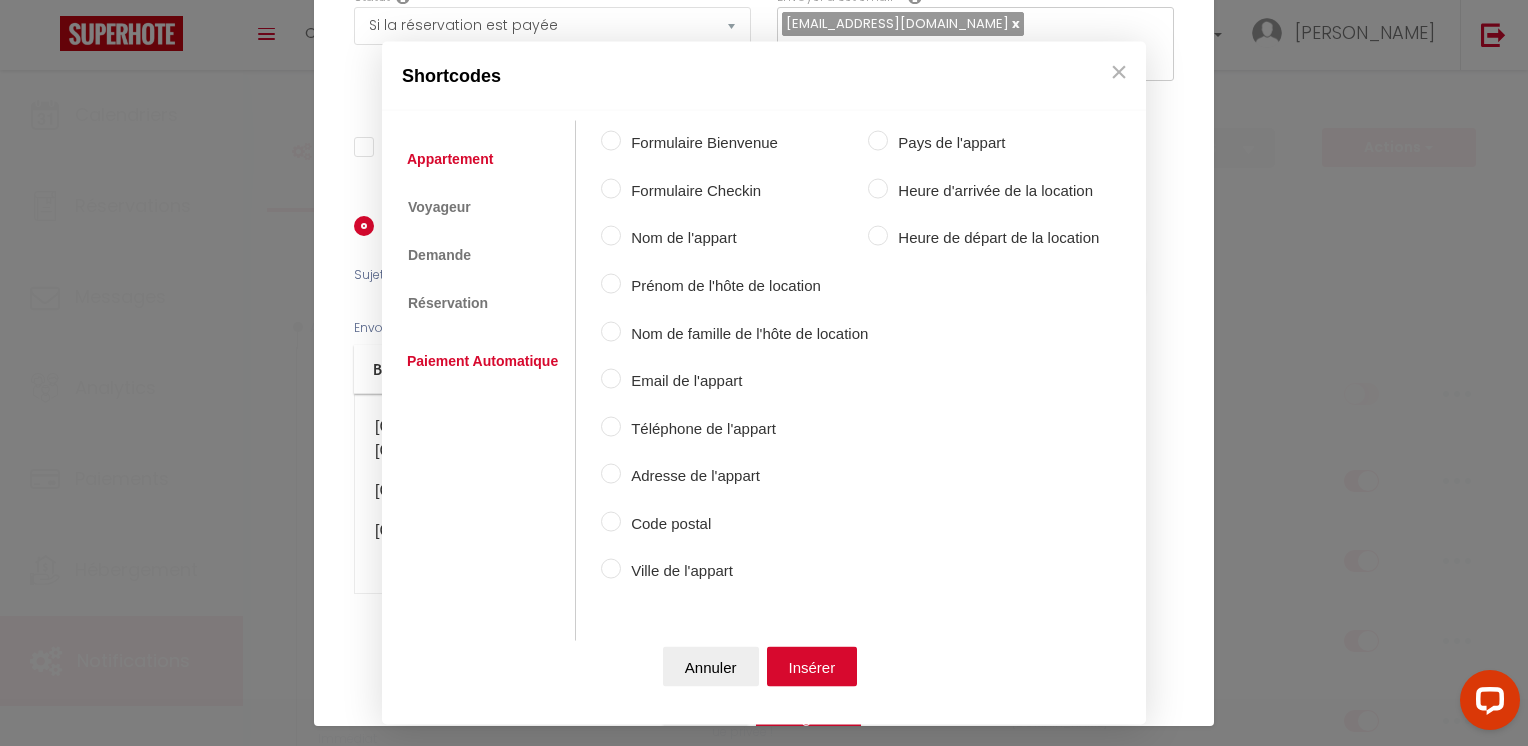click on "Coaching SuperHote ce soir à 18h00, pour participer:  [URL][DOMAIN_NAME][SECURITY_DATA]   ×     Toggle navigation       Toggle Search     Toggle menubar     Chercher   BUTTON
Besoin d'aide ?
[PERSON_NAME]        Équipe     Résultat de la recherche   Aucun résultat     Calendriers     Réservations     Messages     Analytics      Paiements     Hébergement     Notifications                 Résultat de la recherche   Id   Appart   Voyageur    Checkin   Checkout   Nuits   Pers.   Plateforme   Statut     Résultat de la recherche   Aucun résultat          Notifications
Actions
Nouvelle Notification    Exporter    Importer    Tous les apparts    Maison avec terrasse plein sud à 7 min de la [GEOGRAPHIC_DATA] min de la plage, [GEOGRAPHIC_DATA], 15 de [GEOGRAPHIC_DATA] Maison à 10 [PERSON_NAME] centre dans avenue privée !       Nouveau shortcode personnalisé" at bounding box center (764, 3645) 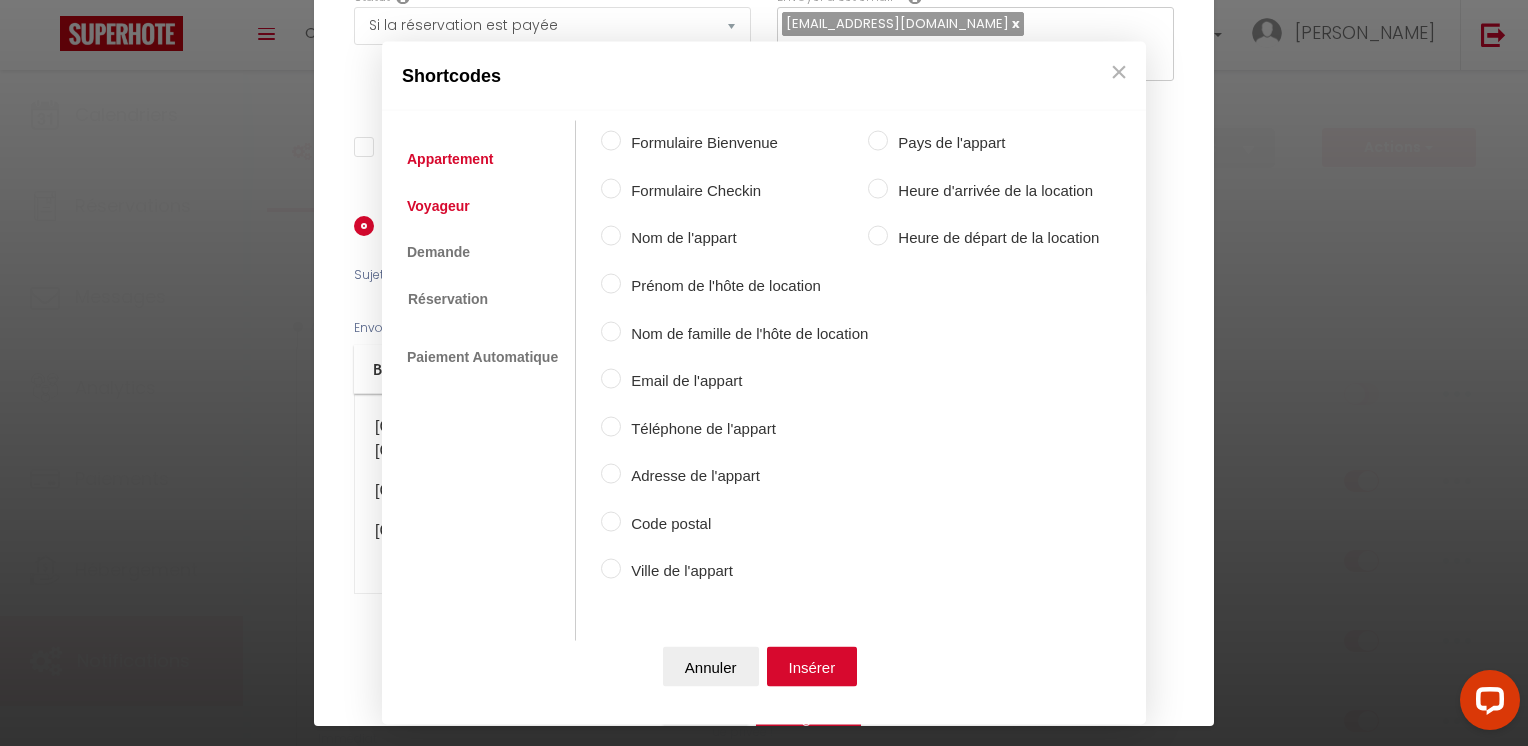 click on "Voyageur" at bounding box center [438, 205] 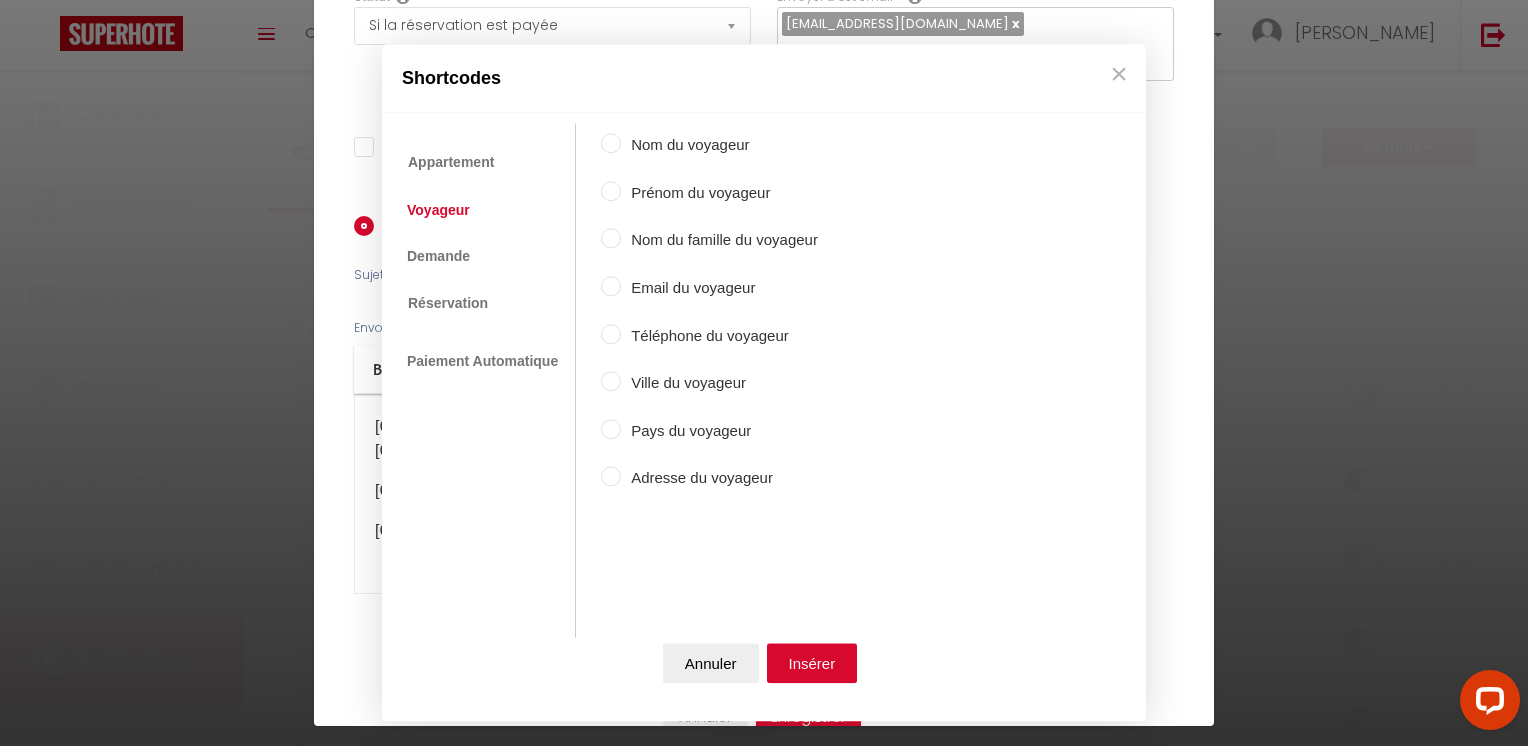 click on "Téléphone du voyageur" at bounding box center [719, 336] 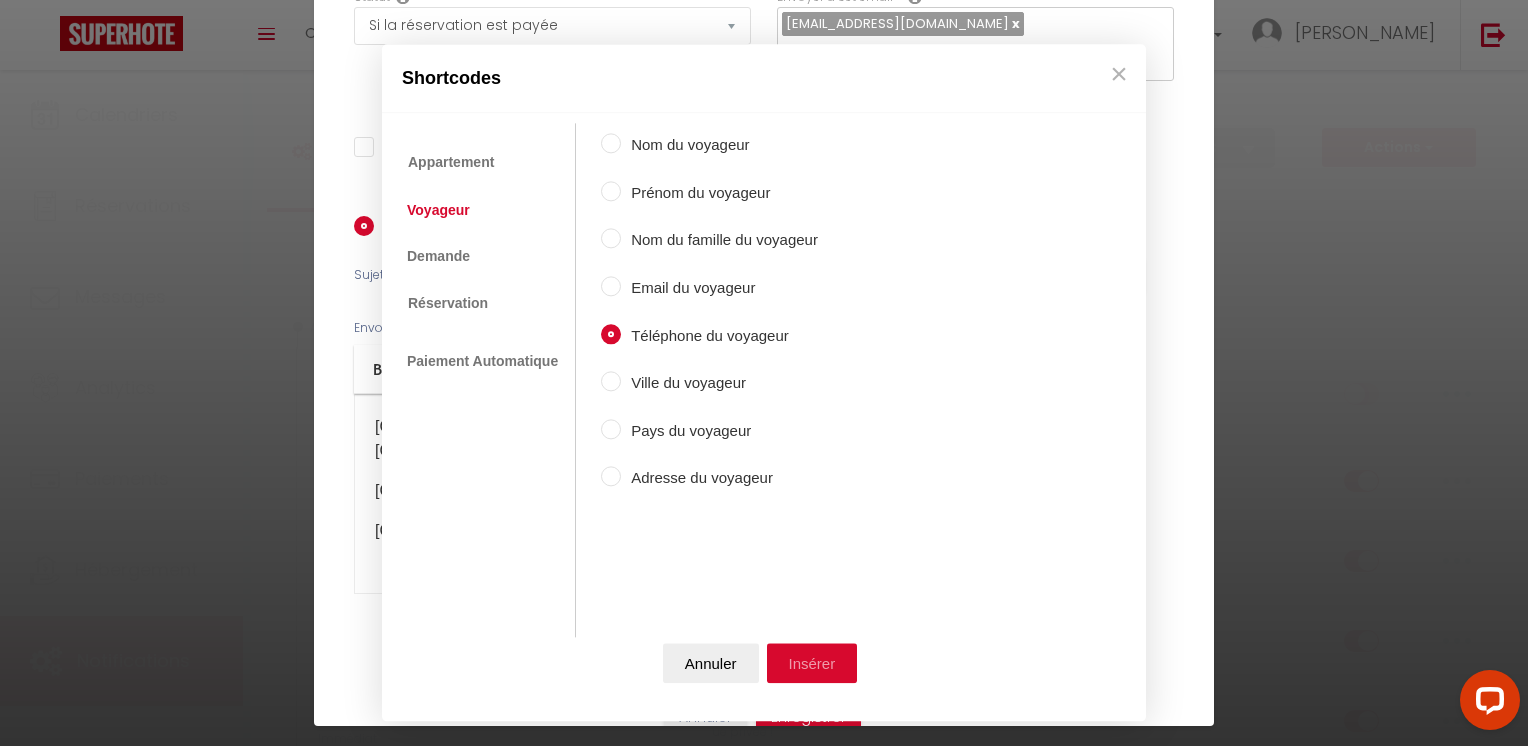 click on "Insérer" at bounding box center [812, 664] 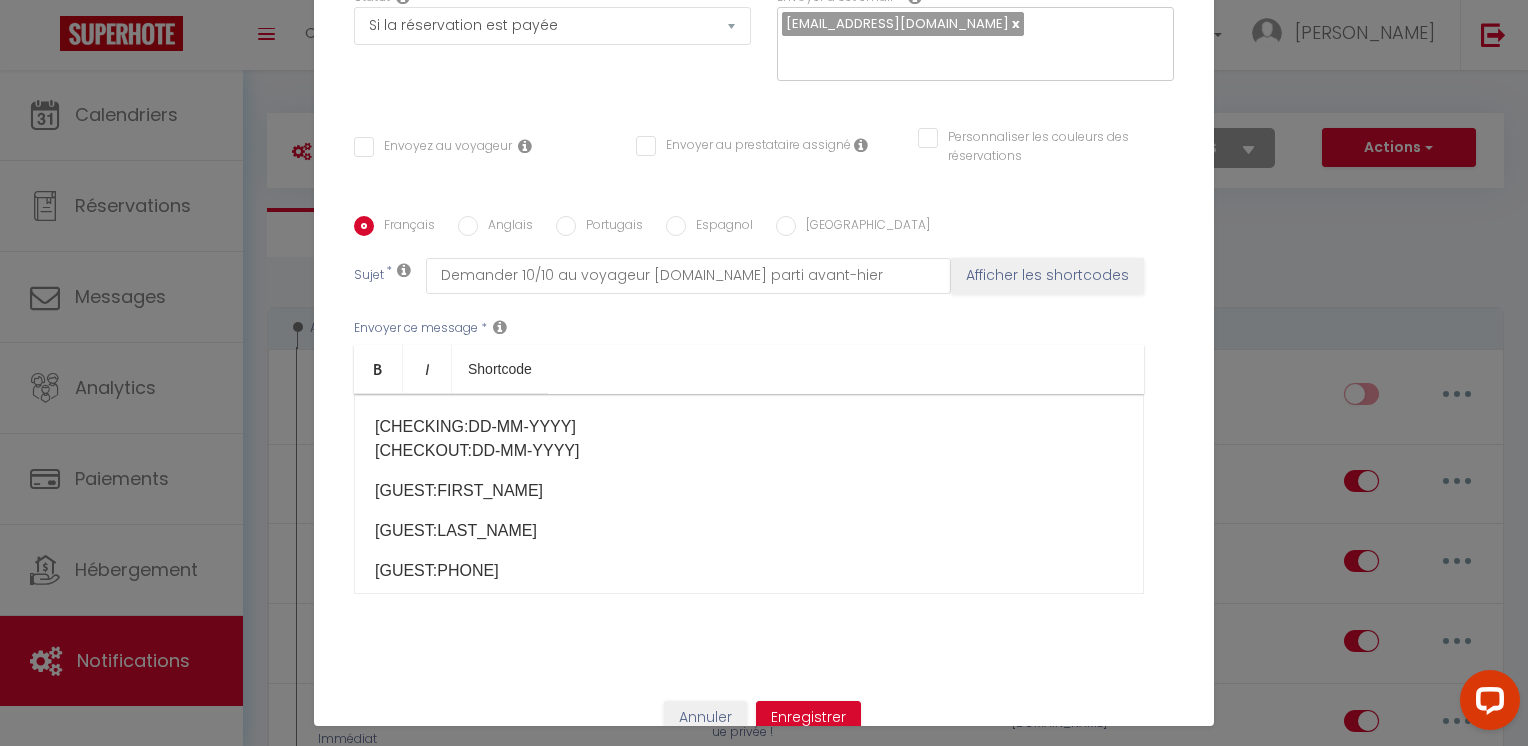 scroll, scrollTop: 27, scrollLeft: 0, axis: vertical 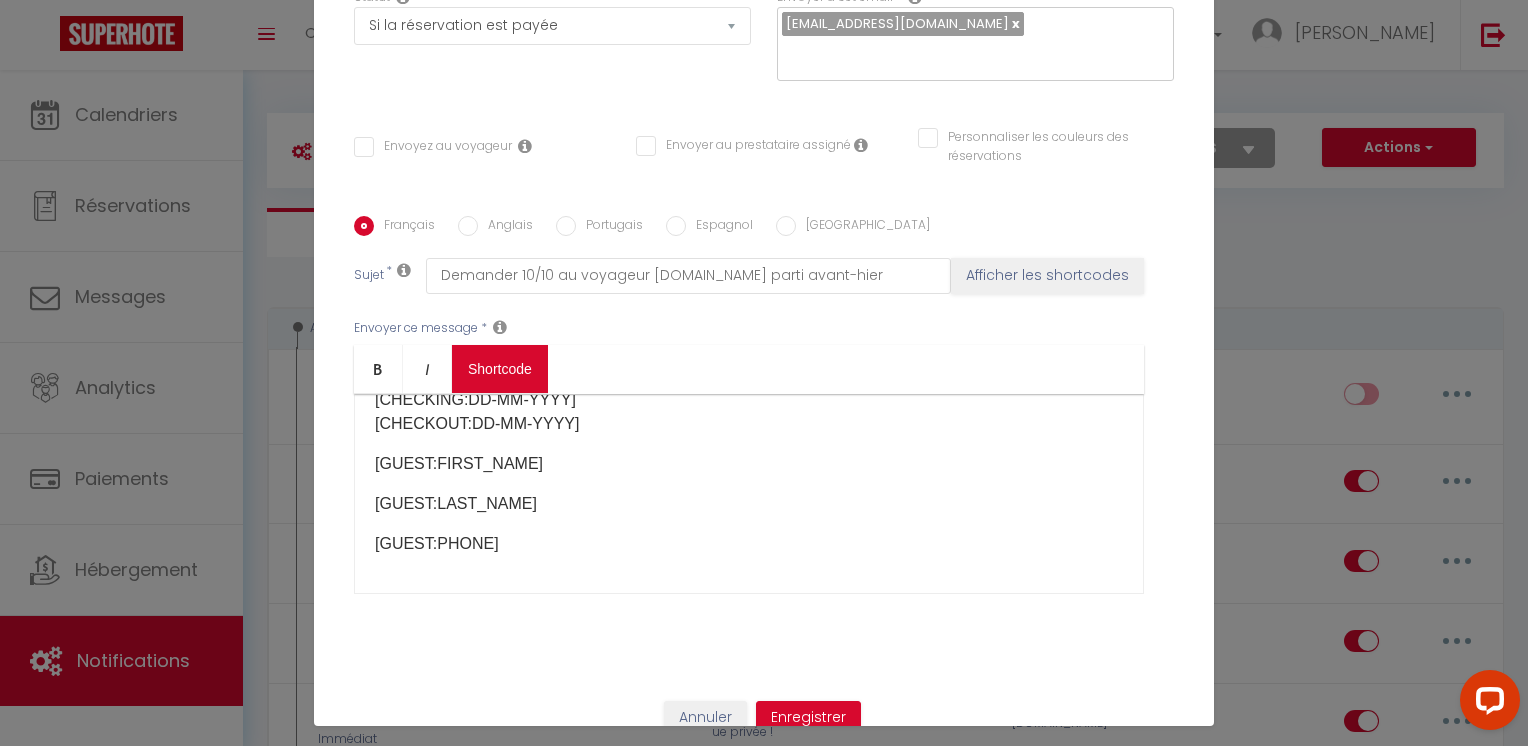 click on "Coaching SuperHote ce soir à 18h00, pour participer:  [URL][DOMAIN_NAME][SECURITY_DATA]   ×     Toggle navigation       Toggle Search     Toggle menubar     Chercher   BUTTON
Besoin d'aide ?
[PERSON_NAME]        Équipe     Résultat de la recherche   Aucun résultat     Calendriers     Réservations     Messages     Analytics      Paiements     Hébergement     Notifications                 Résultat de la recherche   Id   Appart   Voyageur    Checkin   Checkout   Nuits   Pers.   Plateforme   Statut     Résultat de la recherche   Aucun résultat          Notifications
Actions
Nouvelle Notification    Exporter    Importer    Tous les apparts    Maison avec terrasse plein sud à 7 min de la [GEOGRAPHIC_DATA] min de la plage, [GEOGRAPHIC_DATA], 15 de [GEOGRAPHIC_DATA] Maison à 10 [PERSON_NAME] centre dans avenue privée !       Nouveau shortcode personnalisé" at bounding box center (764, 3645) 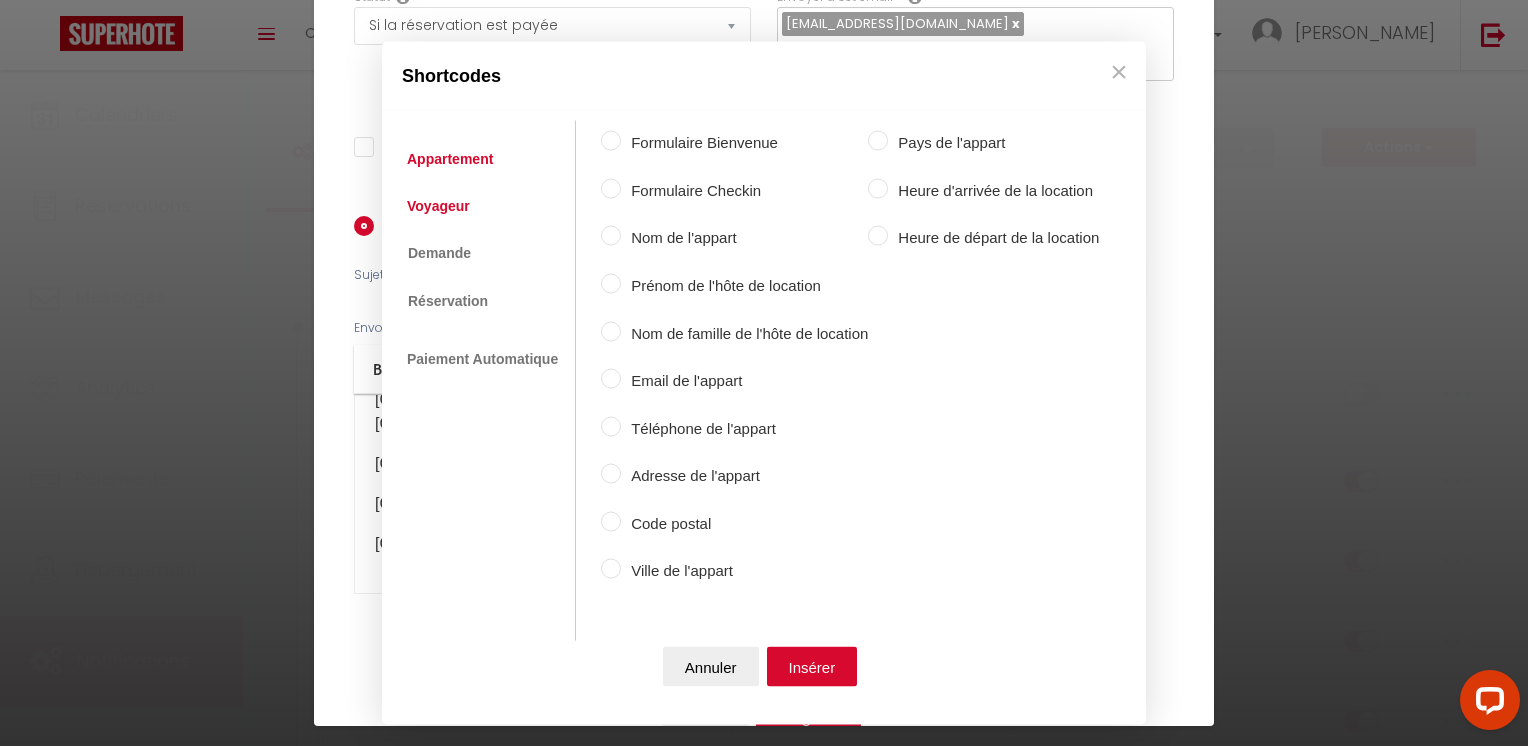 click on "Voyageur" at bounding box center (438, 205) 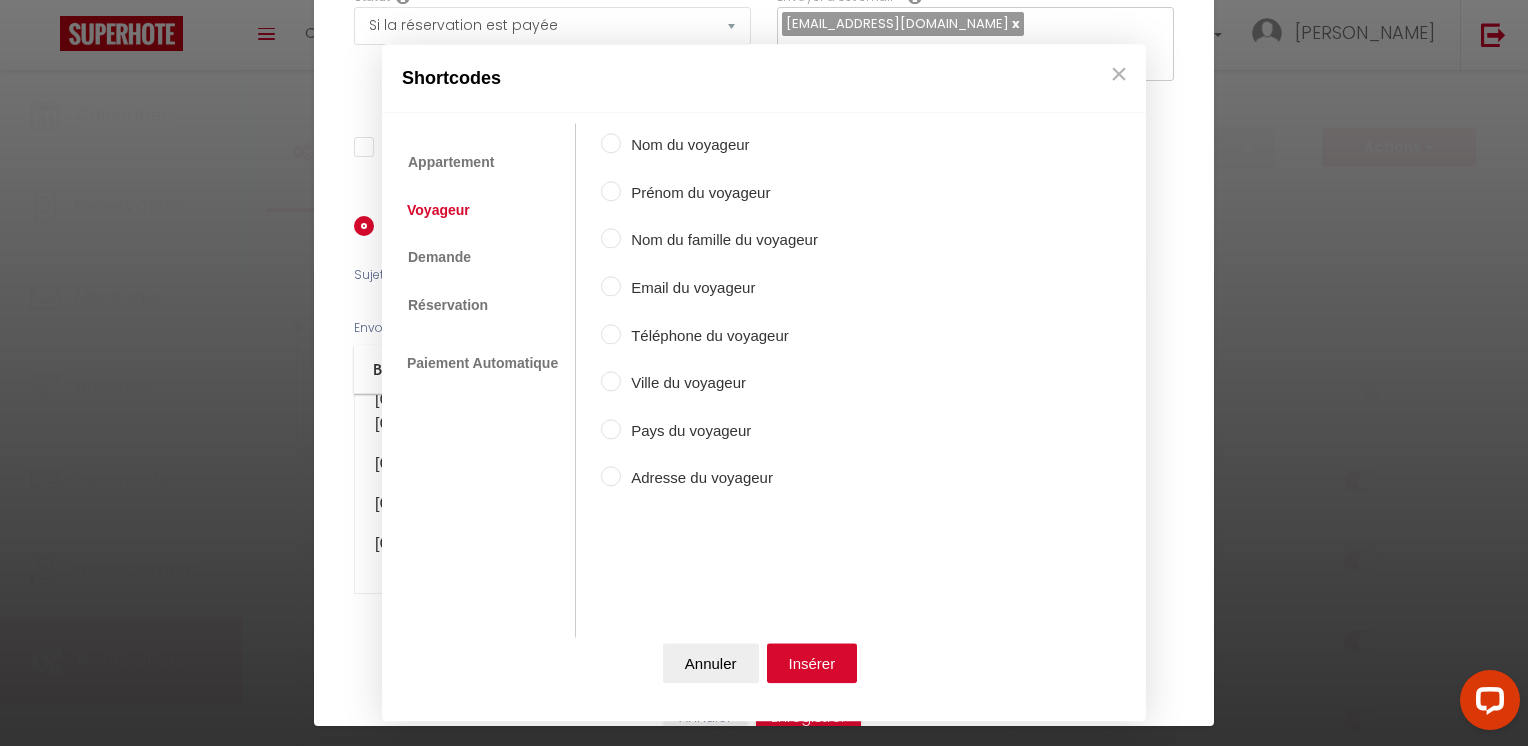 click on "Ville du voyageur" at bounding box center [719, 383] 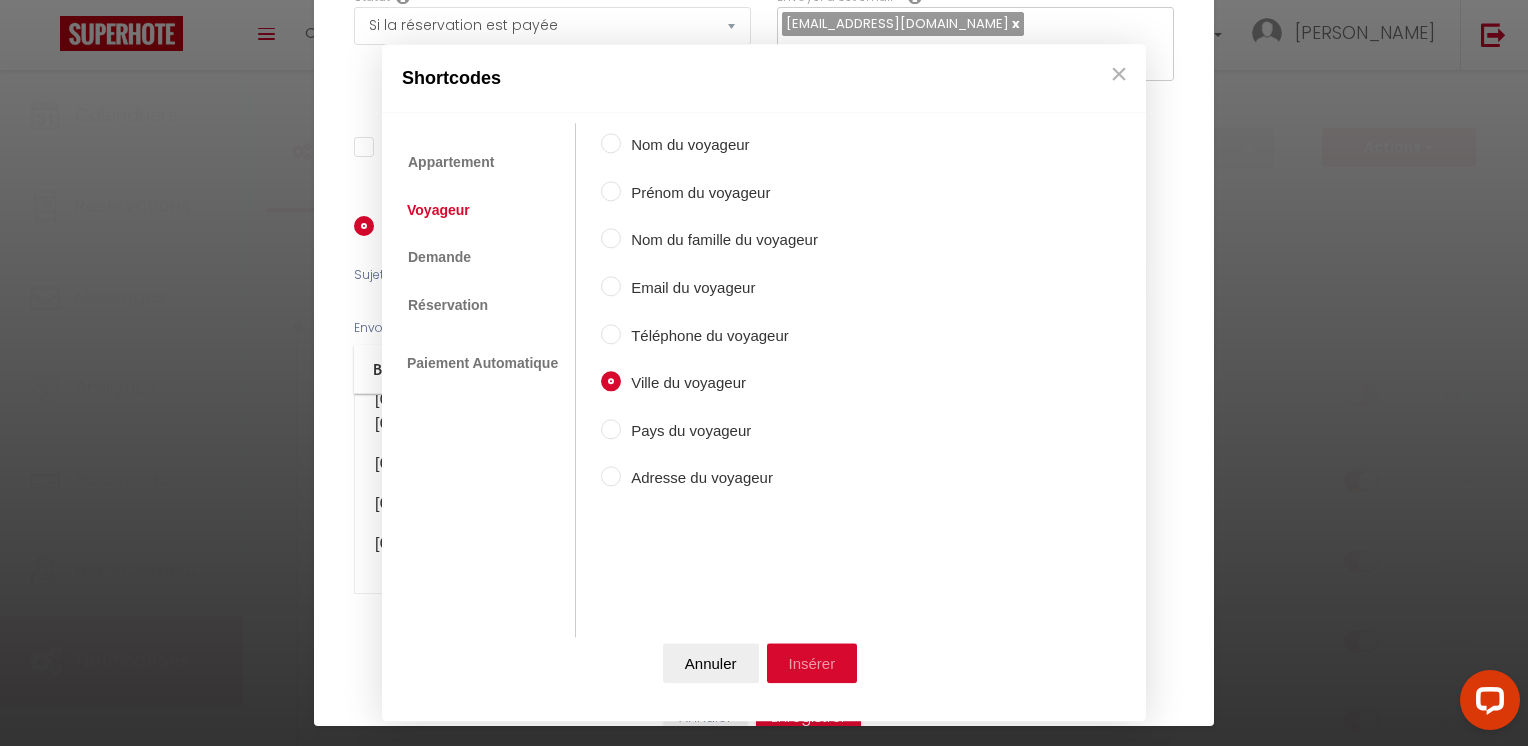 click on "Insérer" at bounding box center [812, 664] 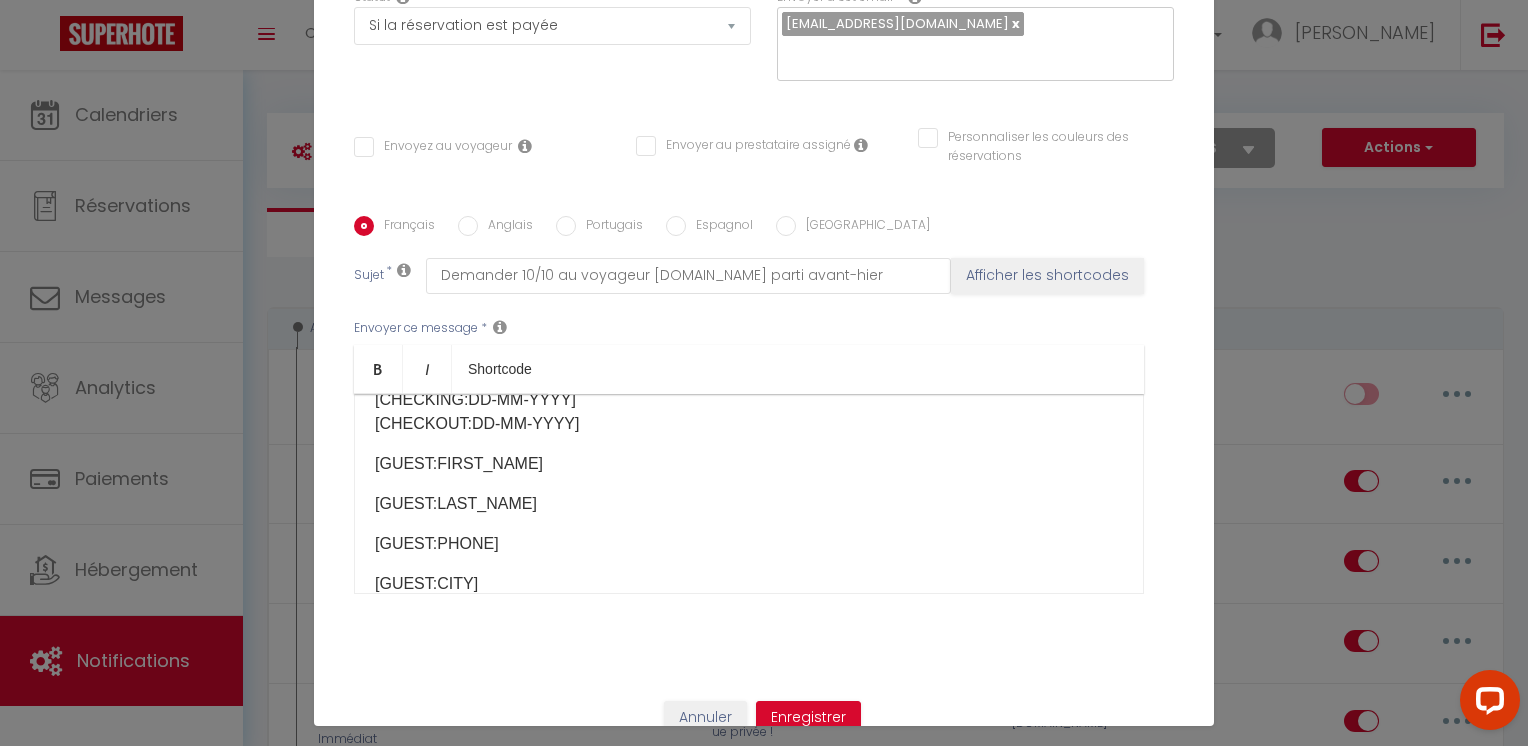 scroll, scrollTop: 67, scrollLeft: 0, axis: vertical 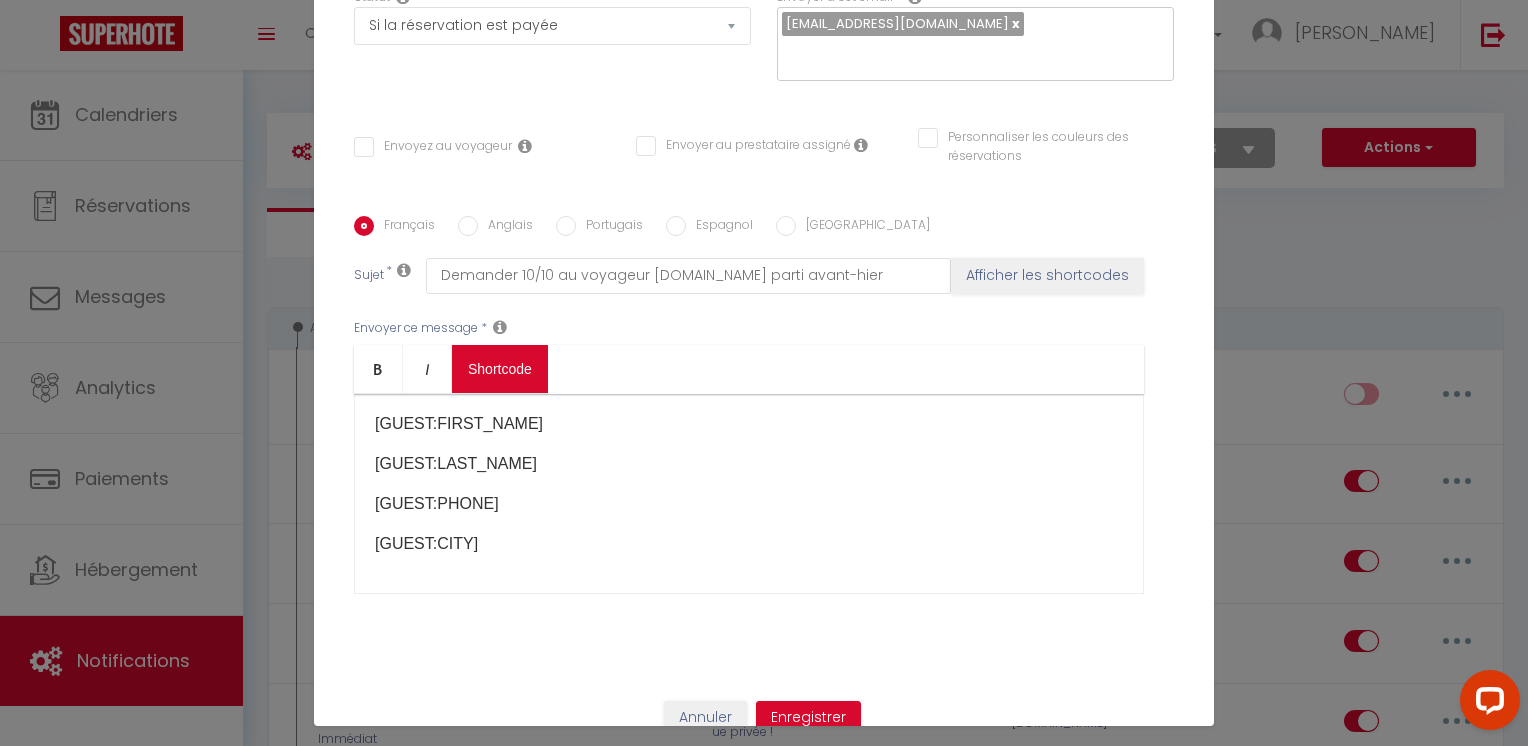 click on "Coaching SuperHote ce soir à 18h00, pour participer:  [URL][DOMAIN_NAME][SECURITY_DATA]   ×     Toggle navigation       Toggle Search     Toggle menubar     Chercher   BUTTON
Besoin d'aide ?
[PERSON_NAME]        Équipe     Résultat de la recherche   Aucun résultat     Calendriers     Réservations     Messages     Analytics      Paiements     Hébergement     Notifications                 Résultat de la recherche   Id   Appart   Voyageur    Checkin   Checkout   Nuits   Pers.   Plateforme   Statut     Résultat de la recherche   Aucun résultat          Notifications
Actions
Nouvelle Notification    Exporter    Importer    Tous les apparts    Maison avec terrasse plein sud à 7 min de la [GEOGRAPHIC_DATA] min de la plage, [GEOGRAPHIC_DATA], 15 de [GEOGRAPHIC_DATA] Maison à 10 [PERSON_NAME] centre dans avenue privée !       Nouveau shortcode personnalisé" at bounding box center [764, 3645] 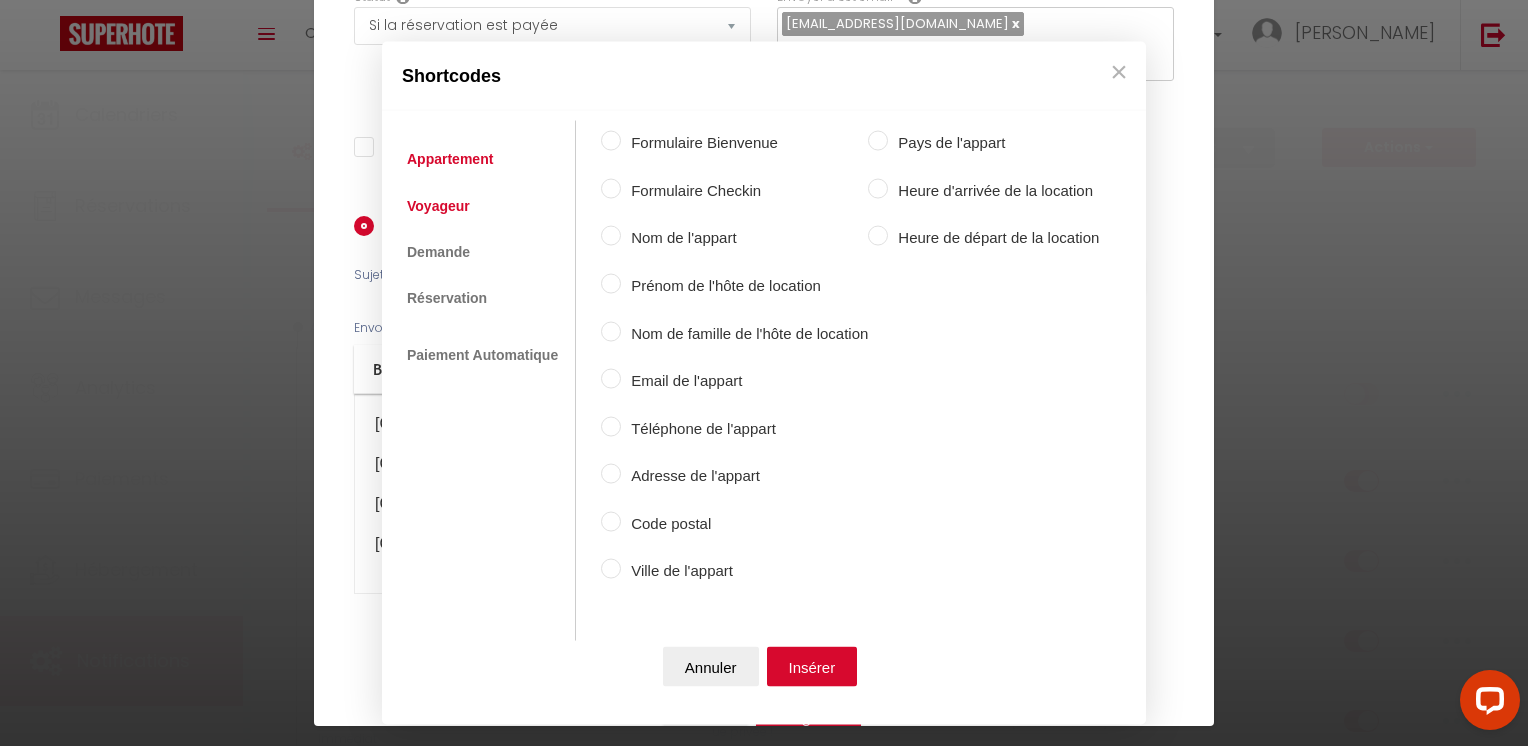 click on "Voyageur" at bounding box center [438, 205] 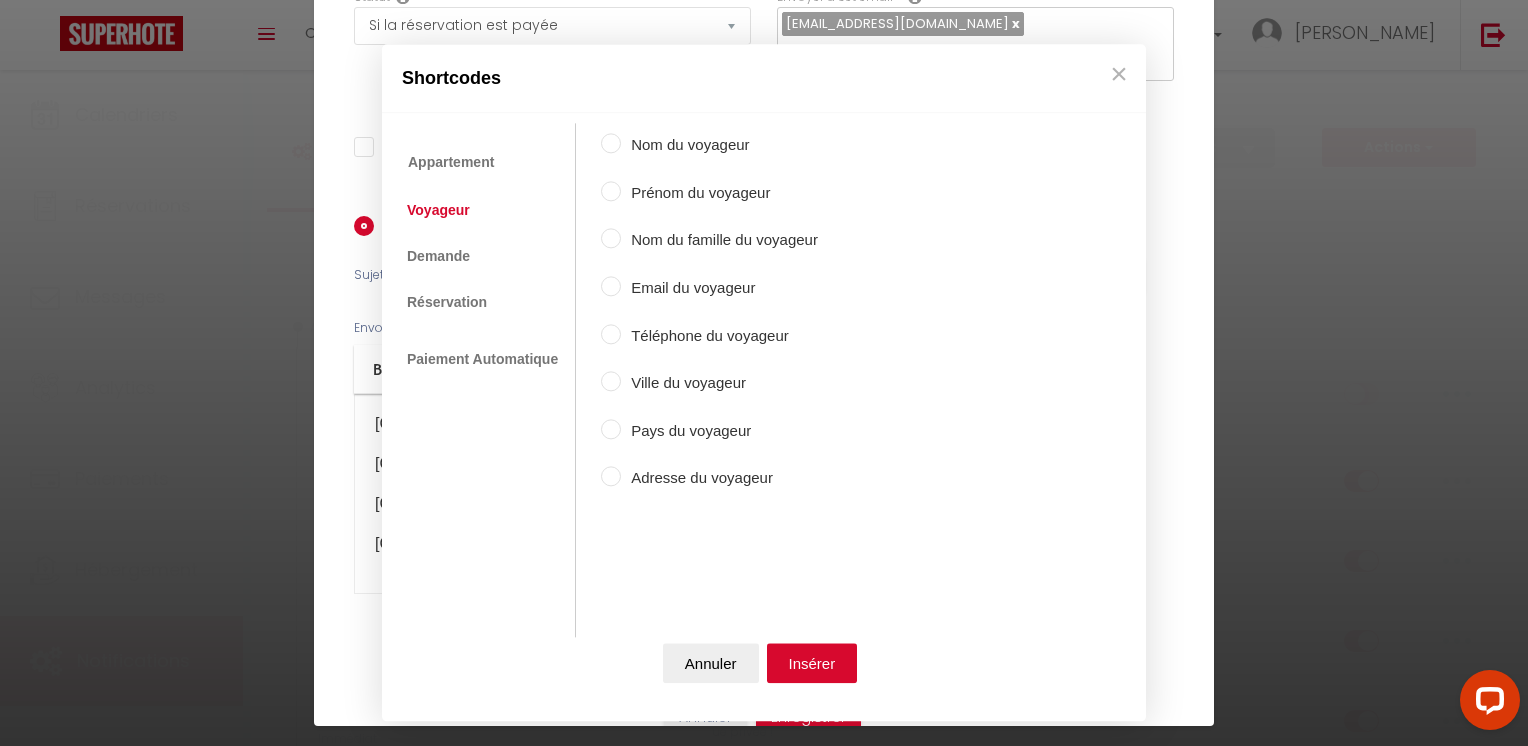 click on "Pays du voyageur" at bounding box center [719, 431] 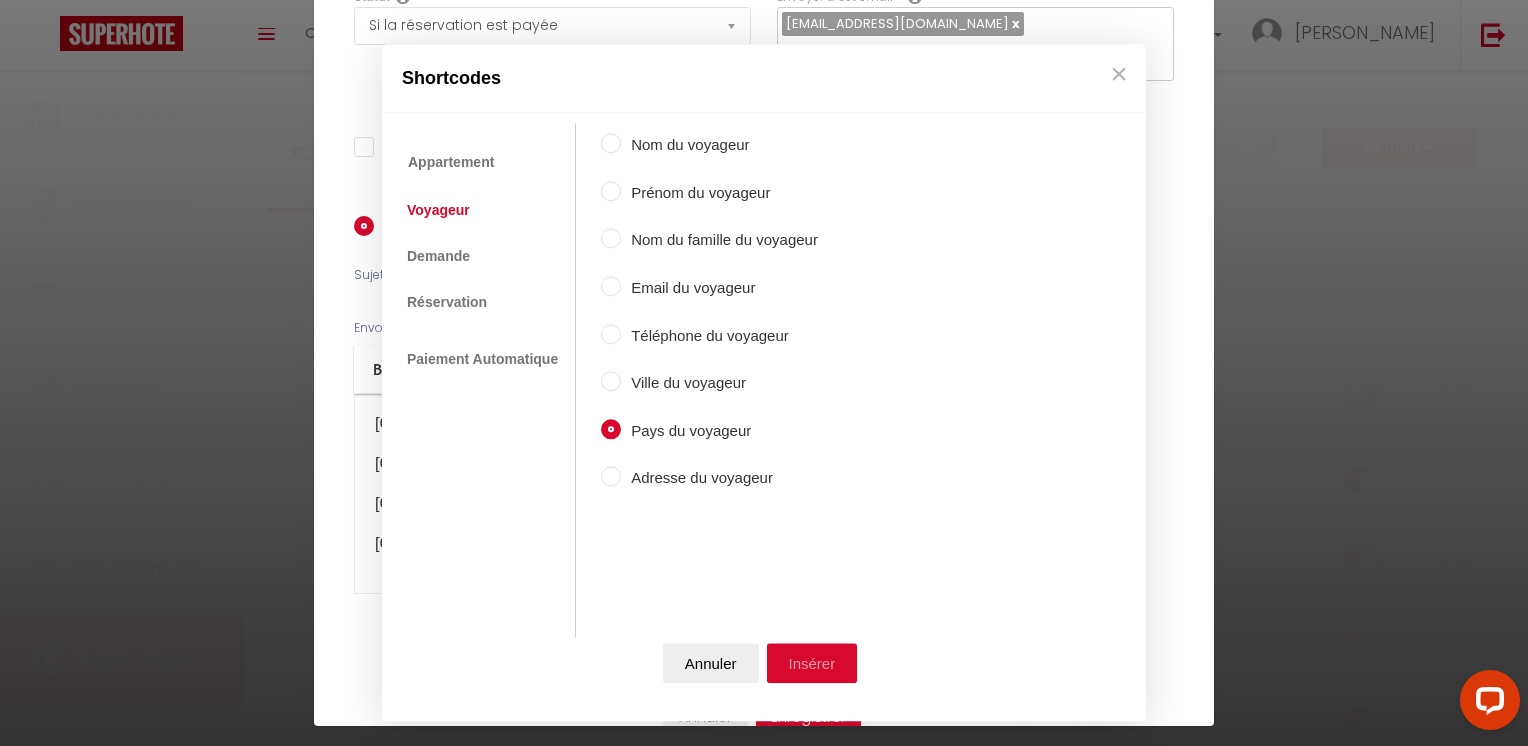 click on "Insérer" at bounding box center (812, 664) 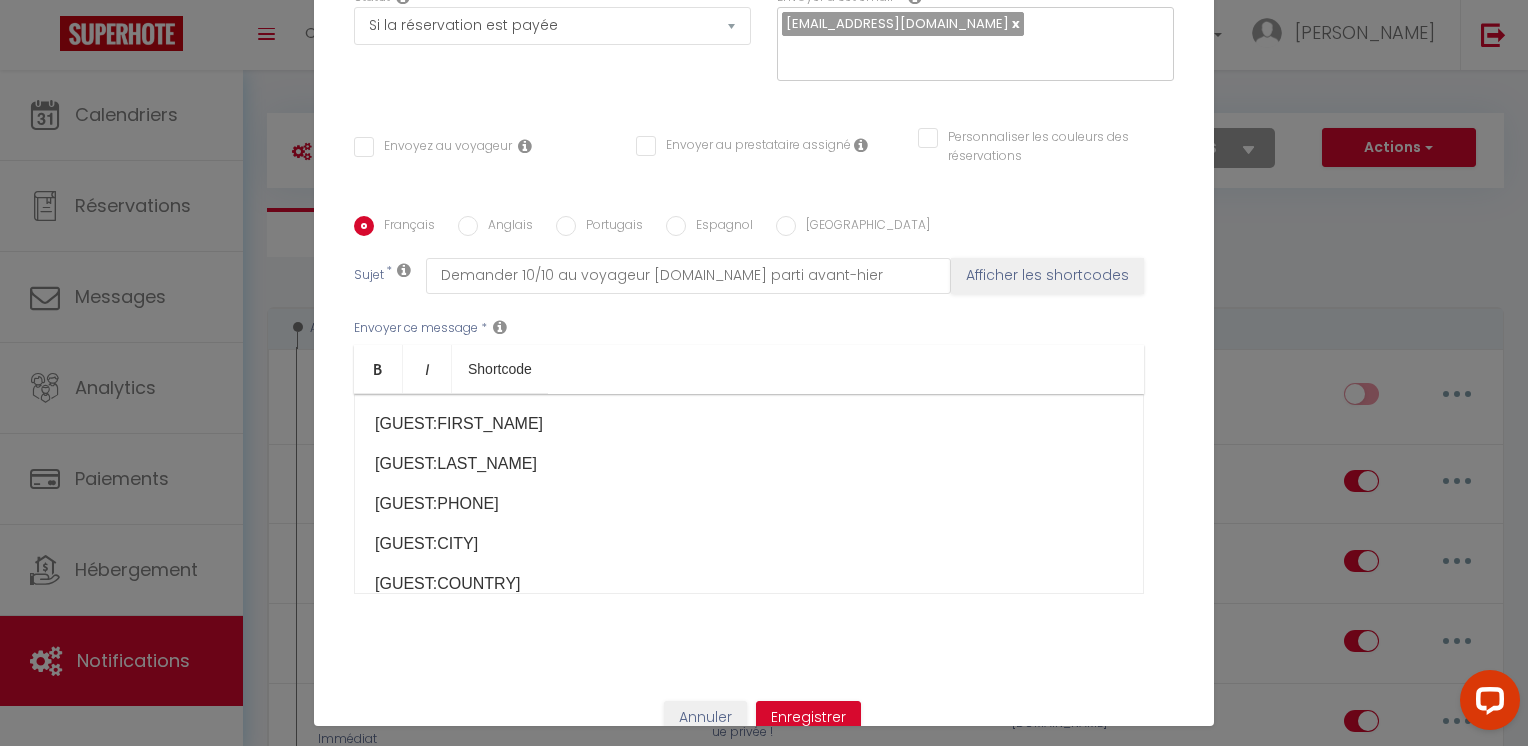 scroll, scrollTop: 107, scrollLeft: 0, axis: vertical 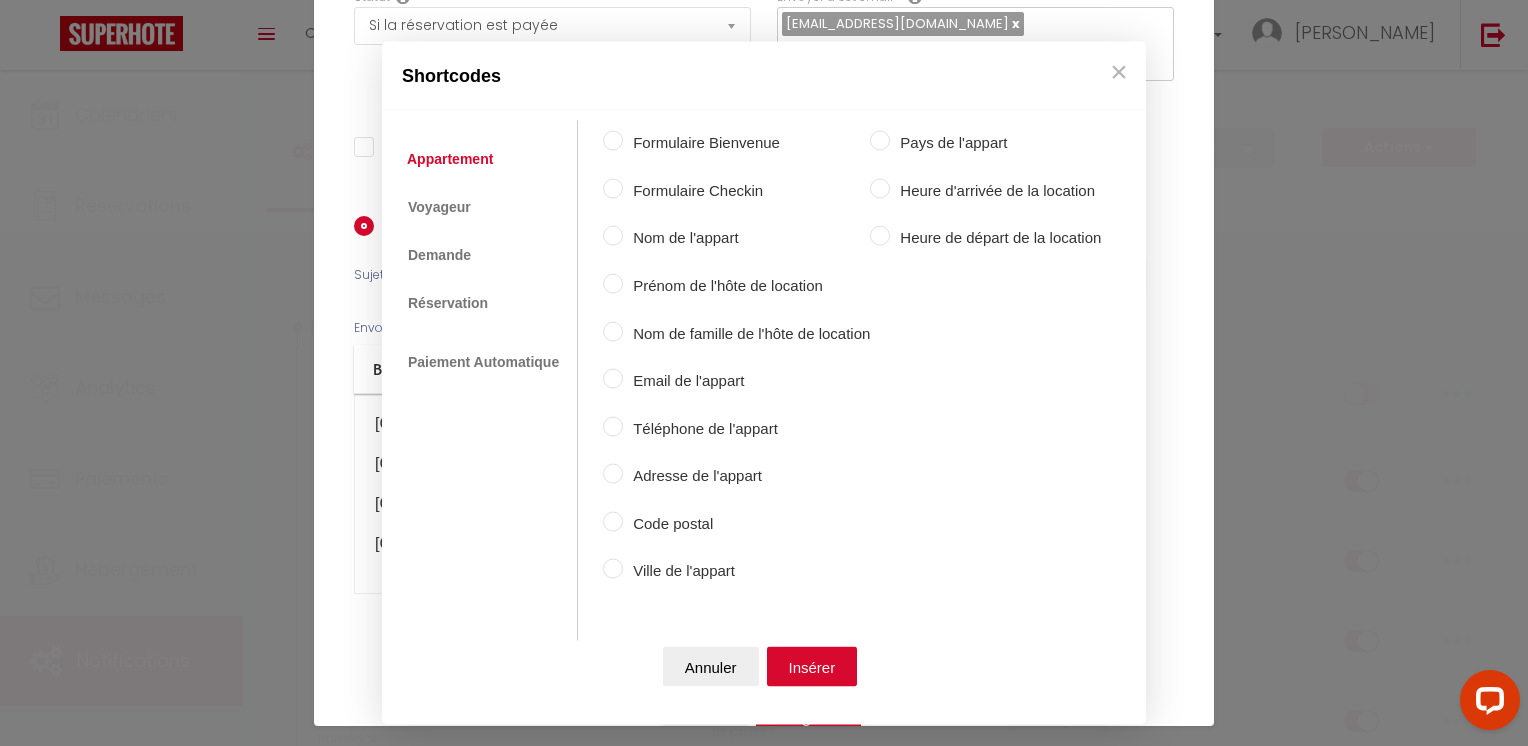 click on "Coaching SuperHote ce soir à 18h00, pour participer:  [URL][DOMAIN_NAME][SECURITY_DATA]   ×     Toggle navigation       Toggle Search     Toggle menubar     Chercher   BUTTON
Besoin d'aide ?
[PERSON_NAME]        Équipe     Résultat de la recherche   Aucun résultat     Calendriers     Réservations     Messages     Analytics      Paiements     Hébergement     Notifications                 Résultat de la recherche   Id   Appart   Voyageur    Checkin   Checkout   Nuits   Pers.   Plateforme   Statut     Résultat de la recherche   Aucun résultat          Notifications
Actions
Nouvelle Notification    Exporter    Importer    Tous les apparts    Maison avec terrasse plein sud à 7 min de la [GEOGRAPHIC_DATA] min de la plage, [GEOGRAPHIC_DATA], 15 de [GEOGRAPHIC_DATA] Maison à 10 [PERSON_NAME] centre dans avenue privée !       Nouveau shortcode personnalisé" at bounding box center [764, 3645] 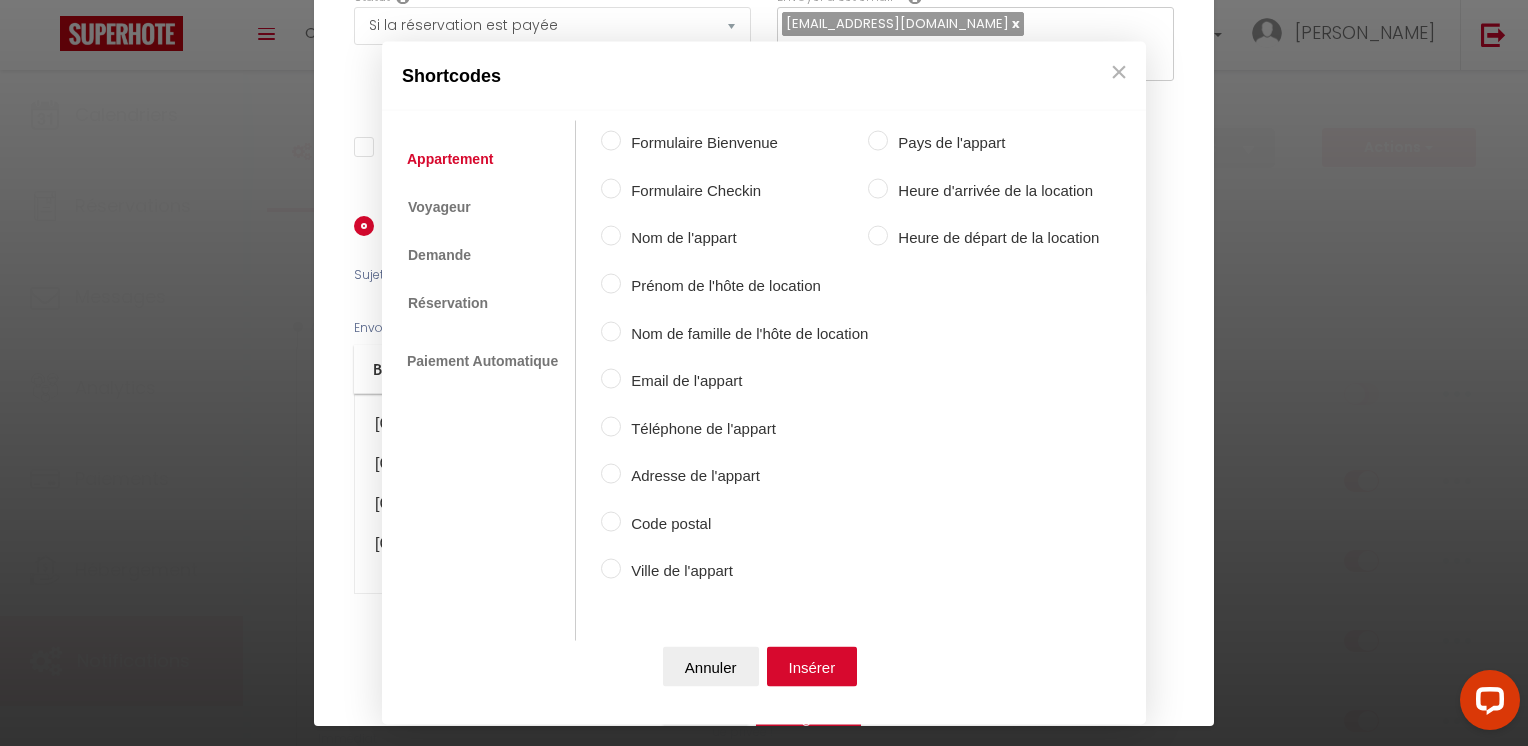 click on "Voyageur" at bounding box center (440, 206) 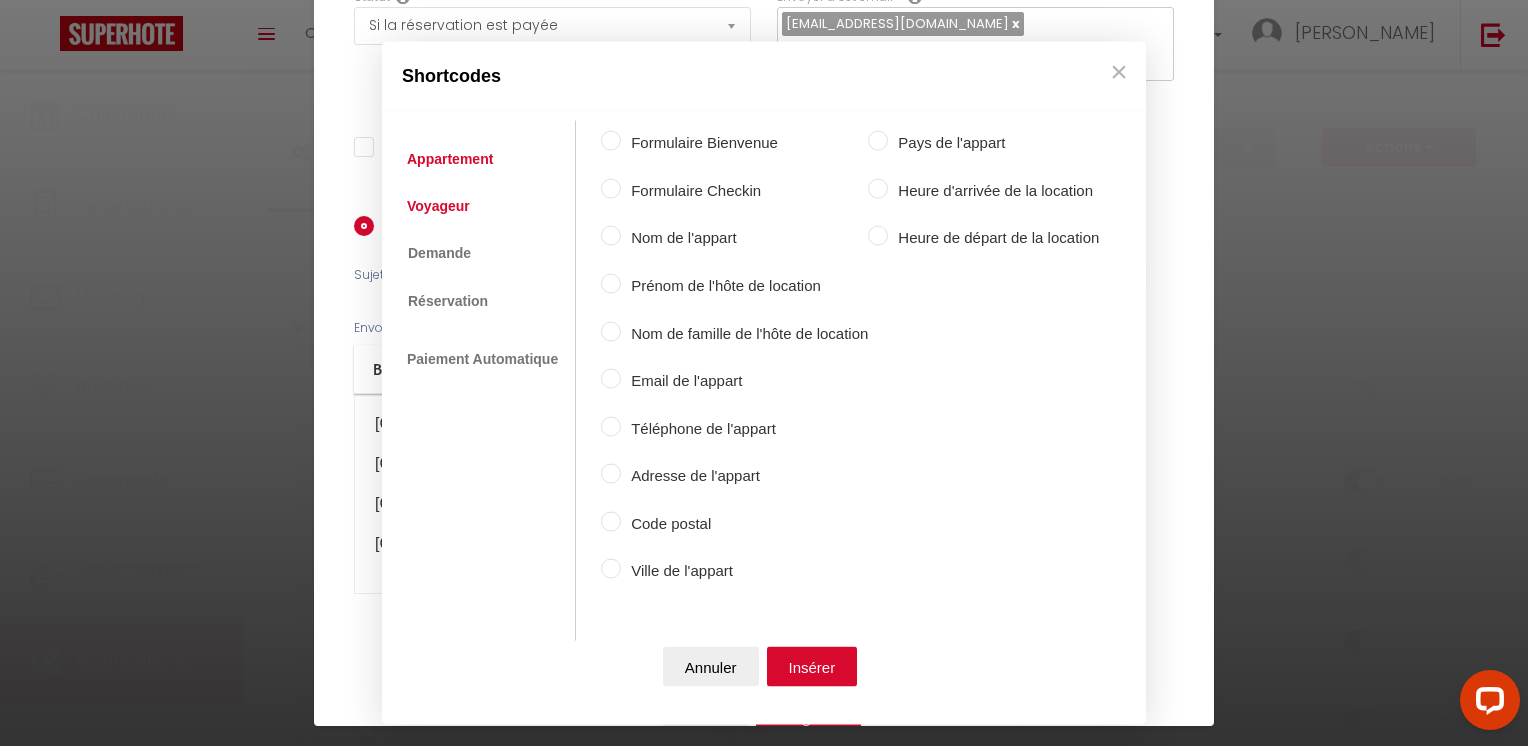 click on "Voyageur" at bounding box center (438, 205) 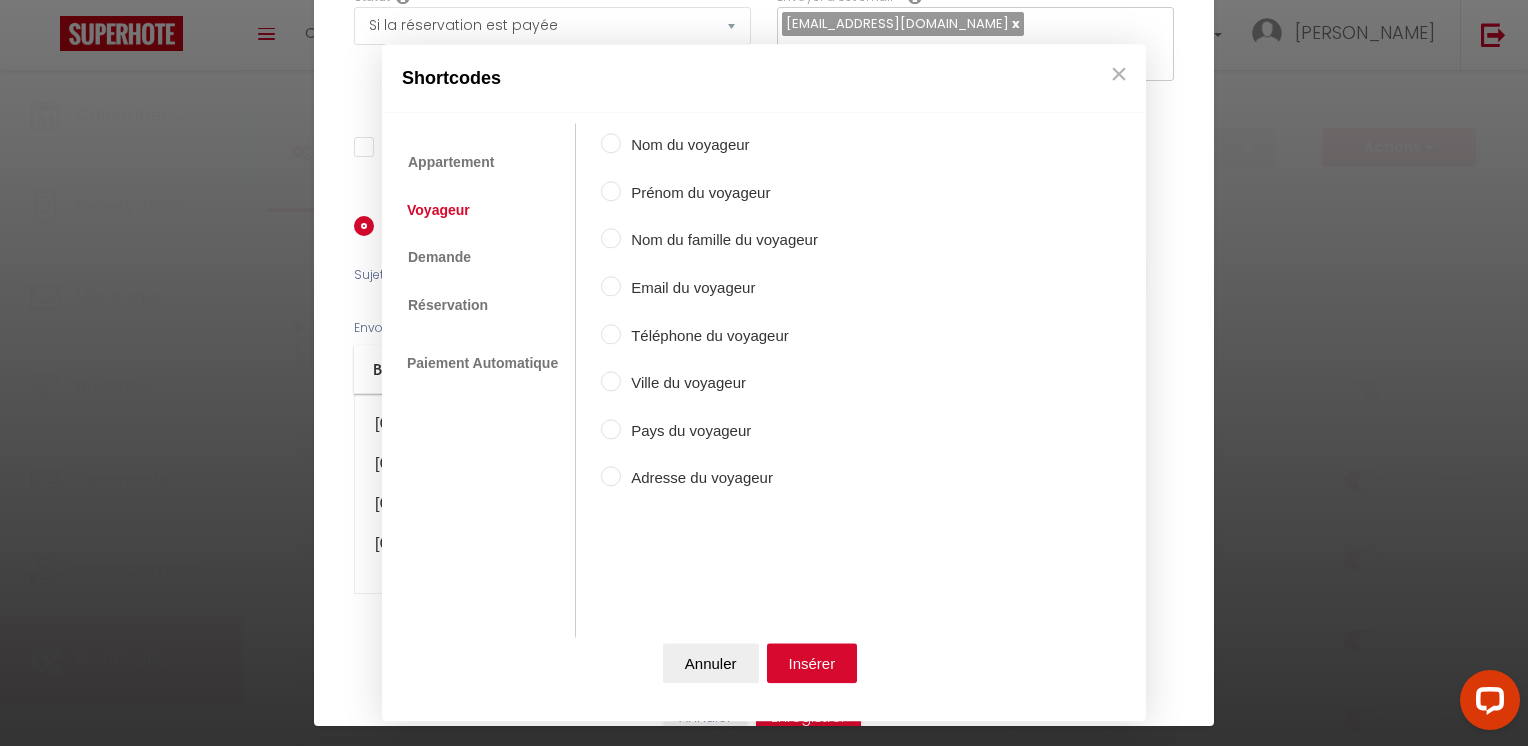 click on "Adresse du voyageur" at bounding box center [719, 479] 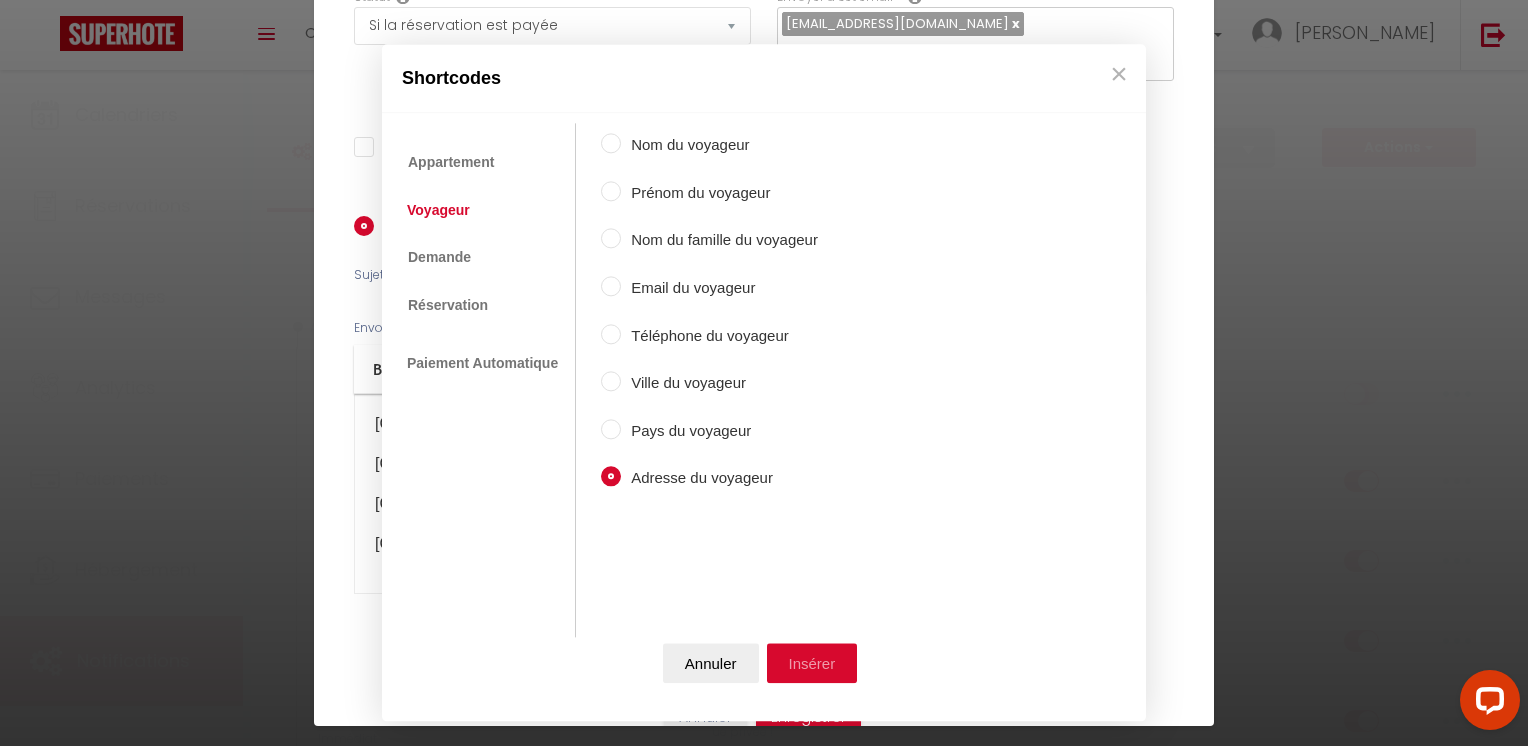 click on "Insérer" at bounding box center (812, 664) 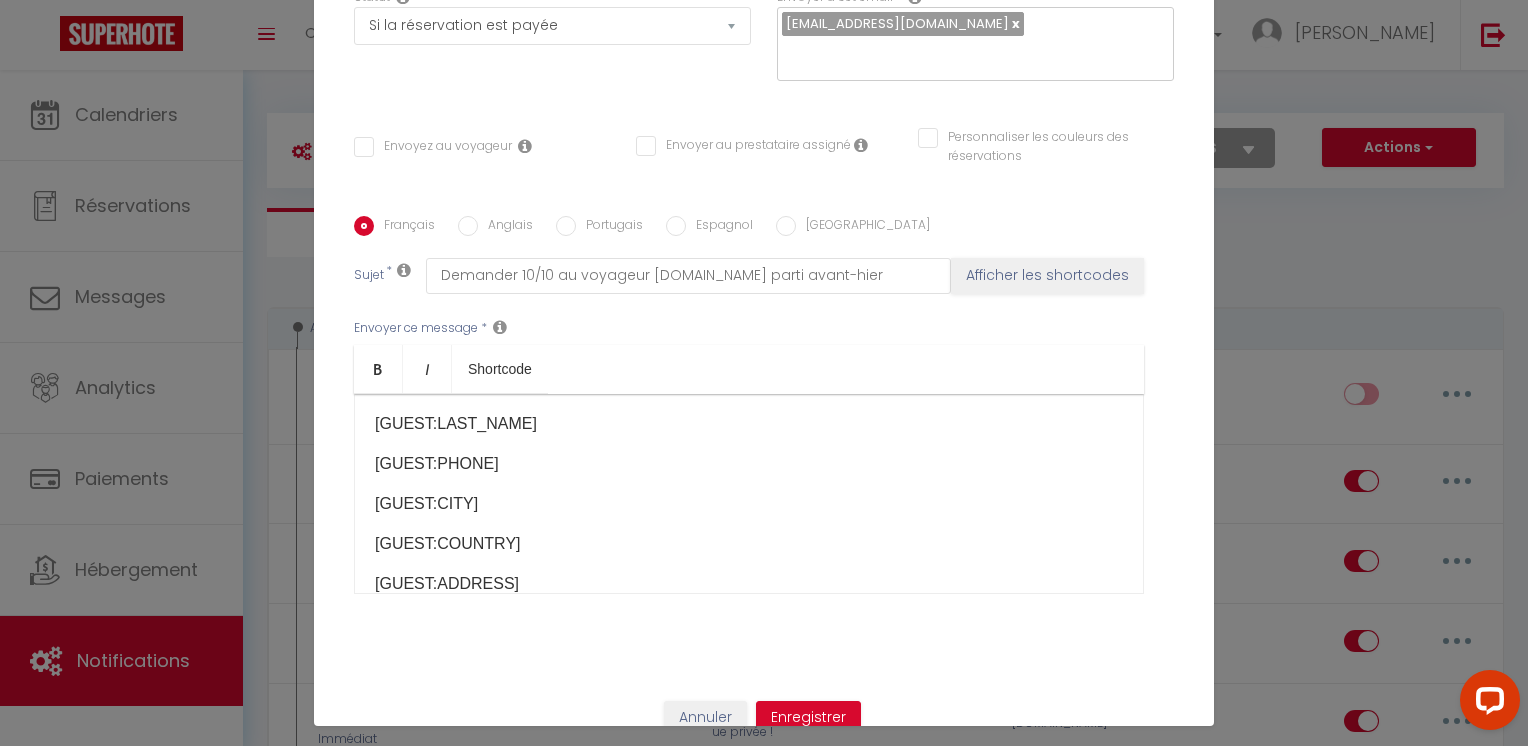 scroll, scrollTop: 147, scrollLeft: 0, axis: vertical 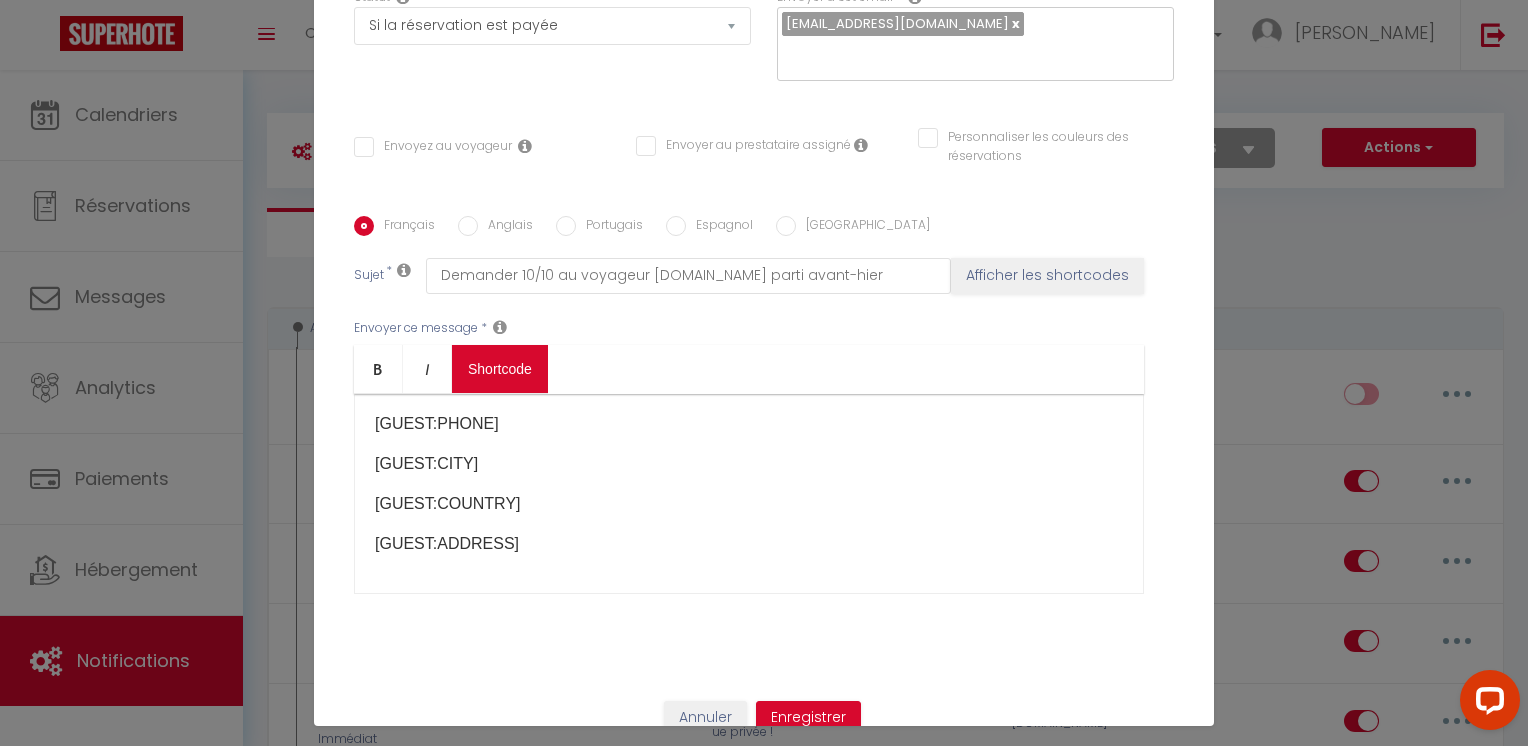 click on "Coaching SuperHote ce soir à 18h00, pour participer:  [URL][DOMAIN_NAME][SECURITY_DATA]   ×     Toggle navigation       Toggle Search     Toggle menubar     Chercher   BUTTON
Besoin d'aide ?
[PERSON_NAME]        Équipe     Résultat de la recherche   Aucun résultat     Calendriers     Réservations     Messages     Analytics      Paiements     Hébergement     Notifications                 Résultat de la recherche   Id   Appart   Voyageur    Checkin   Checkout   Nuits   Pers.   Plateforme   Statut     Résultat de la recherche   Aucun résultat          Notifications
Actions
Nouvelle Notification    Exporter    Importer    Tous les apparts    Maison avec terrasse plein sud à 7 min de la [GEOGRAPHIC_DATA] min de la plage, [GEOGRAPHIC_DATA], 15 de [GEOGRAPHIC_DATA] Maison à 10 [PERSON_NAME] centre dans avenue privée !       Nouveau shortcode personnalisé" at bounding box center (764, 3645) 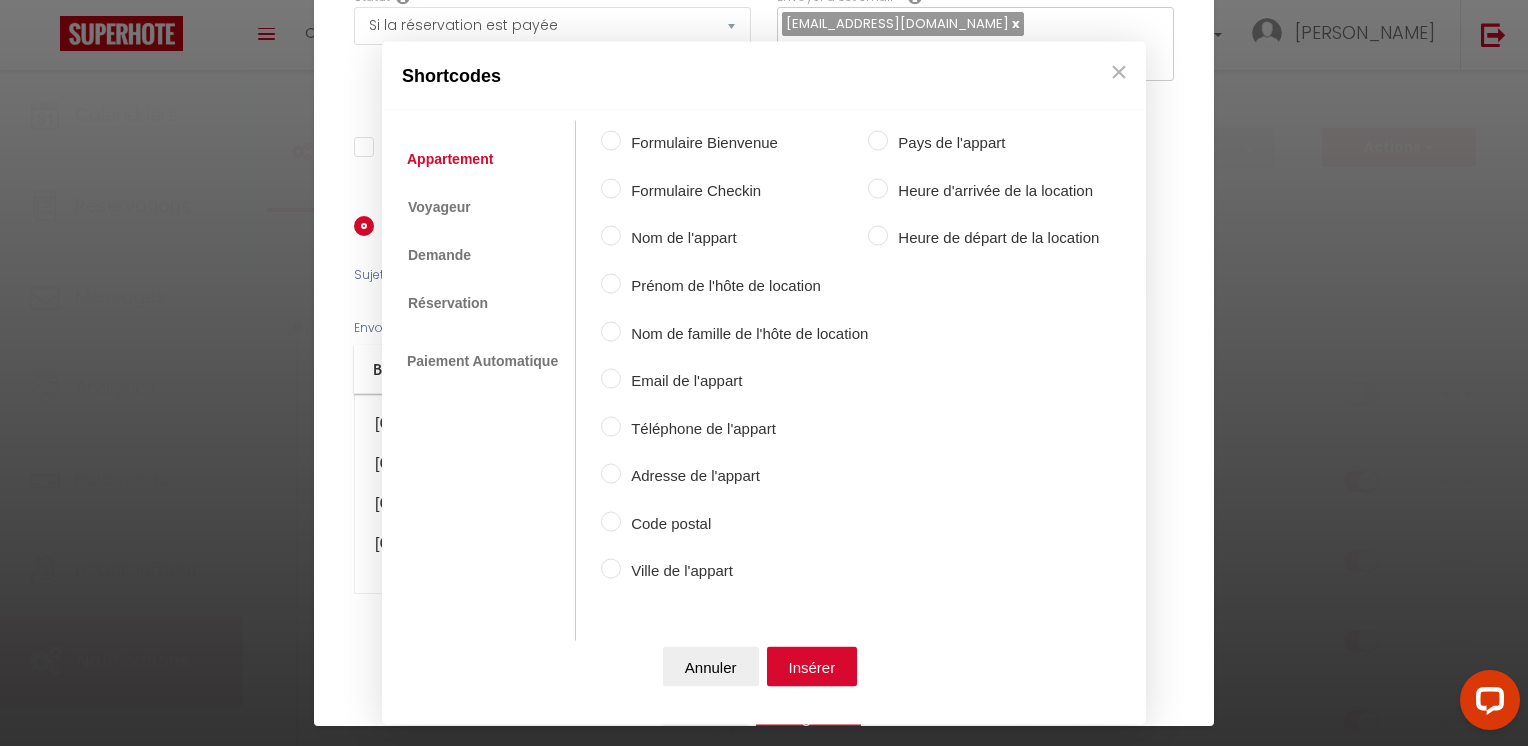 click on "Nom de l'appart" at bounding box center [744, 238] 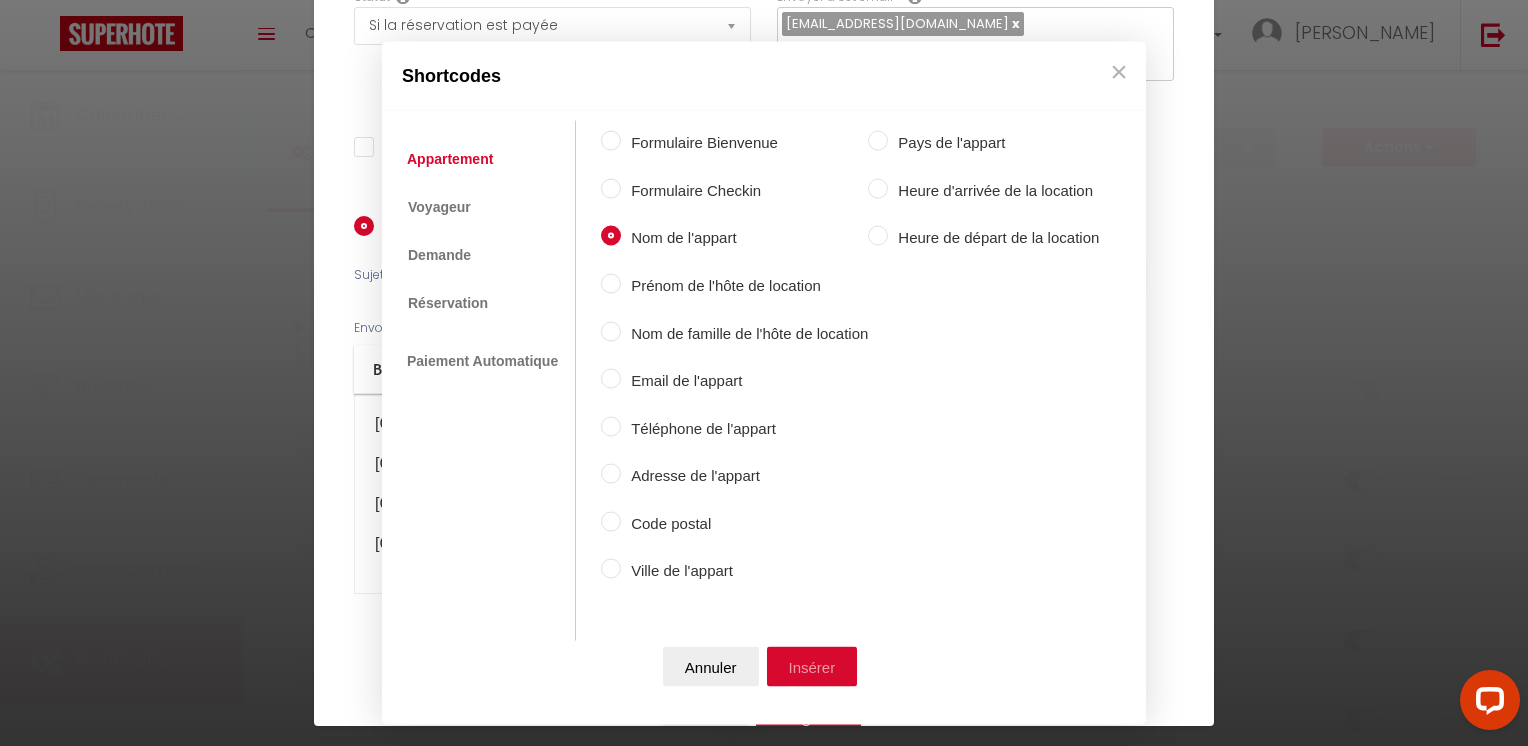 click on "Insérer" at bounding box center [812, 666] 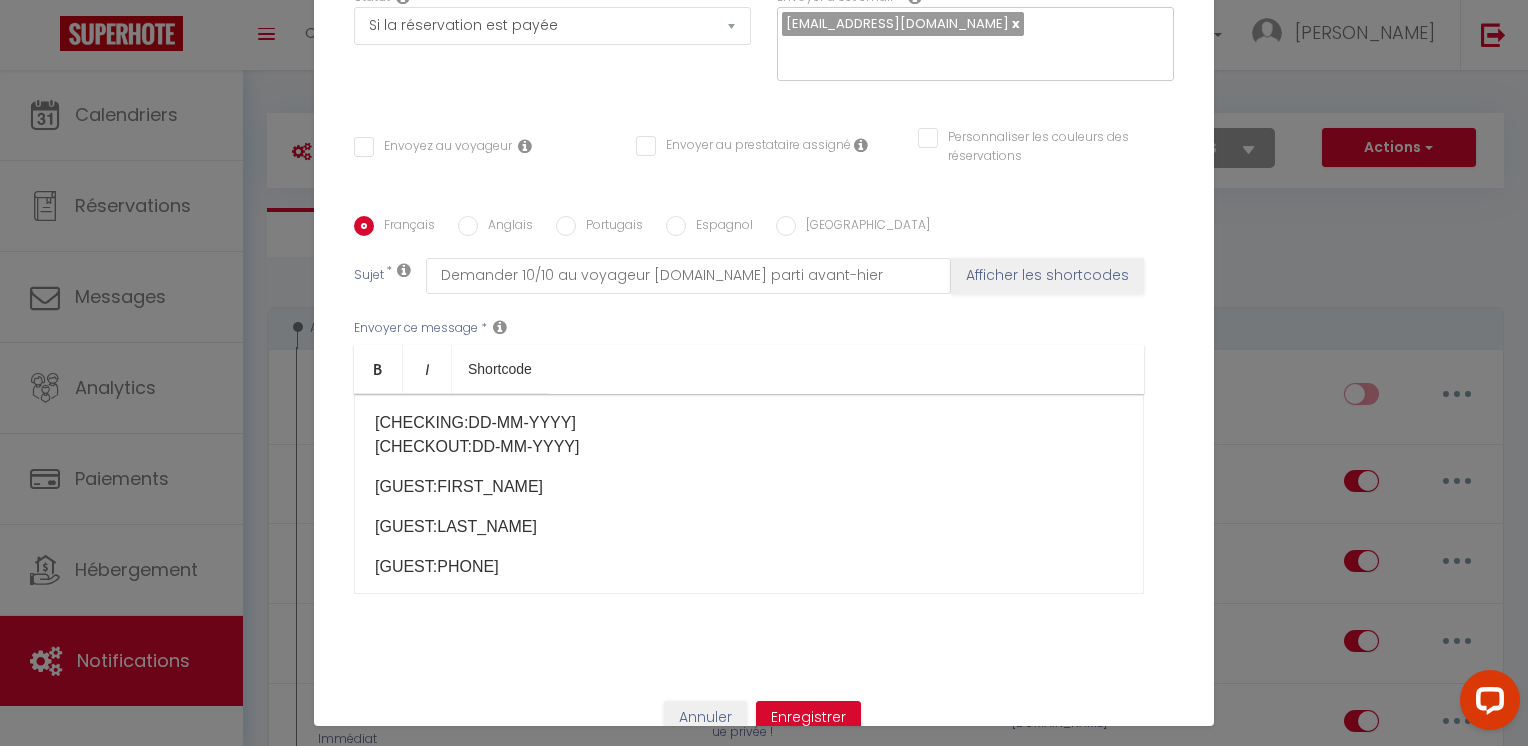 scroll, scrollTop: 0, scrollLeft: 0, axis: both 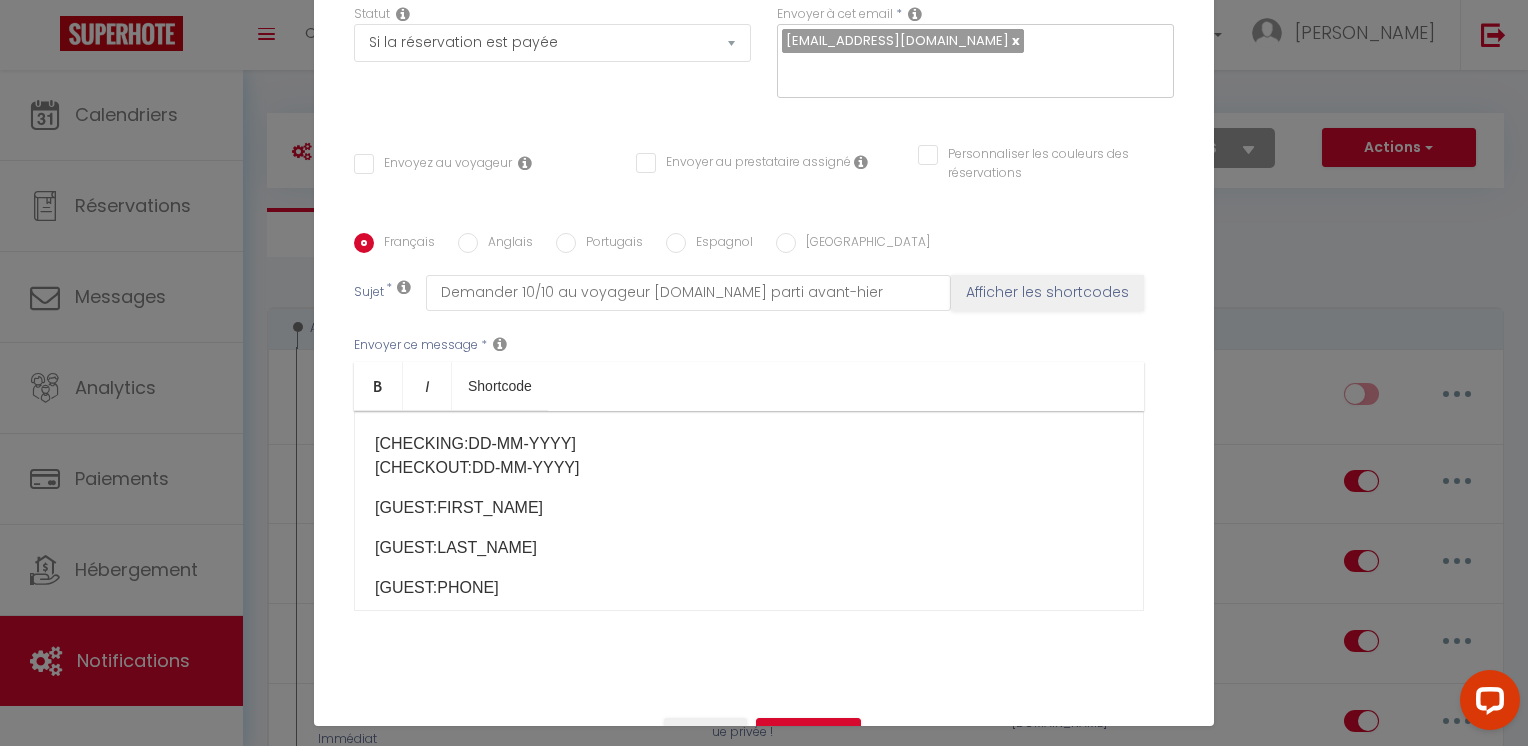 click on "[CHECKING:DD-MM-YYYY] [CHECKOUT:DD-MM-YYYY] [GUEST:FIRST_NAME] [GUEST:LAST_NAME] [GUEST:PHONE] [GUEST:CITY] [GUEST:COUNTRY] [GUEST:ADDRESS] [RENTAL:NAME] ​ ​ ​ ​ ​ ​ ​ ​ ​" at bounding box center (749, 511) 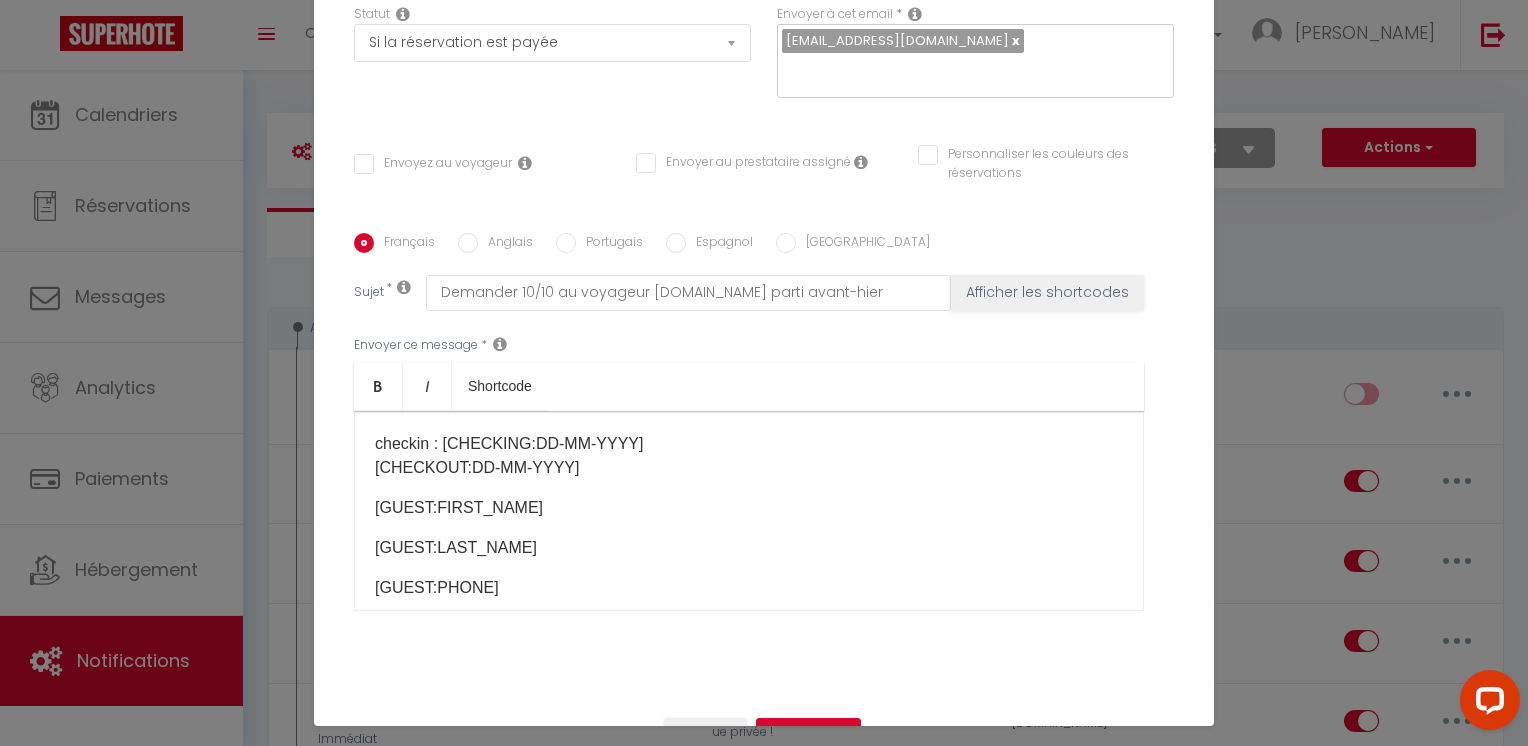 click on "[CHECKOUT:DD-MM-YYYY]" at bounding box center [749, 468] 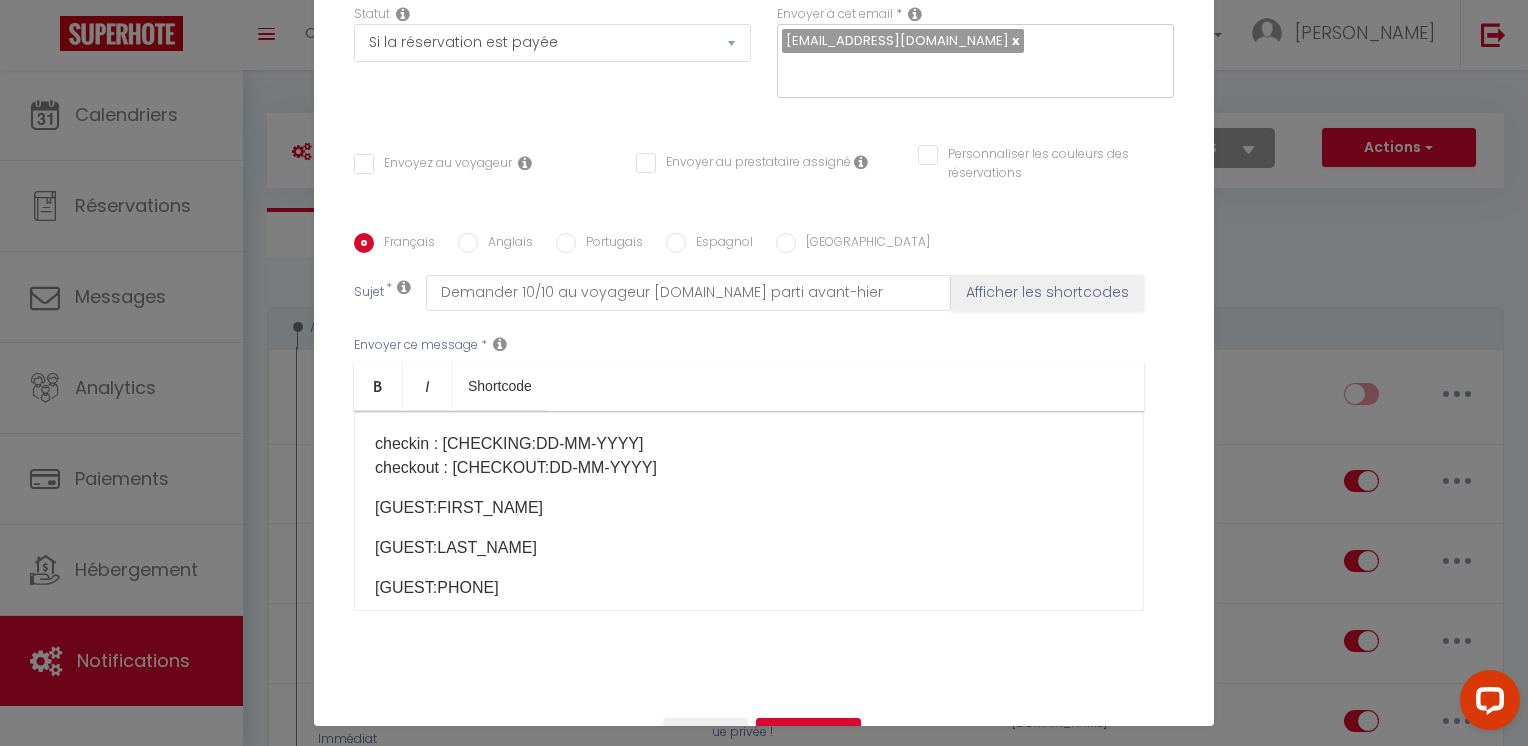 click on "checkin : [CHECKING:DD-MM-YYYY] checkout : [CHECKOUT:DD-MM-YYYY] [GUEST:FIRST_NAME] [GUEST:LAST_NAME] [GUEST:PHONE] [GUEST:CITY] [GUEST:COUNTRY] [GUEST:ADDRESS] [RENTAL:NAME] ​ ​ ​ ​ ​ ​ ​ ​ ​" at bounding box center [749, 511] 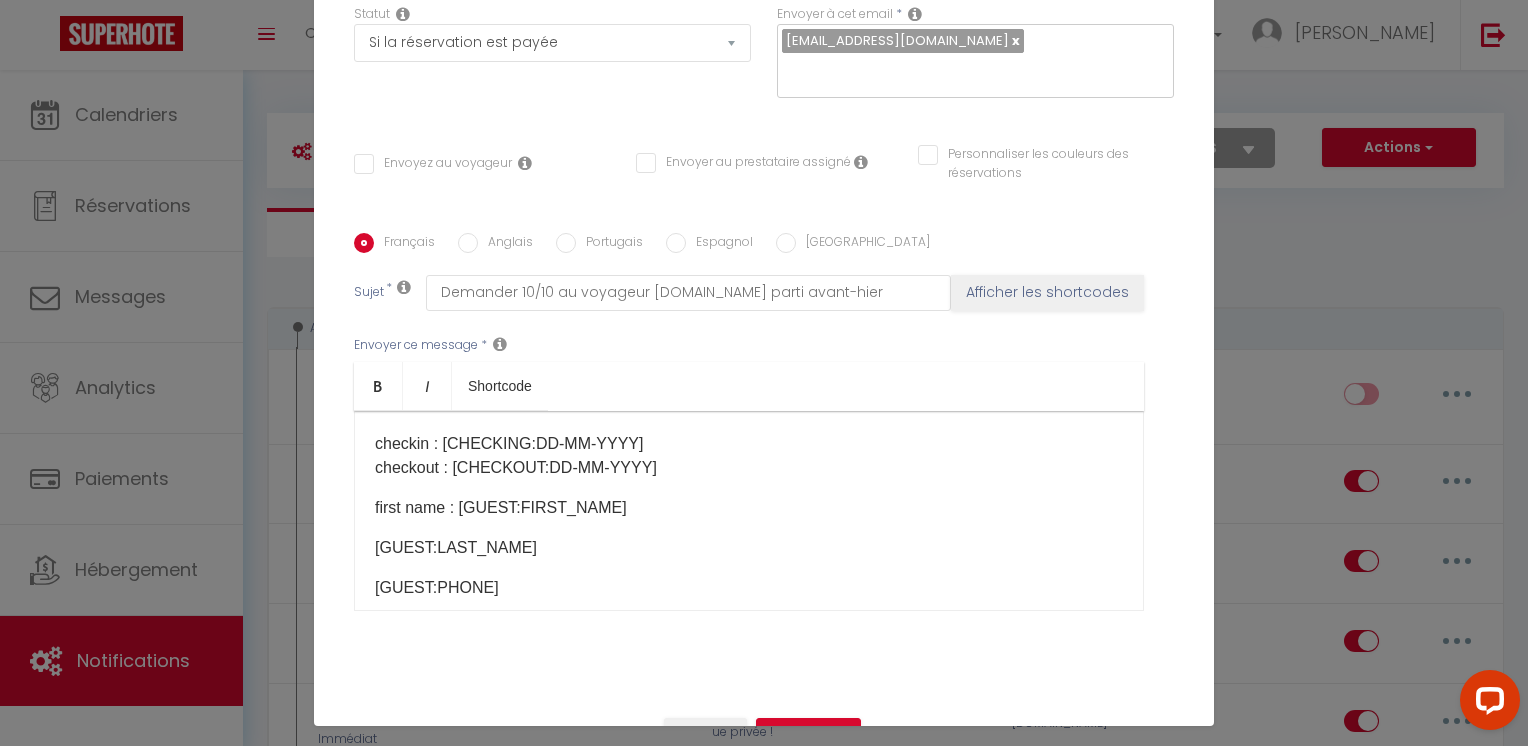 click on "checkin : [CHECKING:DD-MM-YYYY] checkout : [CHECKOUT:DD-MM-YYYY] first name : [GUEST:FIRST_NAME] [GUEST:LAST_NAME] [GUEST:PHONE] [GUEST:CITY] [GUEST:COUNTRY] [GUEST:ADDRESS] [RENTAL:NAME] ​ ​ ​ ​ ​ ​ ​ ​ ​" at bounding box center (749, 511) 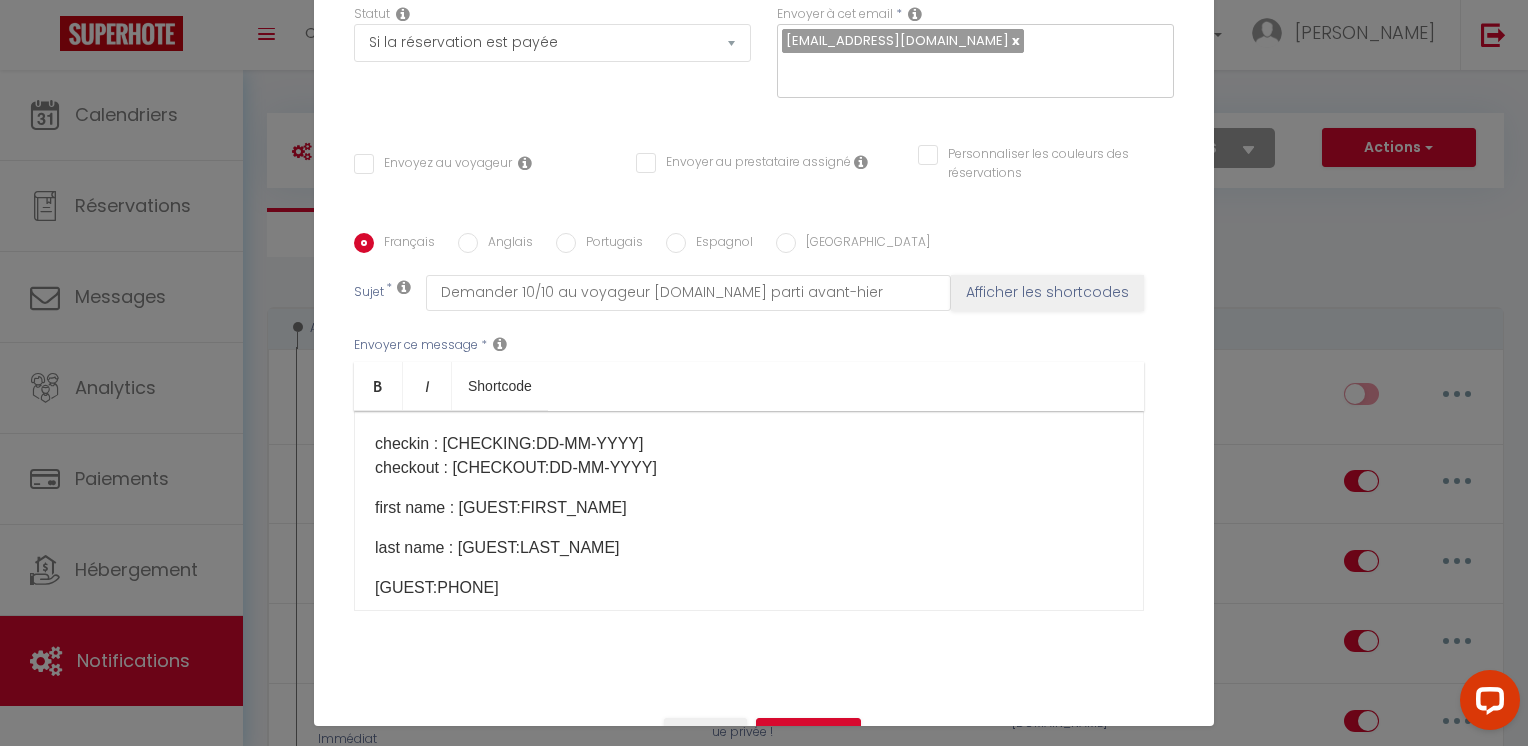 click on "checkin : [CHECKING:DD-MM-YYYY] checkout : [CHECKOUT:DD-MM-YYYY] first name : [GUEST:FIRST_NAME] last name : [GUEST:LAST_NAME] [GUEST:PHONE] [GUEST:CITY] [GUEST:COUNTRY] [GUEST:ADDRESS] [RENTAL:NAME] ​ ​ ​ ​ ​ ​ ​ ​ ​" at bounding box center [749, 511] 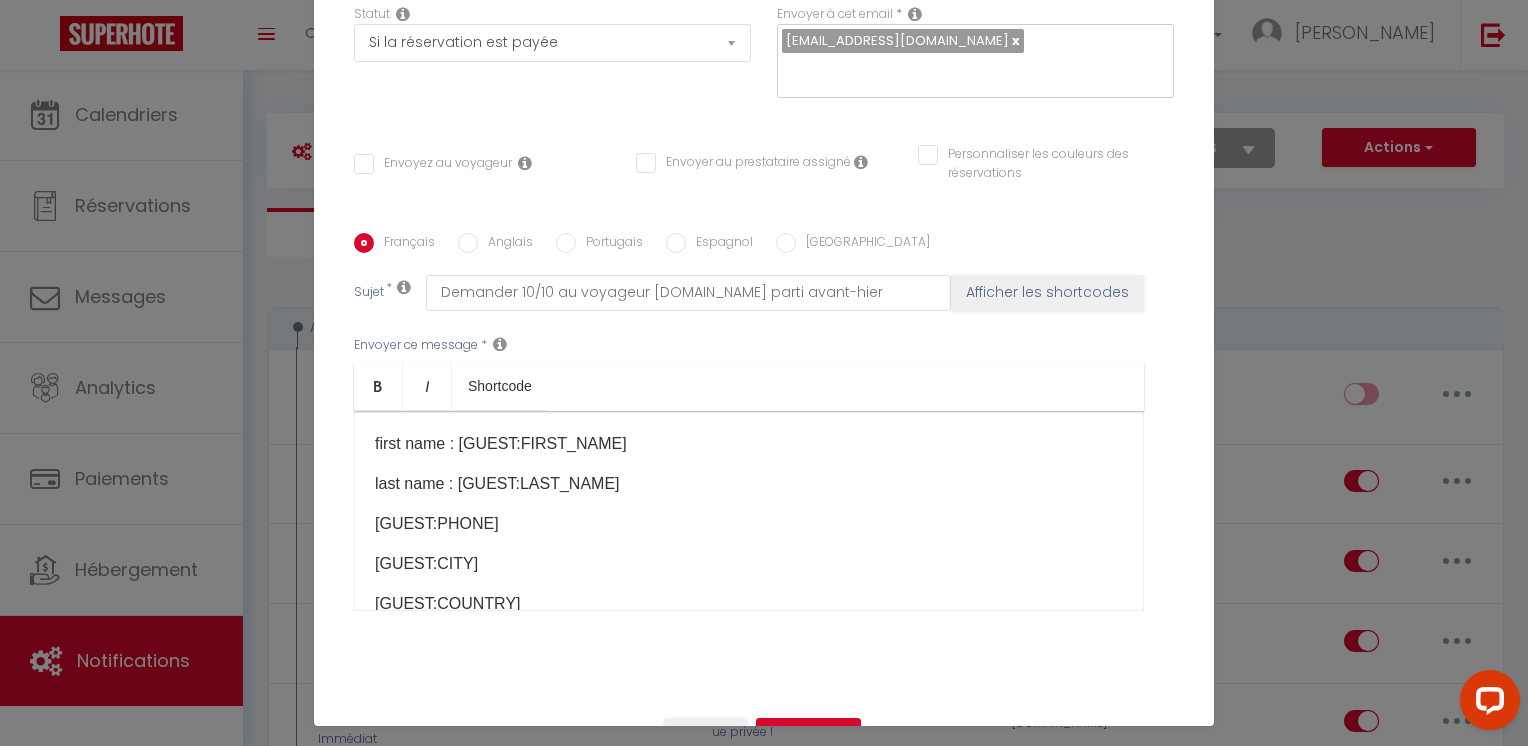 scroll, scrollTop: 66, scrollLeft: 0, axis: vertical 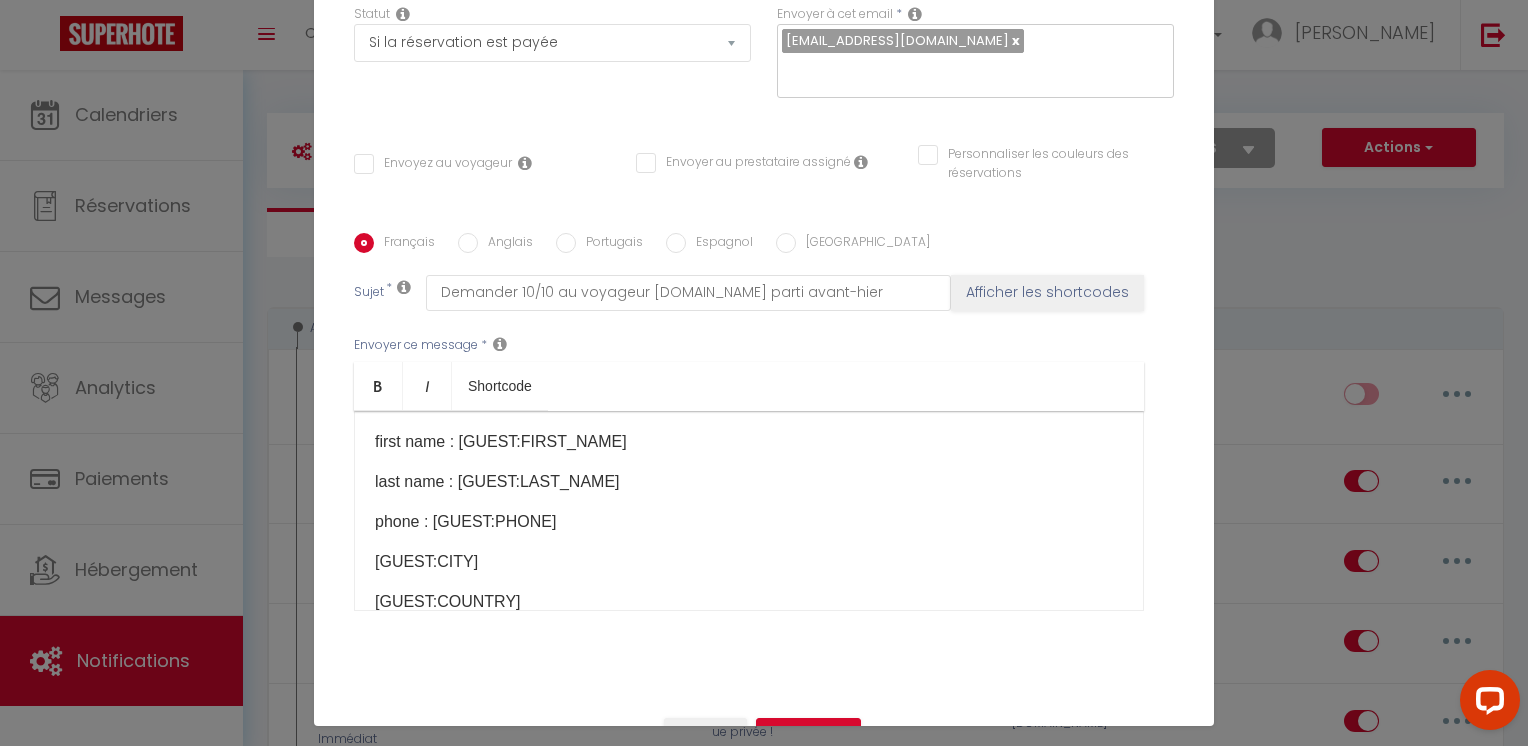 click on "checkin : [CHECKING:DD-MM-YYYY] checkout : [CHECKOUT:DD-MM-YYYY] first name : [GUEST:FIRST_NAME] last name : [GUEST:LAST_NAME] phone : [GUEST:PHONE] [GUEST:CITY] [GUEST:COUNTRY] [GUEST:ADDRESS] [RENTAL:NAME] ​ ​ ​ ​ ​ ​ ​ ​ ​" at bounding box center (749, 511) 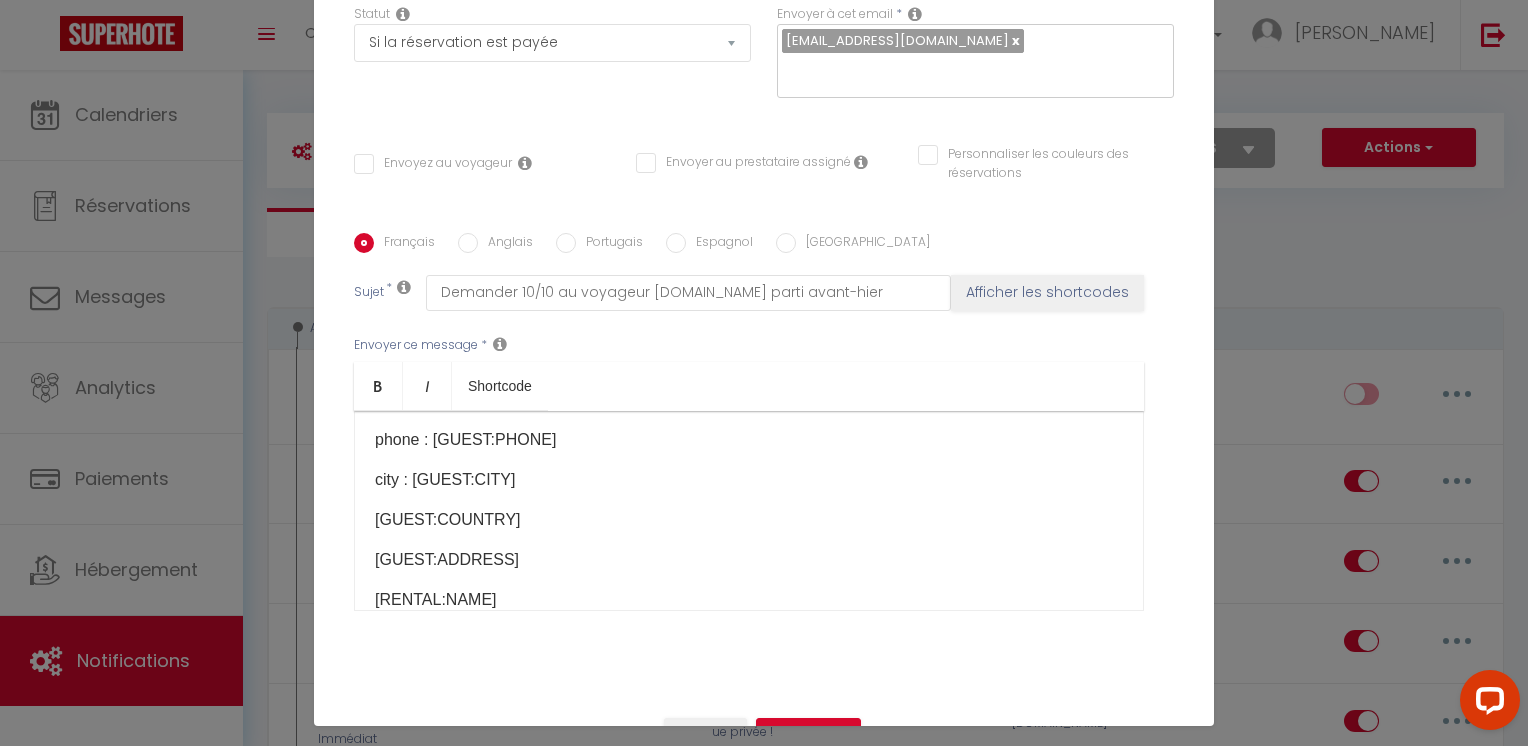 scroll, scrollTop: 200, scrollLeft: 0, axis: vertical 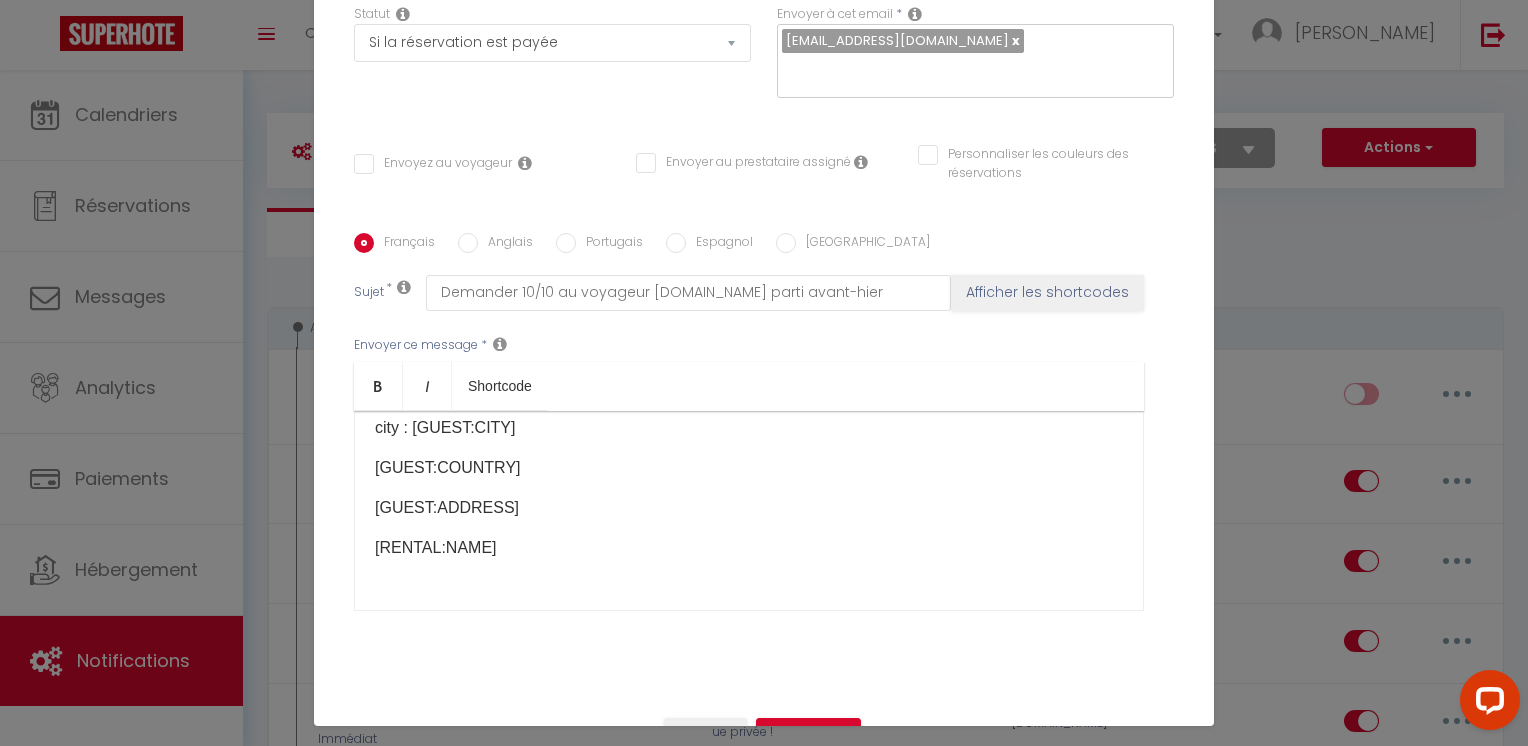 click on "[GUEST:COUNTRY]" at bounding box center (749, 468) 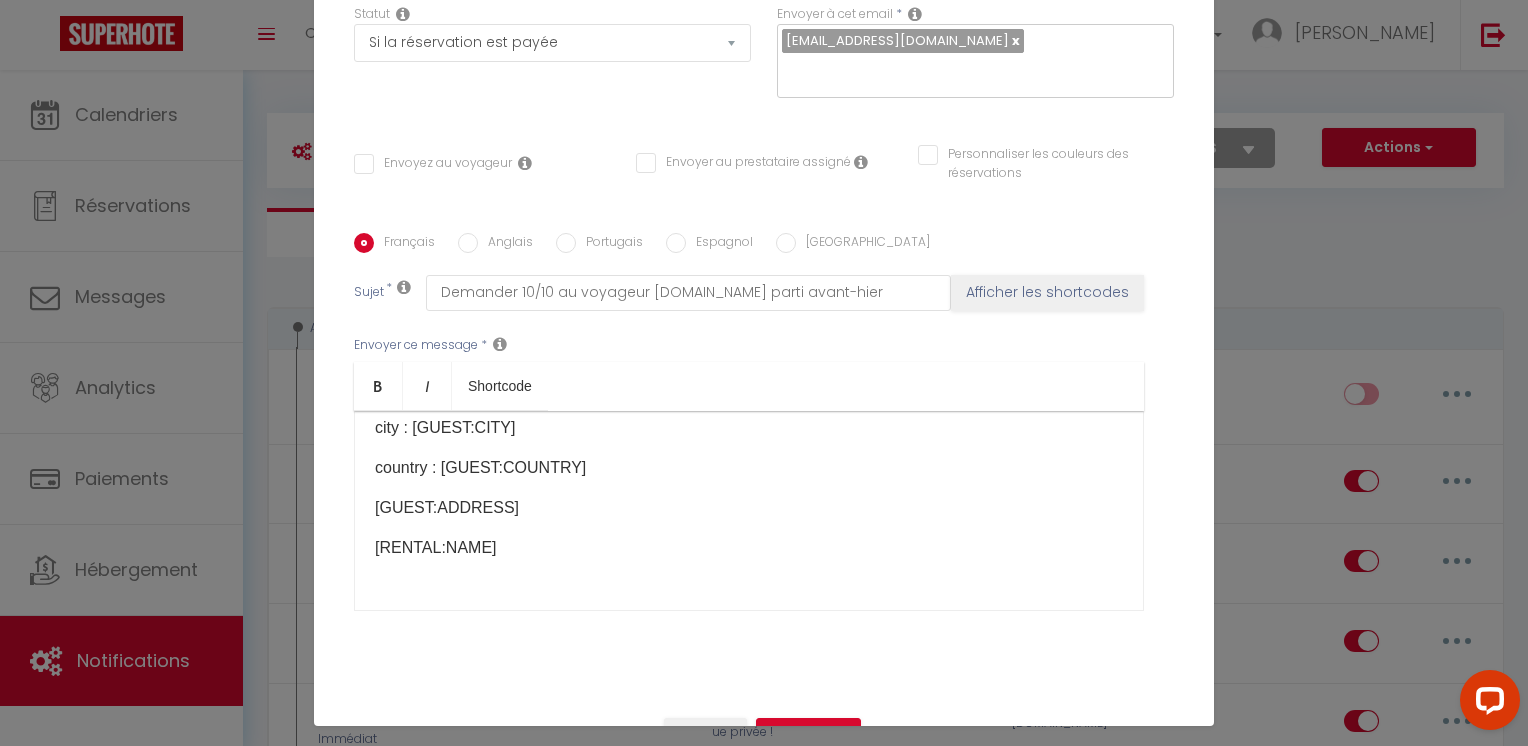 click on "[GUEST:ADDRESS]" at bounding box center [749, 508] 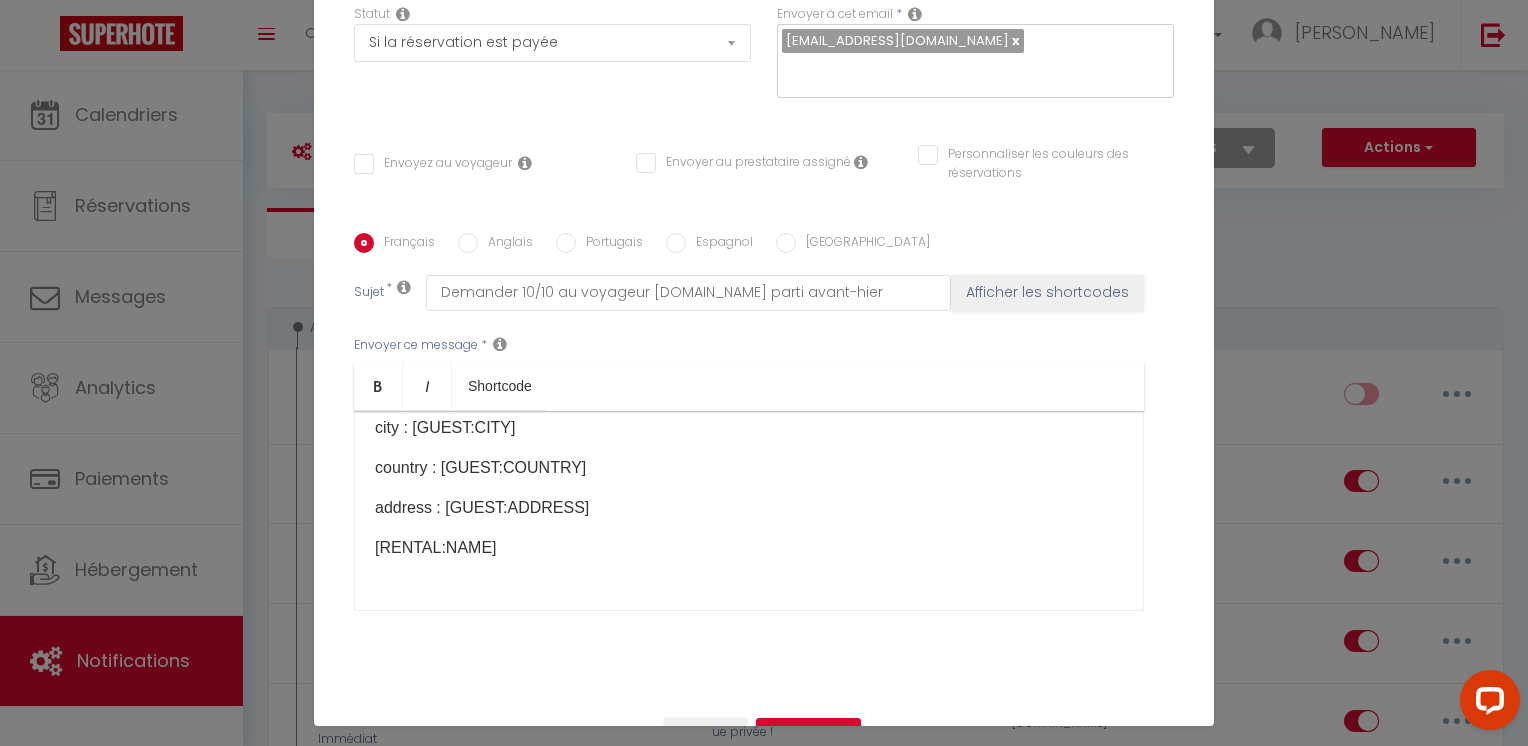 click on "[RENTAL:NAME] ​ ​ ​ ​ ​ ​ ​ ​" at bounding box center (749, 548) 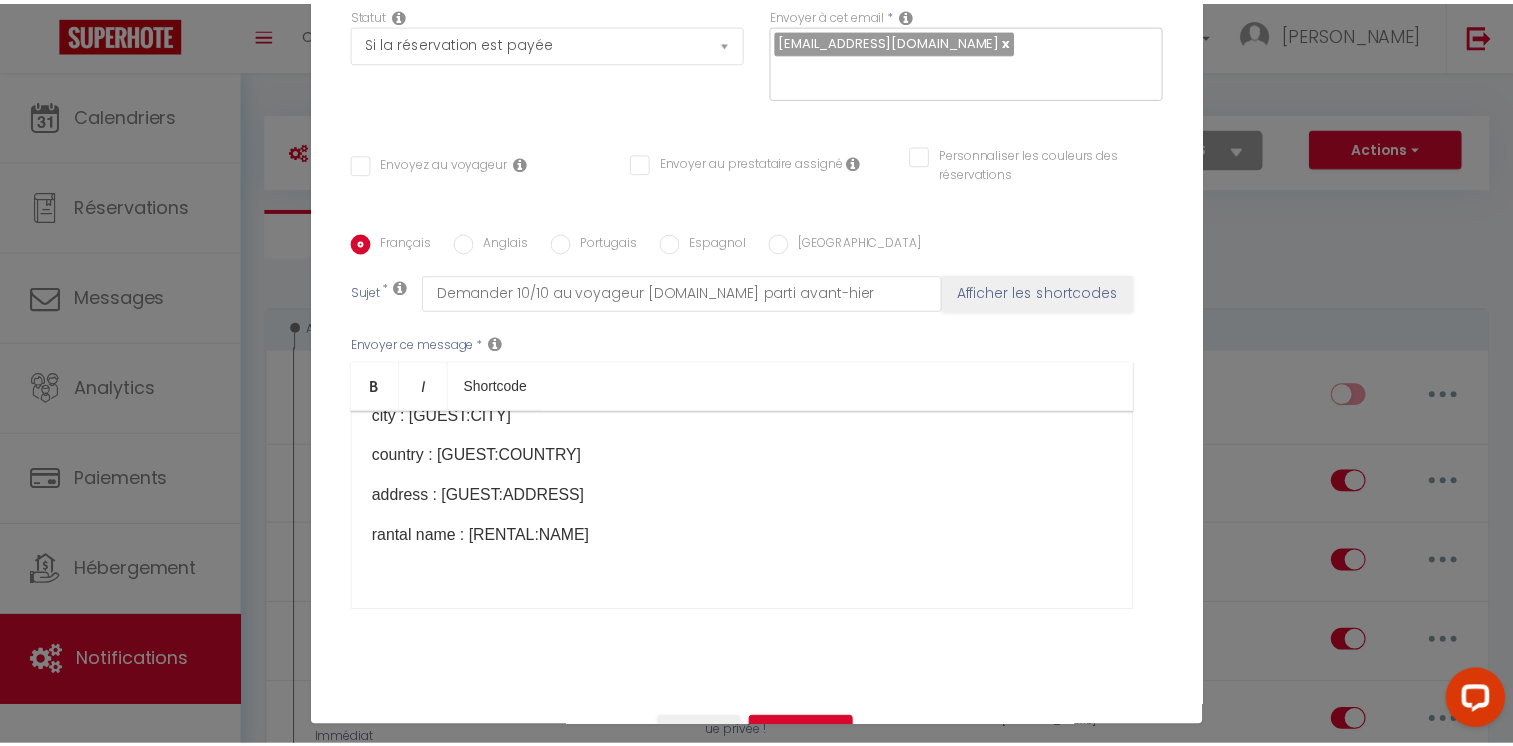 scroll, scrollTop: 213, scrollLeft: 0, axis: vertical 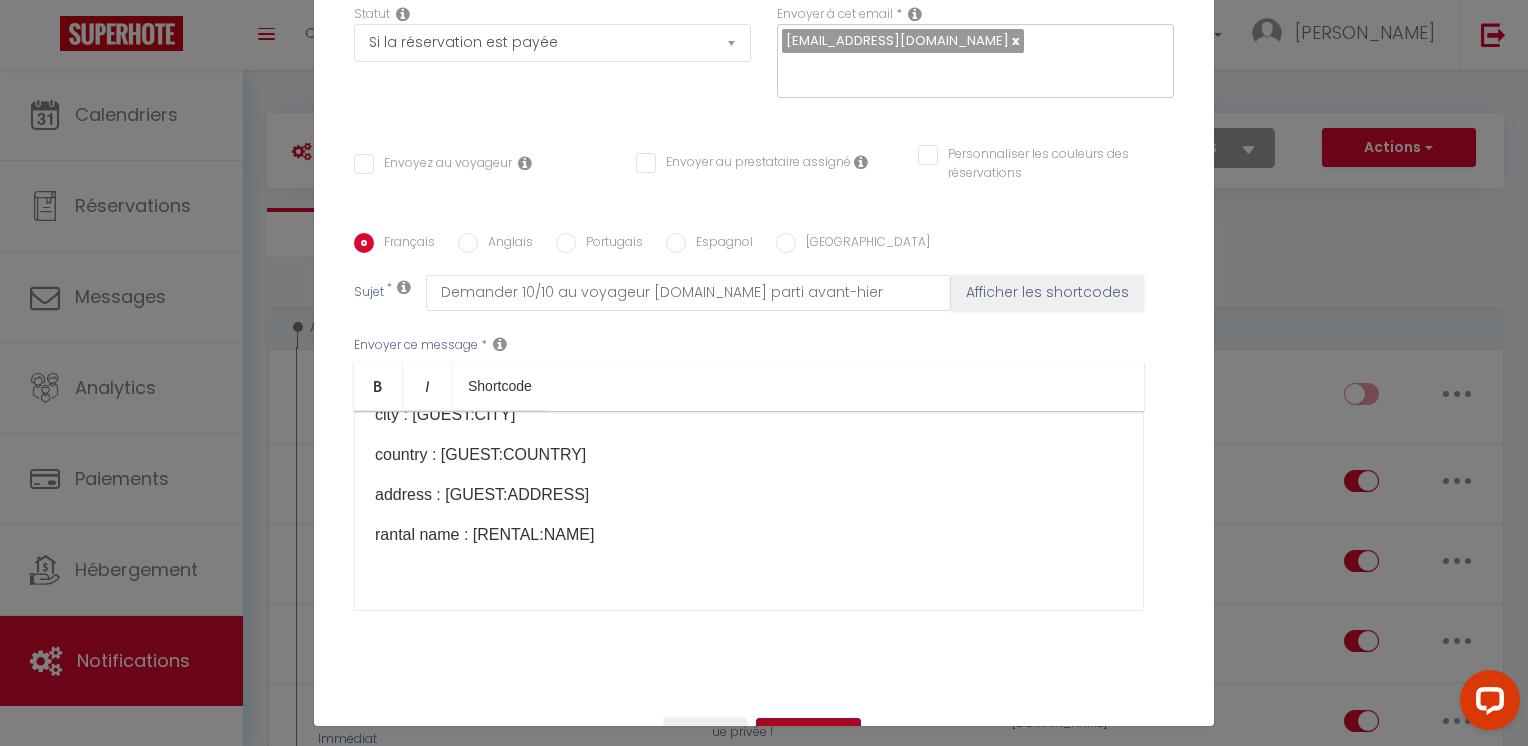 click on "Enregistrer" at bounding box center (808, 735) 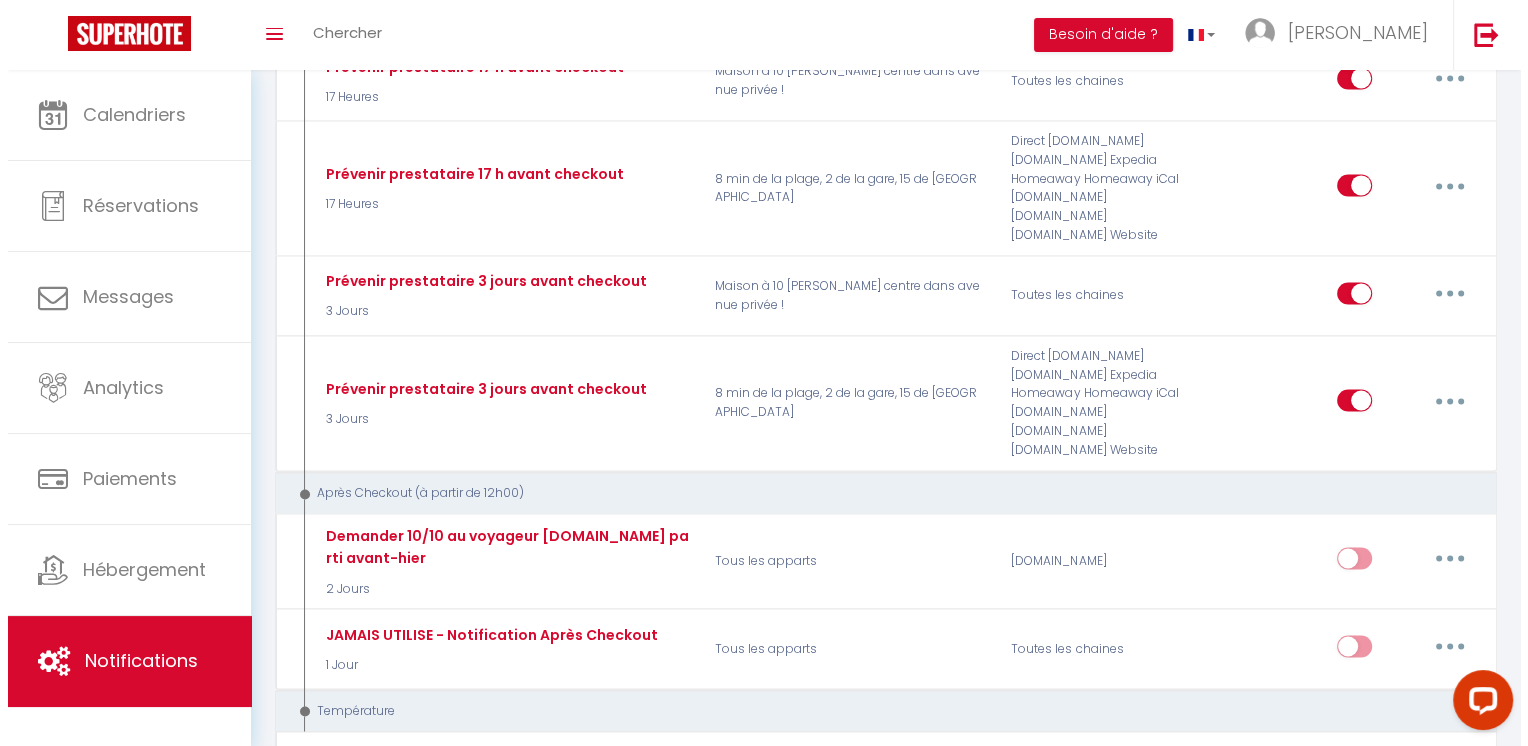scroll, scrollTop: 3122, scrollLeft: 0, axis: vertical 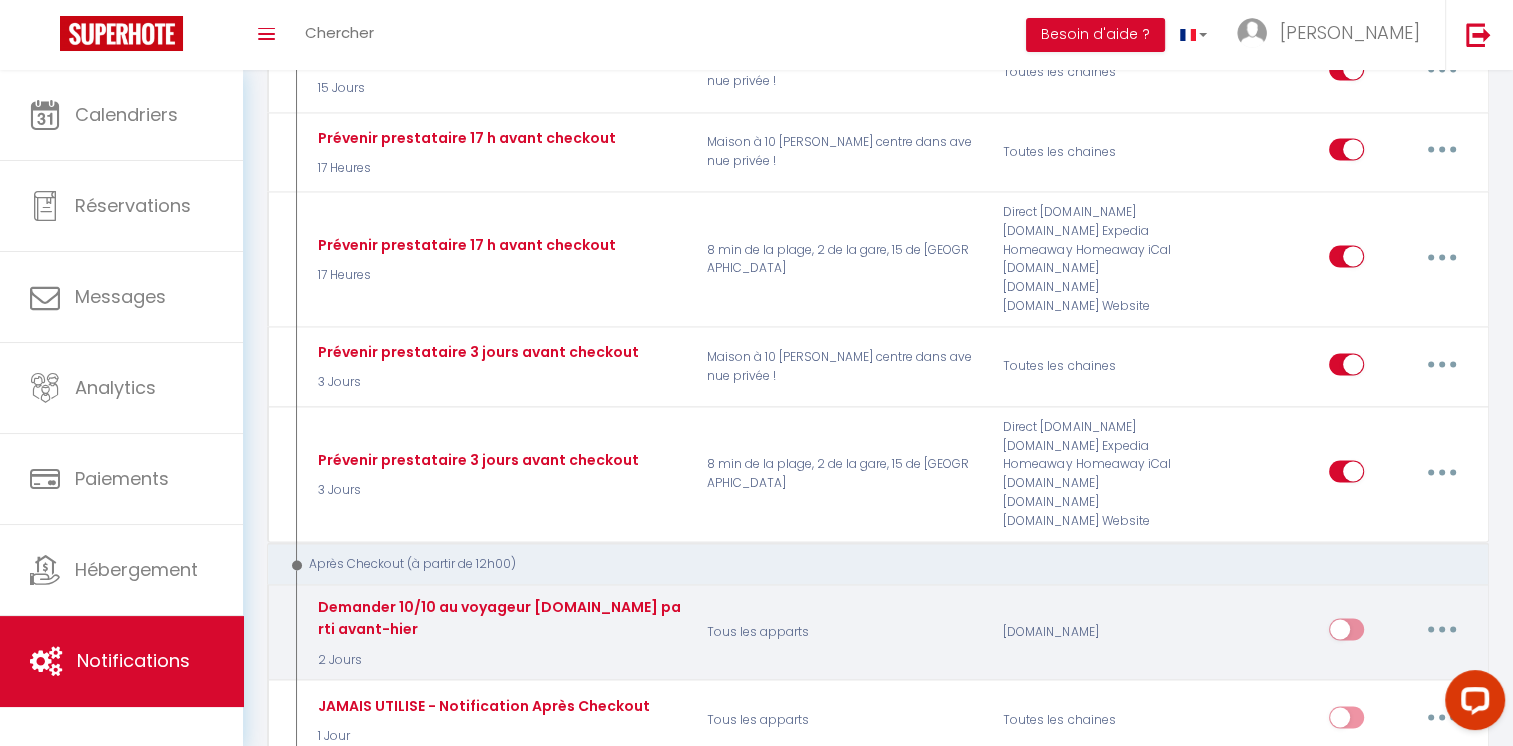 click at bounding box center [1346, 633] 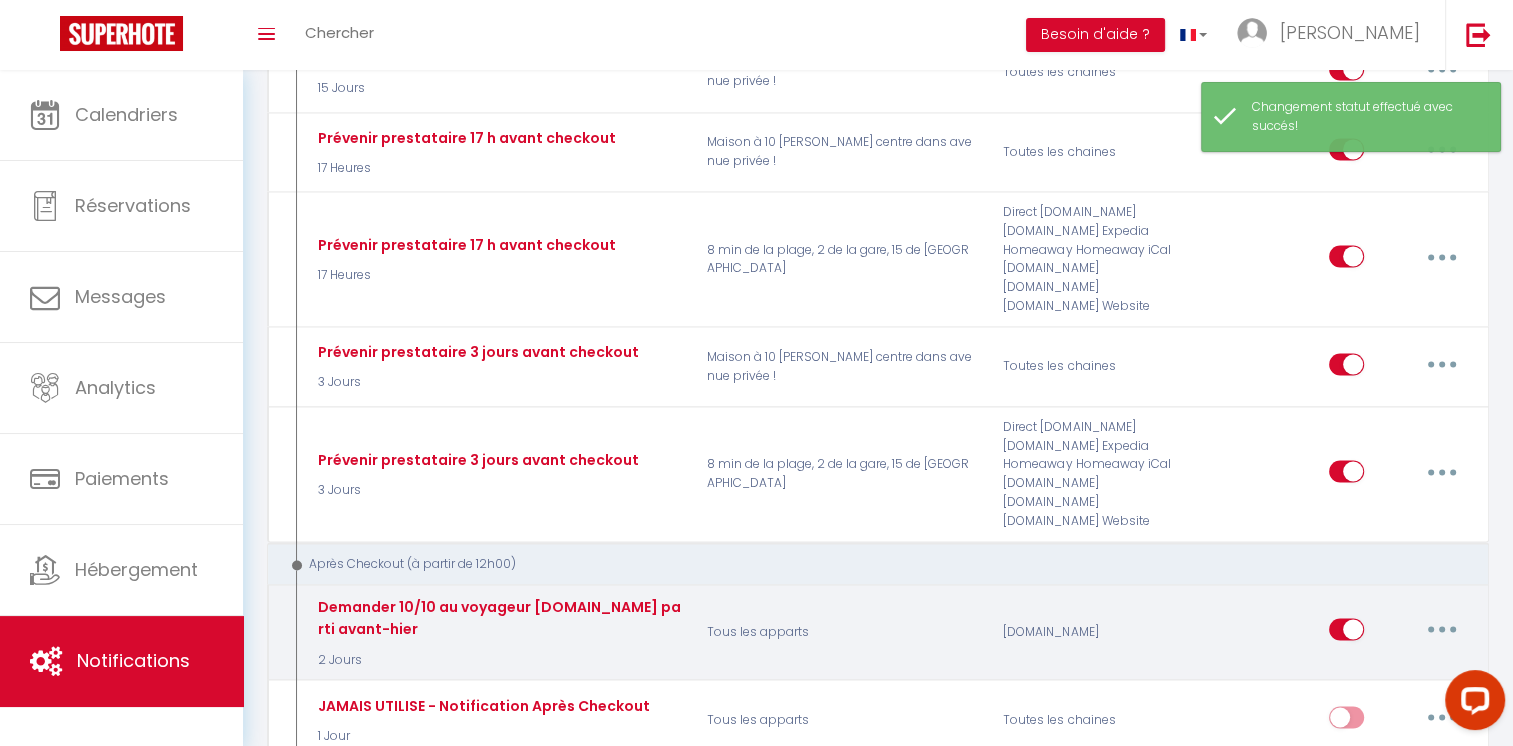 click at bounding box center (1442, 629) 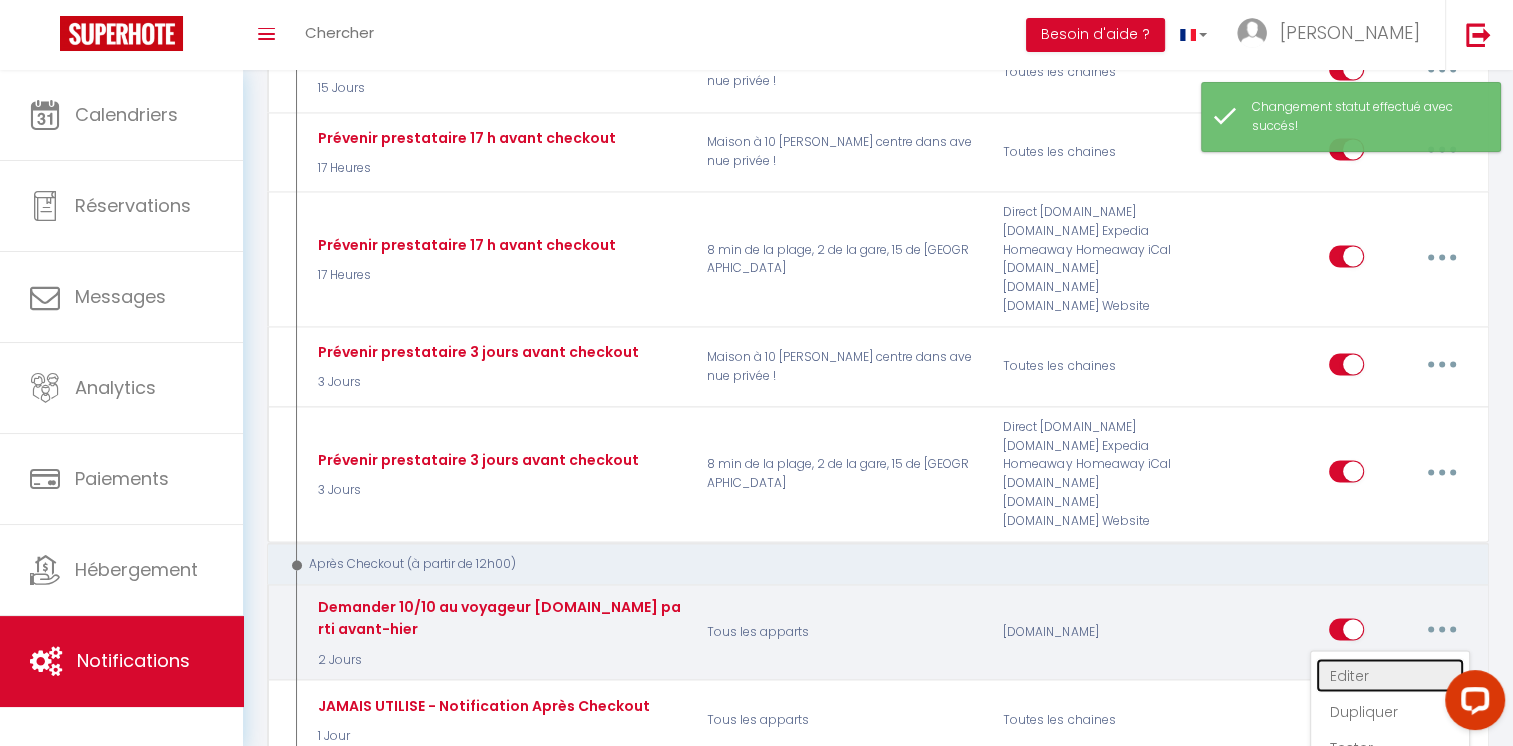 click on "Editer" at bounding box center [1390, 675] 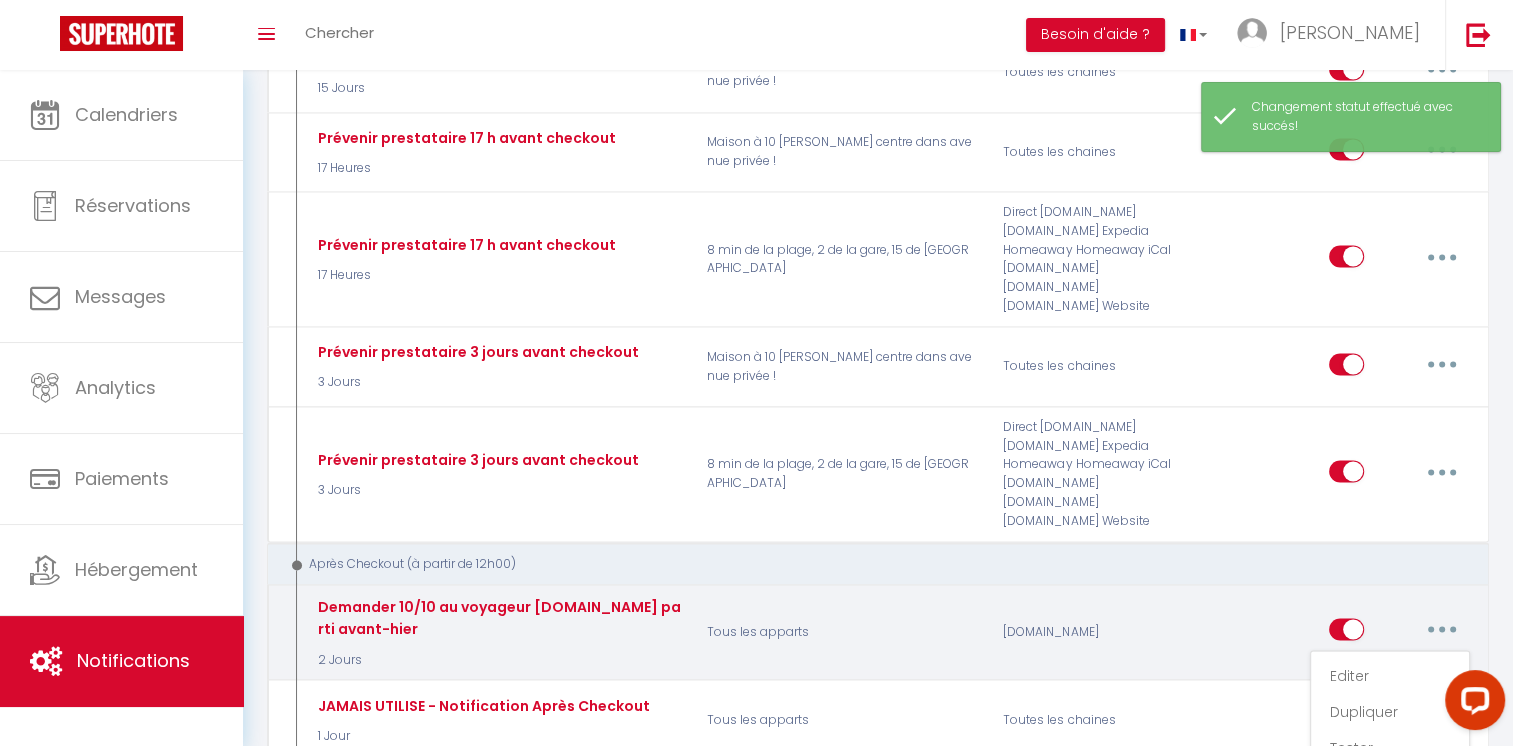 type on "Demander 10/10 au voyageur [DOMAIN_NAME] parti avant-hier" 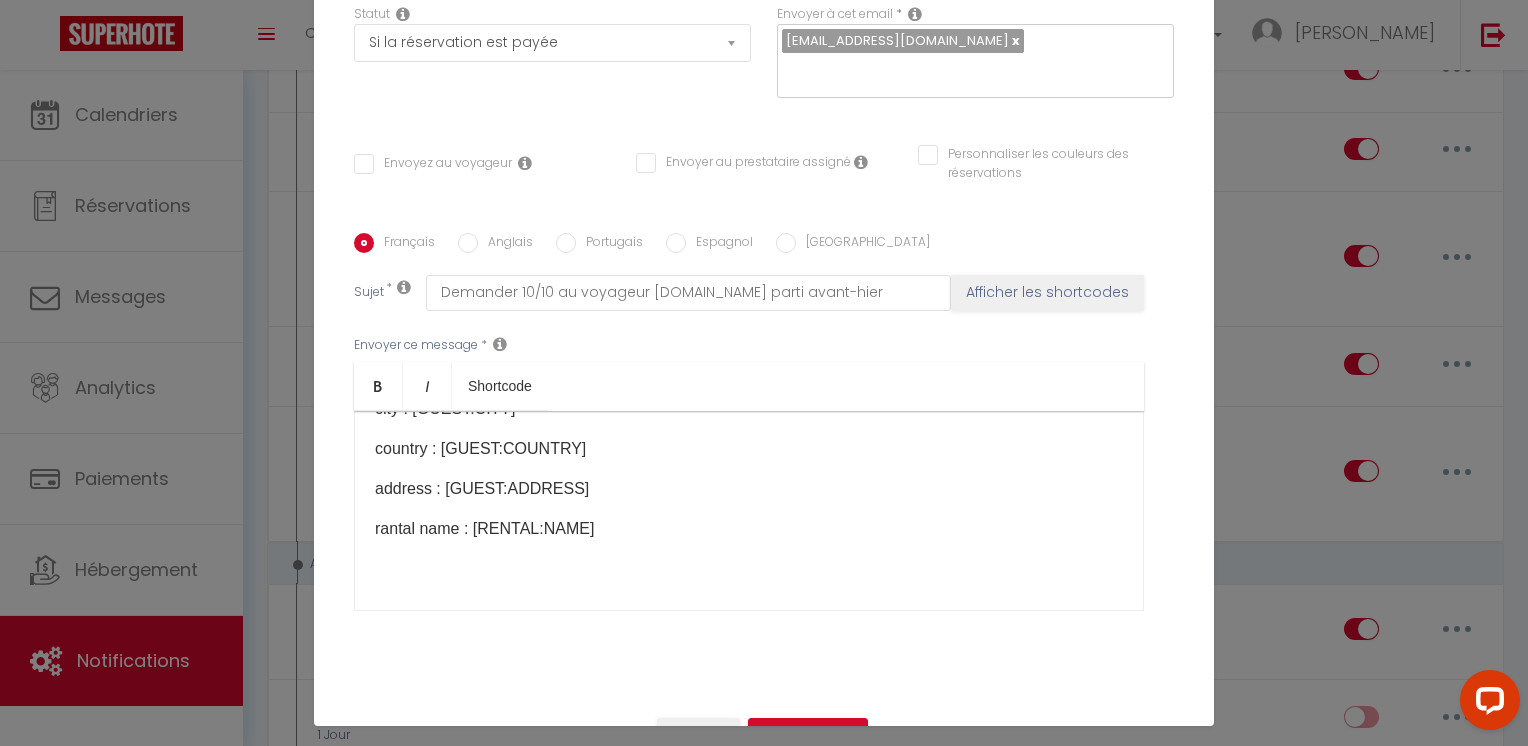 scroll, scrollTop: 269, scrollLeft: 0, axis: vertical 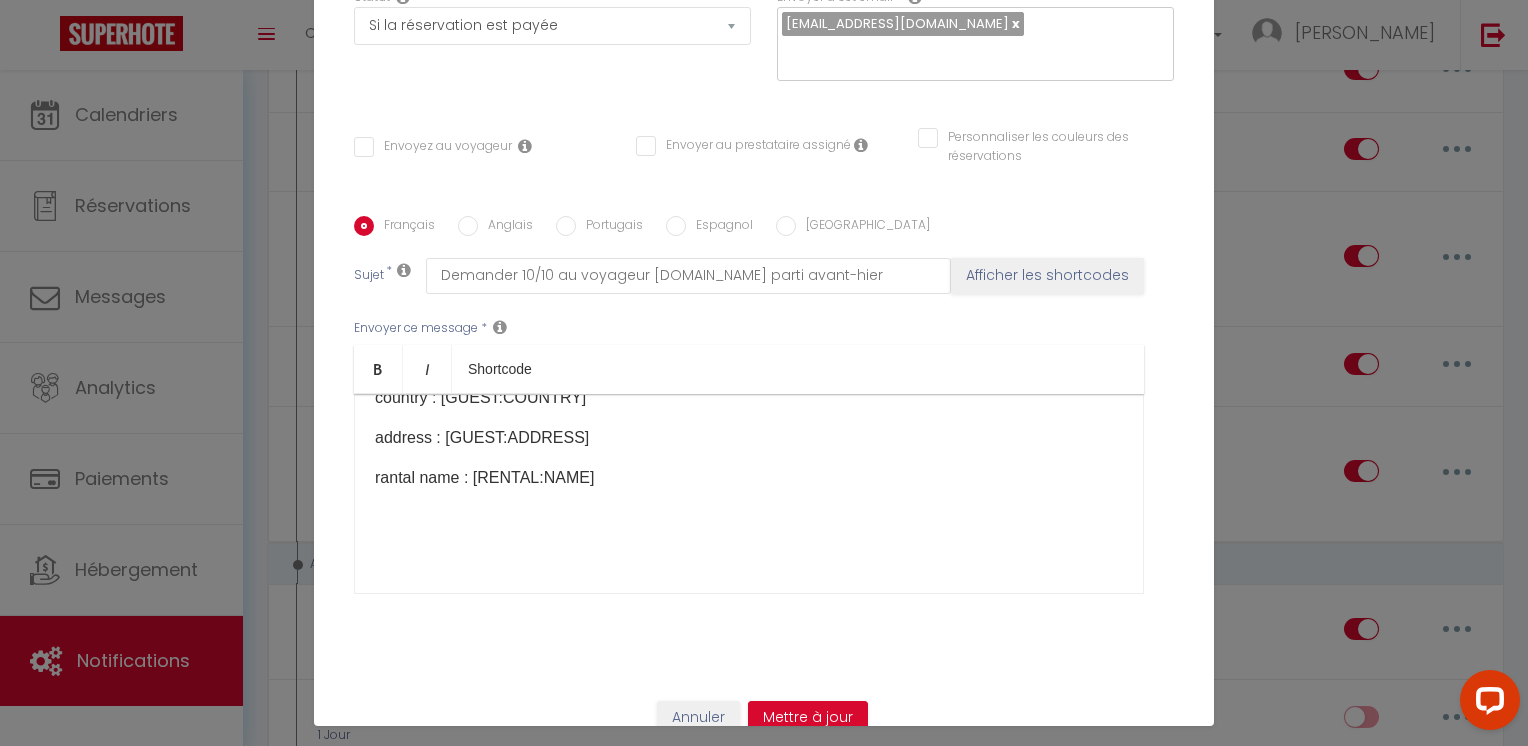 click at bounding box center [749, 518] 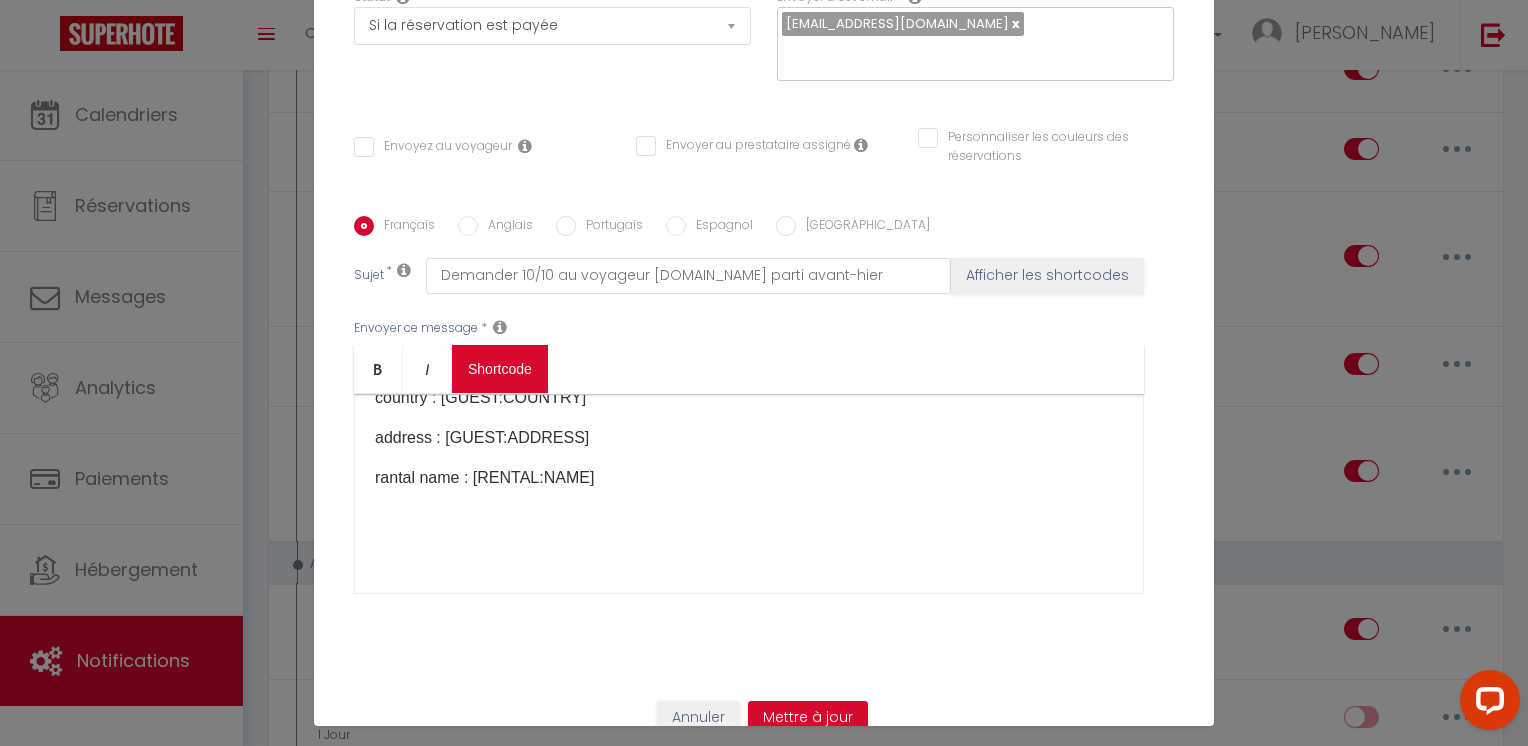 click on "Coaching SuperHote ce soir à 18h00, pour participer:  [URL][DOMAIN_NAME][SECURITY_DATA]   ×     Toggle navigation       Toggle Search     Toggle menubar     Chercher   BUTTON
Besoin d'aide ?
[PERSON_NAME]        Équipe     Résultat de la recherche   Aucun résultat     Calendriers     Réservations     Messages     Analytics      Paiements     Hébergement     Notifications                 Résultat de la recherche   Id   Appart   Voyageur    Checkin   Checkout   Nuits   Pers.   Plateforme   Statut     Résultat de la recherche   Aucun résultat          Notifications
Actions
Nouvelle Notification    Exporter    Importer    Tous les apparts    Maison avec terrasse plein sud à 7 min de la [GEOGRAPHIC_DATA] min de la plage, [GEOGRAPHIC_DATA], 15 de [GEOGRAPHIC_DATA] Maison à 10 [PERSON_NAME] centre dans avenue privée !       Nouveau shortcode personnalisé" at bounding box center (764, 571) 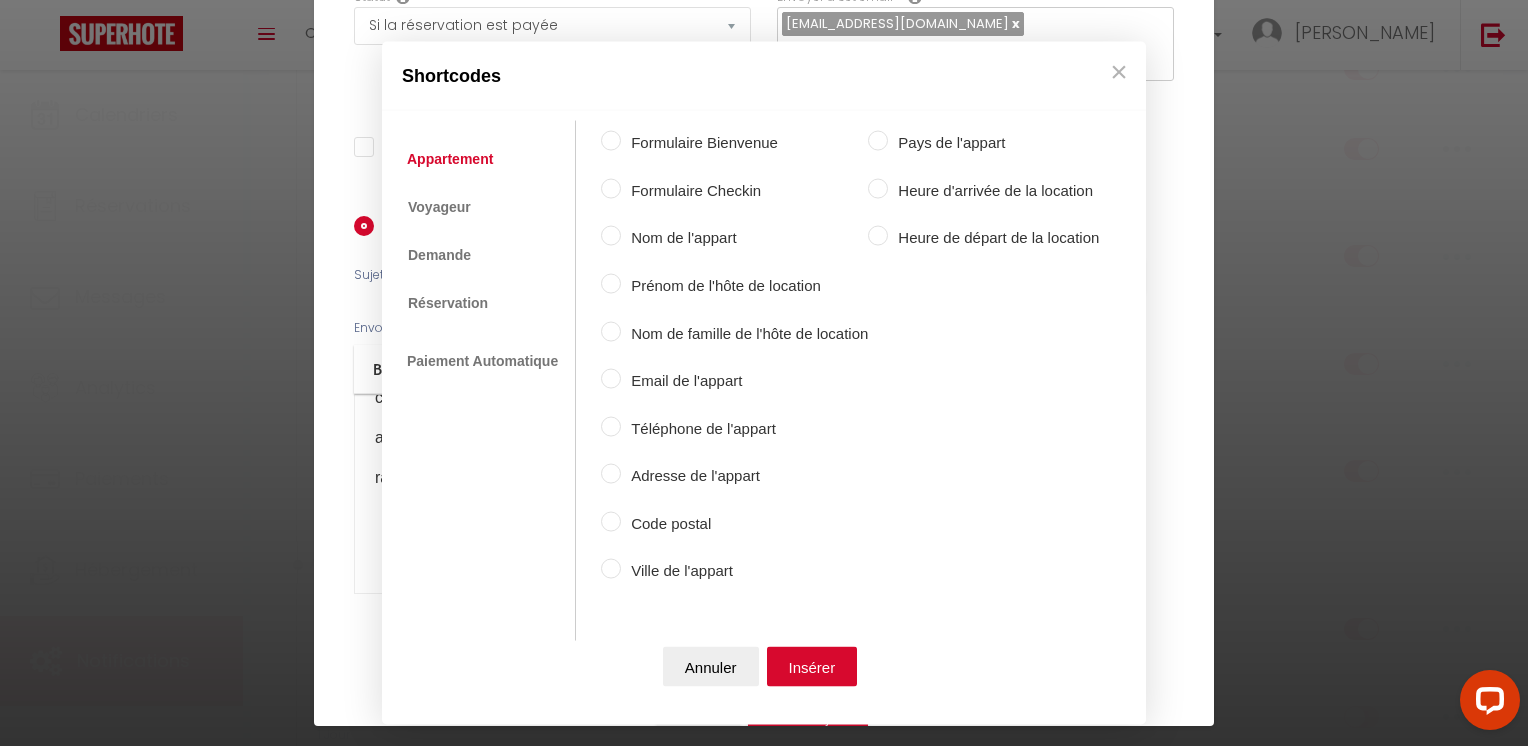 click on "Shortcodes
Personnalisé
Appartement
Voyageur
Demande
Réservation
[PERSON_NAME]
Paiement Automatique
Nom du voyageur Prénom du voyageur Nom du famille du voyageur Email du voyageur Téléphone du voyageur Ville du voyageur Pays du voyageur Adresse du voyageur
Formulaire Bienvenue Formulaire Checkin Nom de l'appart Prénom de l'hôte de location Nom de famille de l'hôte de location Email de l'appart Téléphone de l'appart Adresse de l'appart Code postal Ville de l'appart Pays de l'appart Heure d'arrivée de la location Heure de départ de la location
Heure d'arrivée Heure de départ Prix total séjour Nb de nuits Annuler" at bounding box center [764, 373] 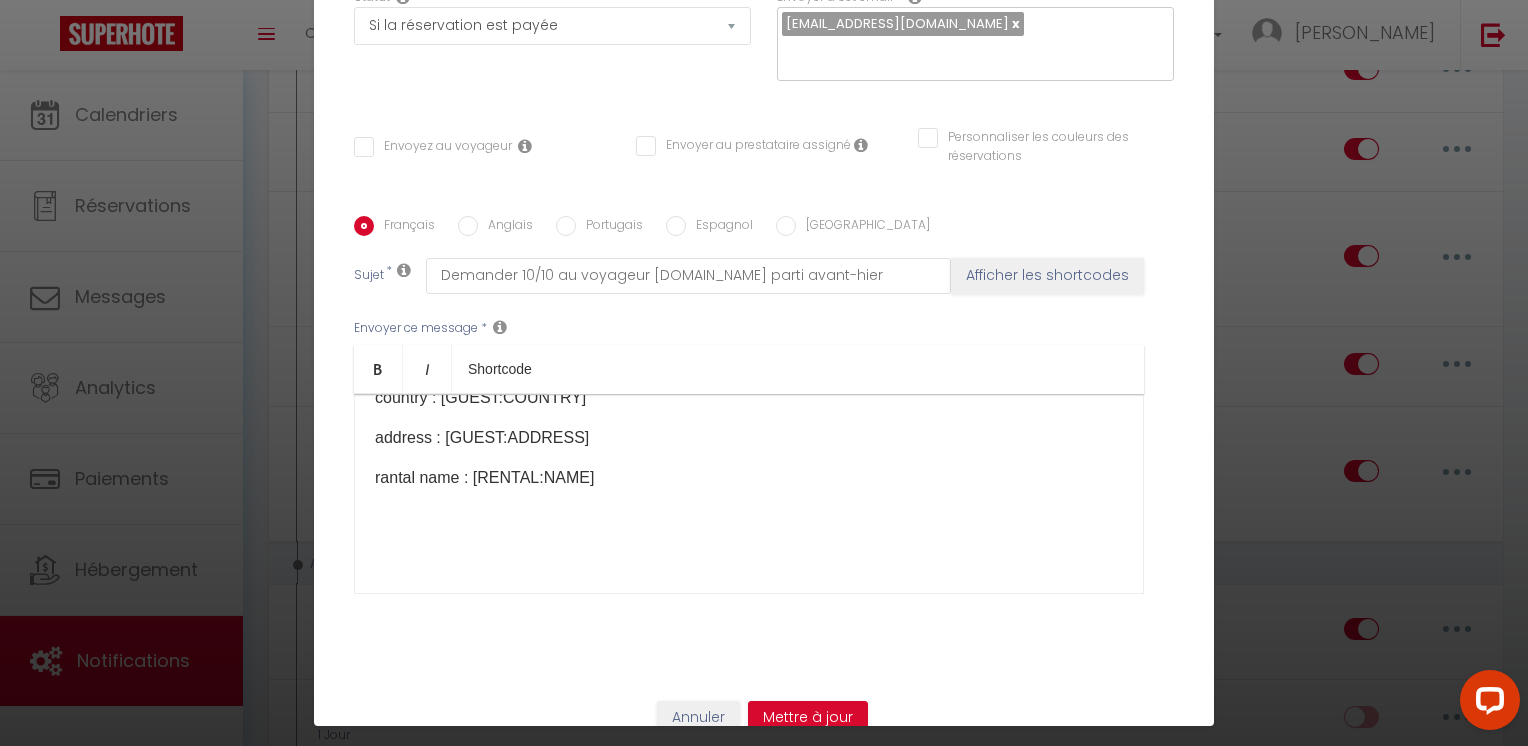 click on "rantal name : [RENTAL:NAME]​​​​​​​​" at bounding box center [749, 478] 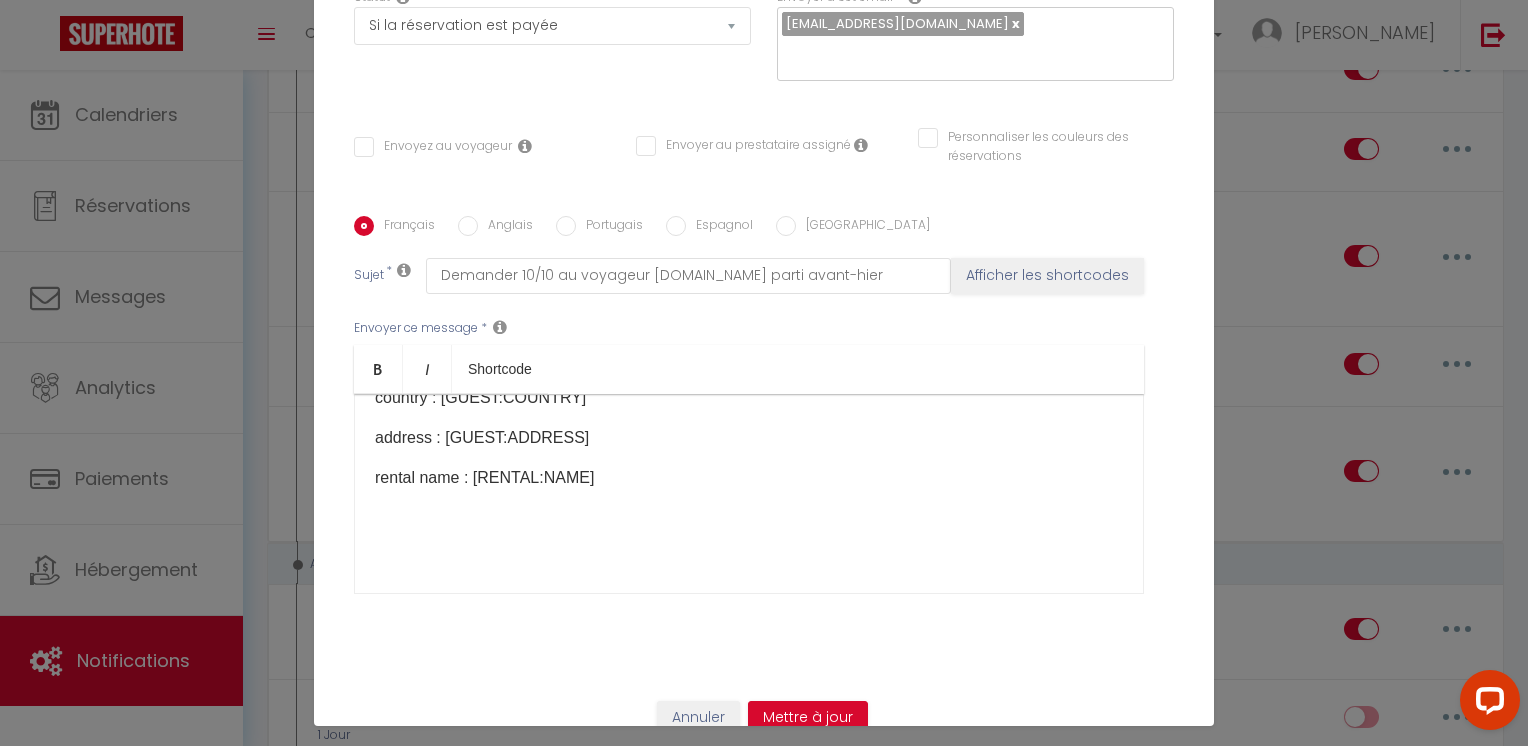 click at bounding box center [749, 518] 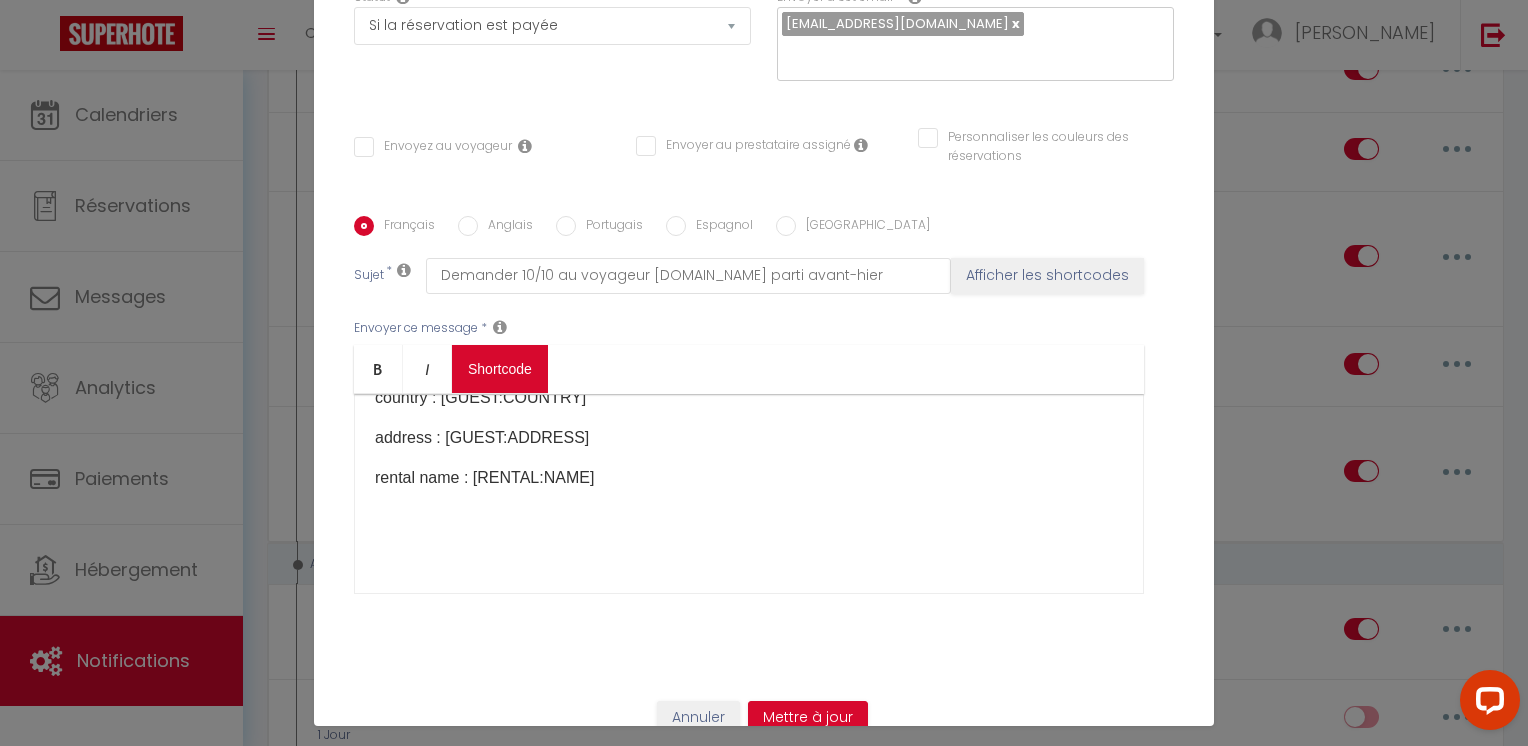 click on "Coaching SuperHote ce soir à 18h00, pour participer:  [URL][DOMAIN_NAME][SECURITY_DATA]   ×     Toggle navigation       Toggle Search     Toggle menubar     Chercher   BUTTON
Besoin d'aide ?
[PERSON_NAME]        Équipe     Résultat de la recherche   Aucun résultat     Calendriers     Réservations     Messages     Analytics      Paiements     Hébergement     Notifications                 Résultat de la recherche   Id   Appart   Voyageur    Checkin   Checkout   Nuits   Pers.   Plateforme   Statut     Résultat de la recherche   Aucun résultat          Notifications
Actions
Nouvelle Notification    Exporter    Importer    Tous les apparts    Maison avec terrasse plein sud à 7 min de la [GEOGRAPHIC_DATA] min de la plage, [GEOGRAPHIC_DATA], 15 de [GEOGRAPHIC_DATA] Maison à 10 [PERSON_NAME] centre dans avenue privée !       Nouveau shortcode personnalisé" at bounding box center [764, 571] 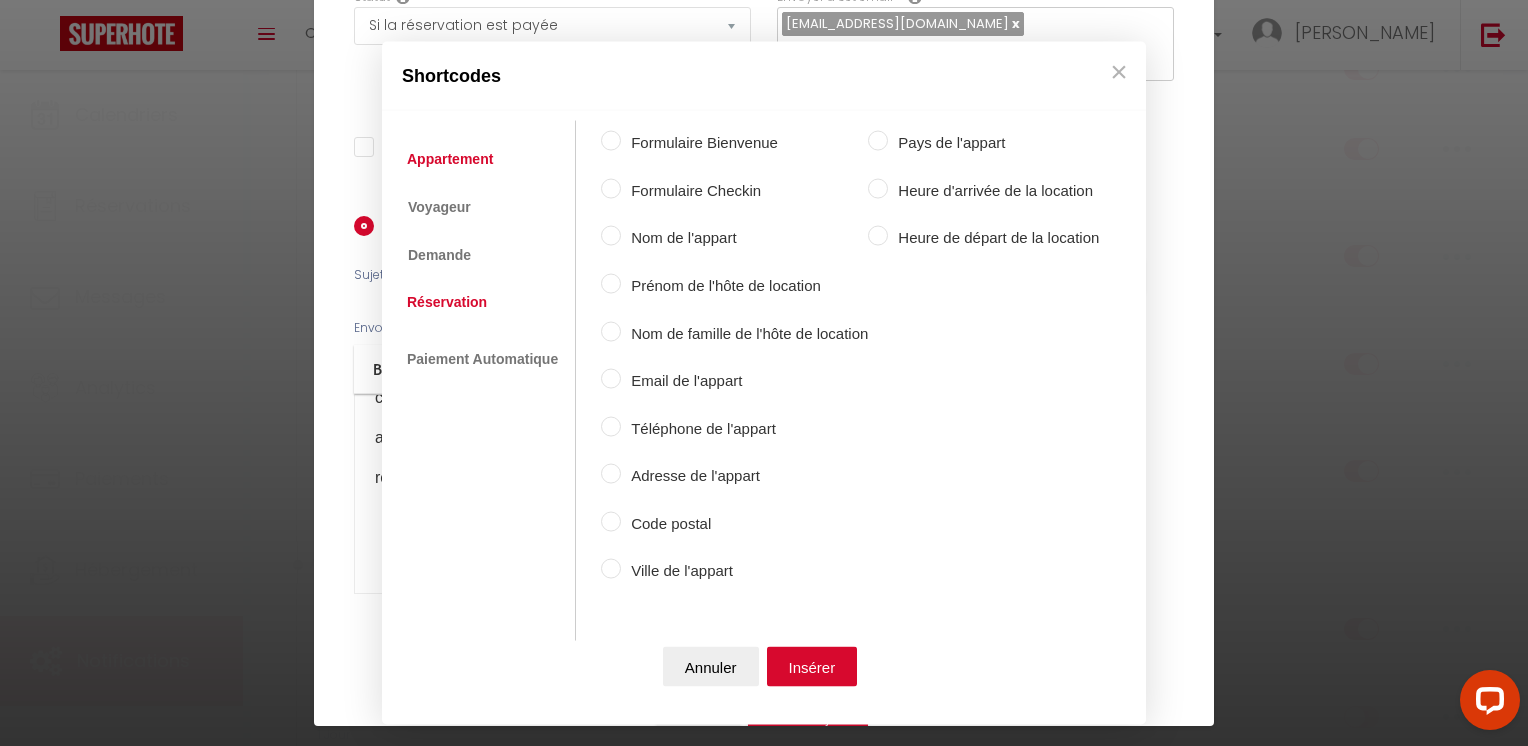 click on "Réservation" at bounding box center (447, 302) 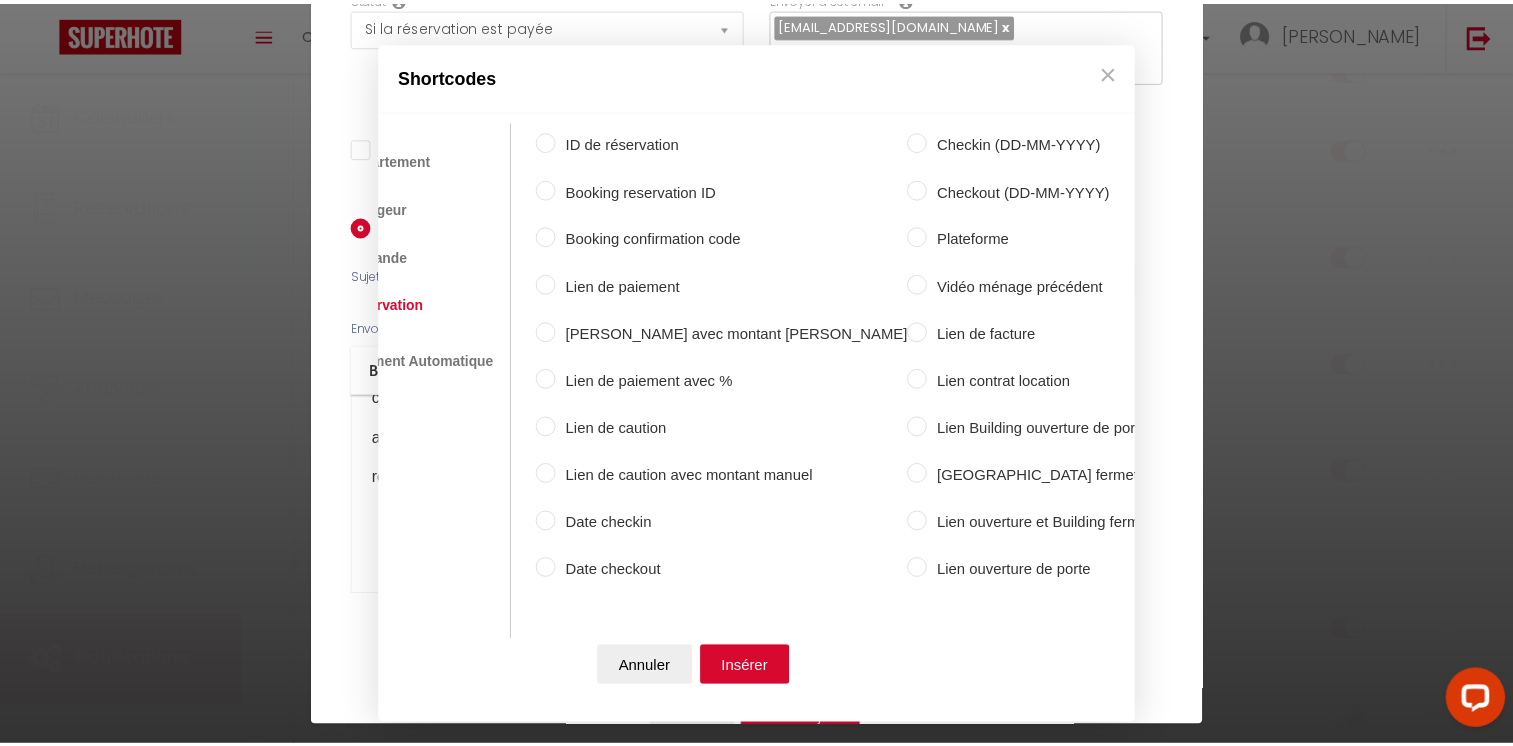 scroll, scrollTop: 0, scrollLeft: 0, axis: both 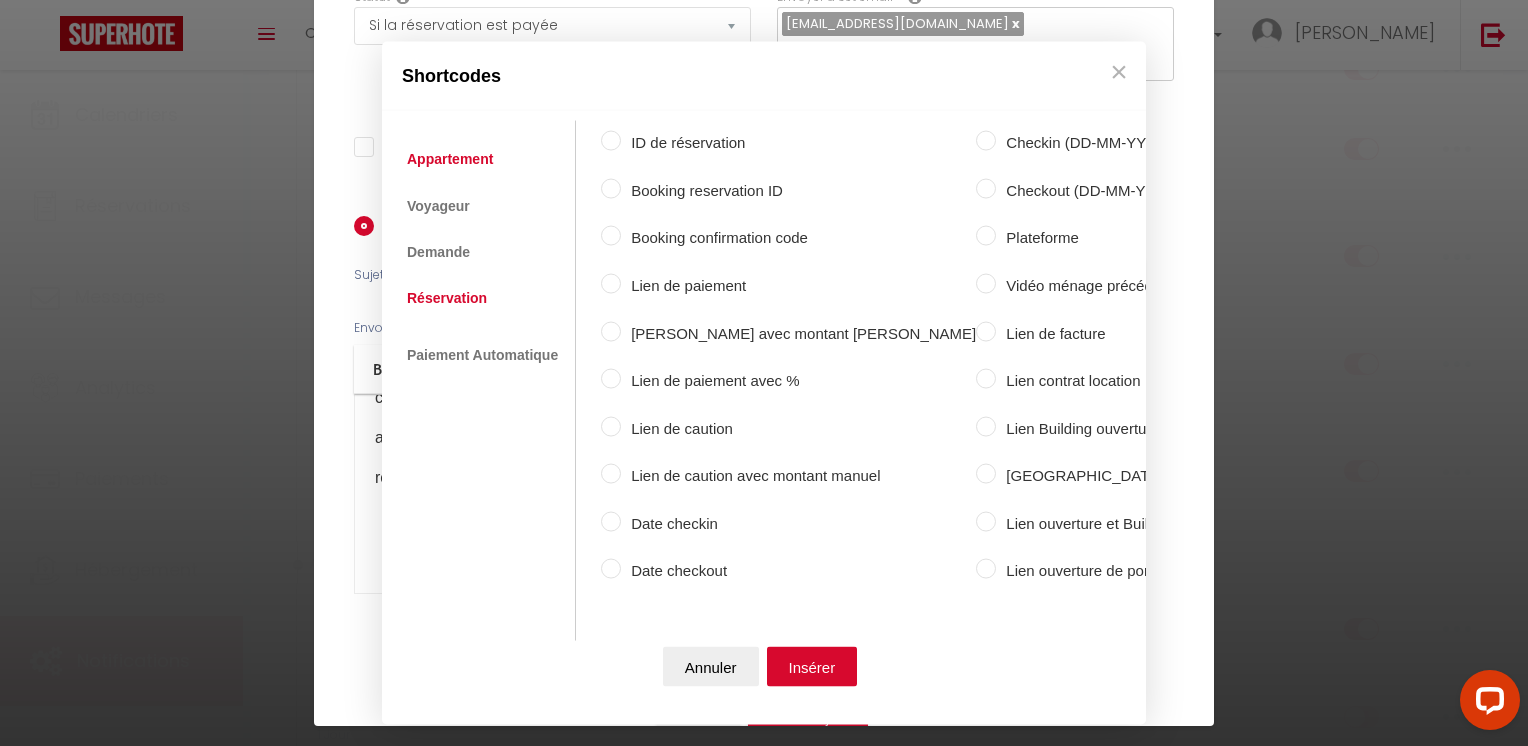 click on "Appartement" at bounding box center (450, 159) 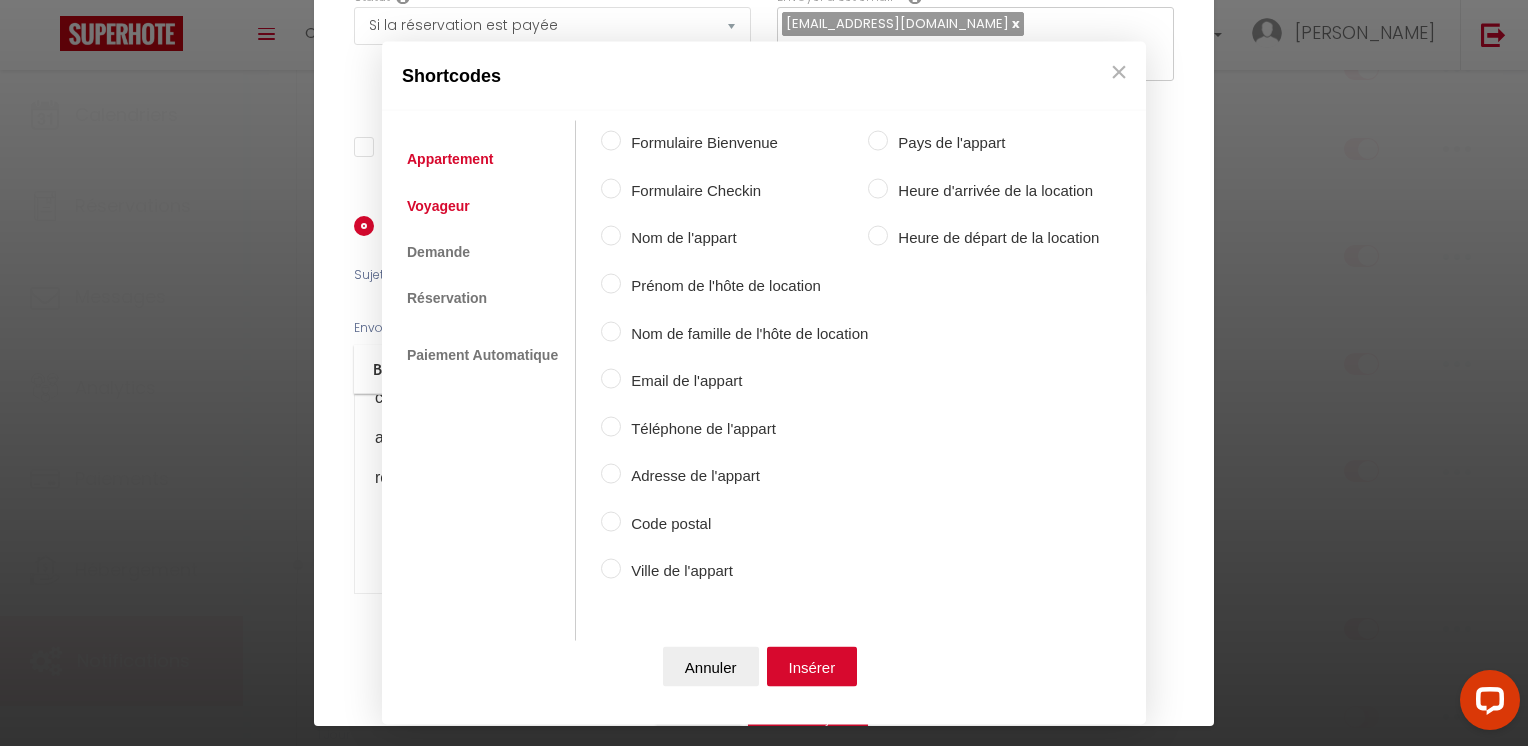 click on "Voyageur" at bounding box center (438, 205) 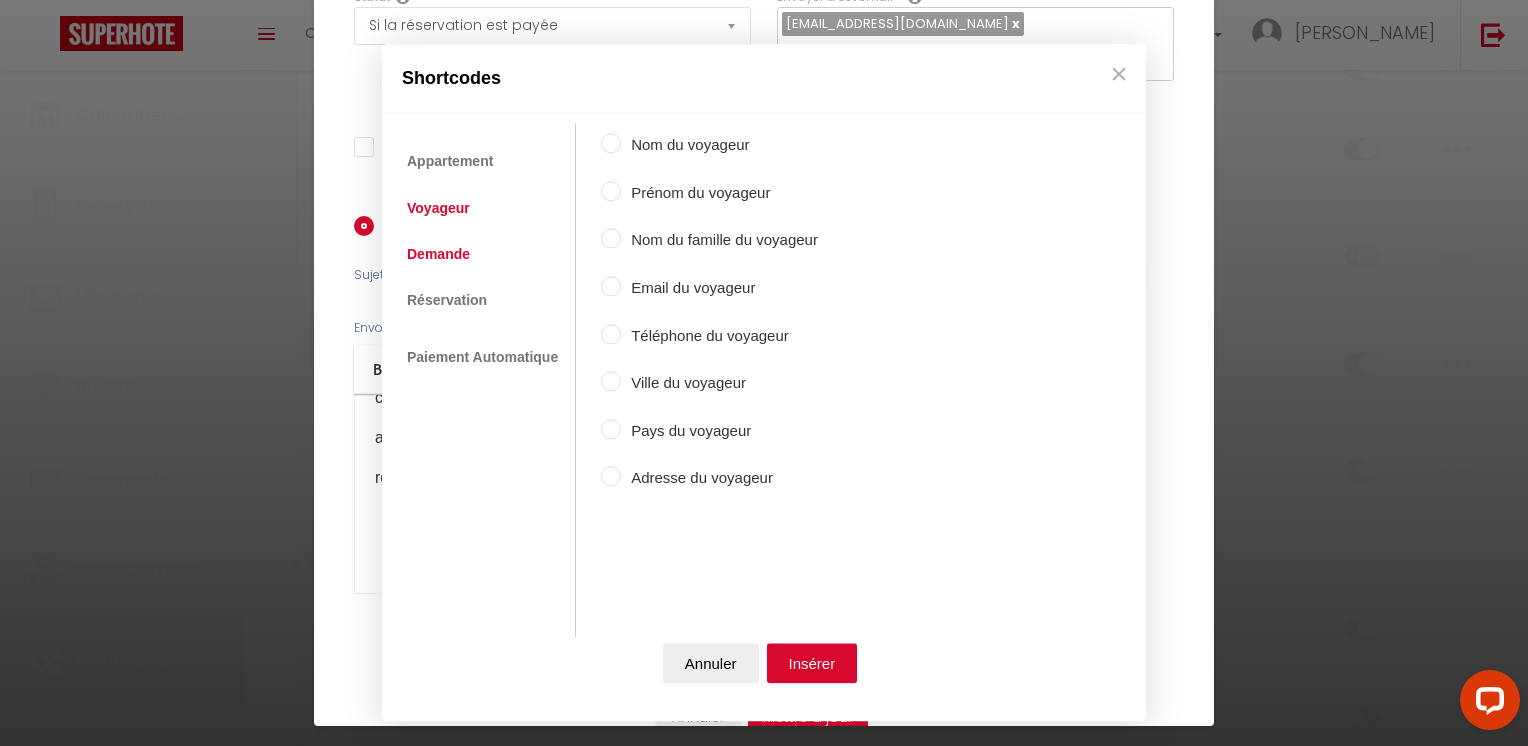 click on "Demande" at bounding box center (438, 254) 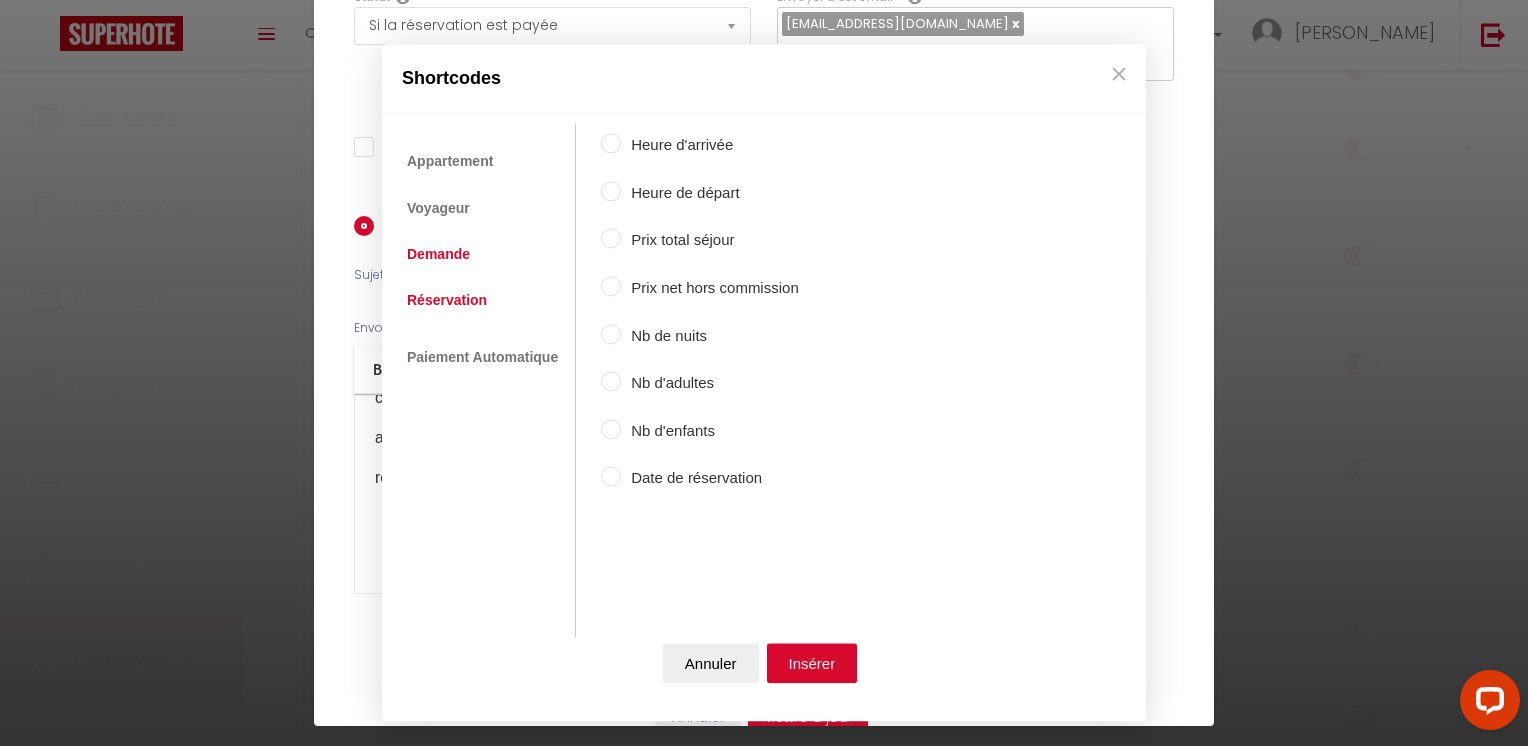 click on "Réservation" at bounding box center [447, 301] 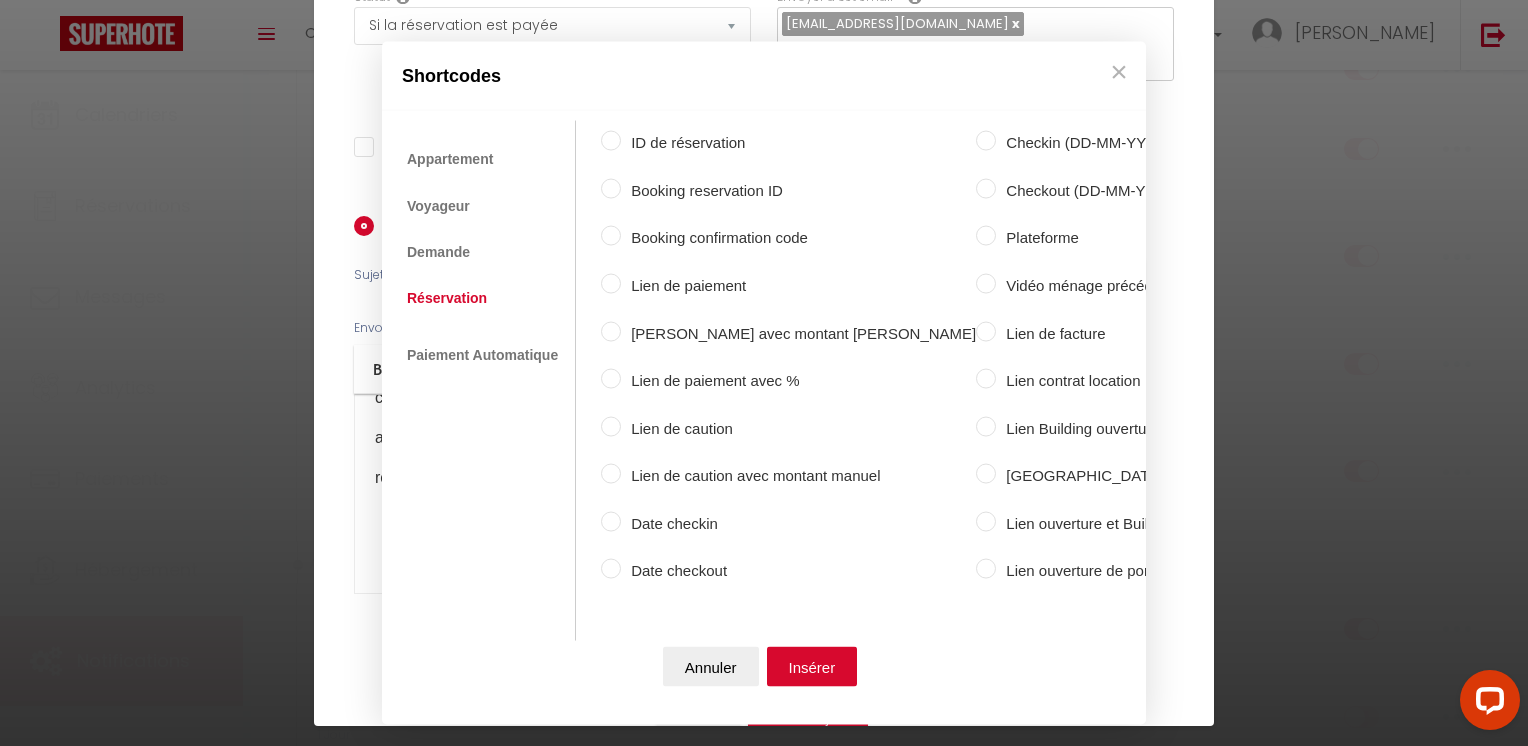 click on "Shortcodes
Personnalisé
Appartement
Voyageur
Demande
Réservation
[PERSON_NAME]
Paiement Automatique
Nom du voyageur Prénom du voyageur Nom du famille du voyageur Email du voyageur Téléphone du voyageur Ville du voyageur Pays du voyageur Adresse du voyageur
Formulaire Bienvenue Formulaire Checkin Nom de l'appart Prénom de l'hôte de location Nom de famille de l'hôte de location Email de l'appart Téléphone de l'appart Adresse de l'appart Code postal Ville de l'appart Pays de l'appart Heure d'arrivée de la location Heure de départ de la location
Heure d'arrivée Heure de départ Prix total séjour Nb de nuits Annuler" at bounding box center (764, 373) 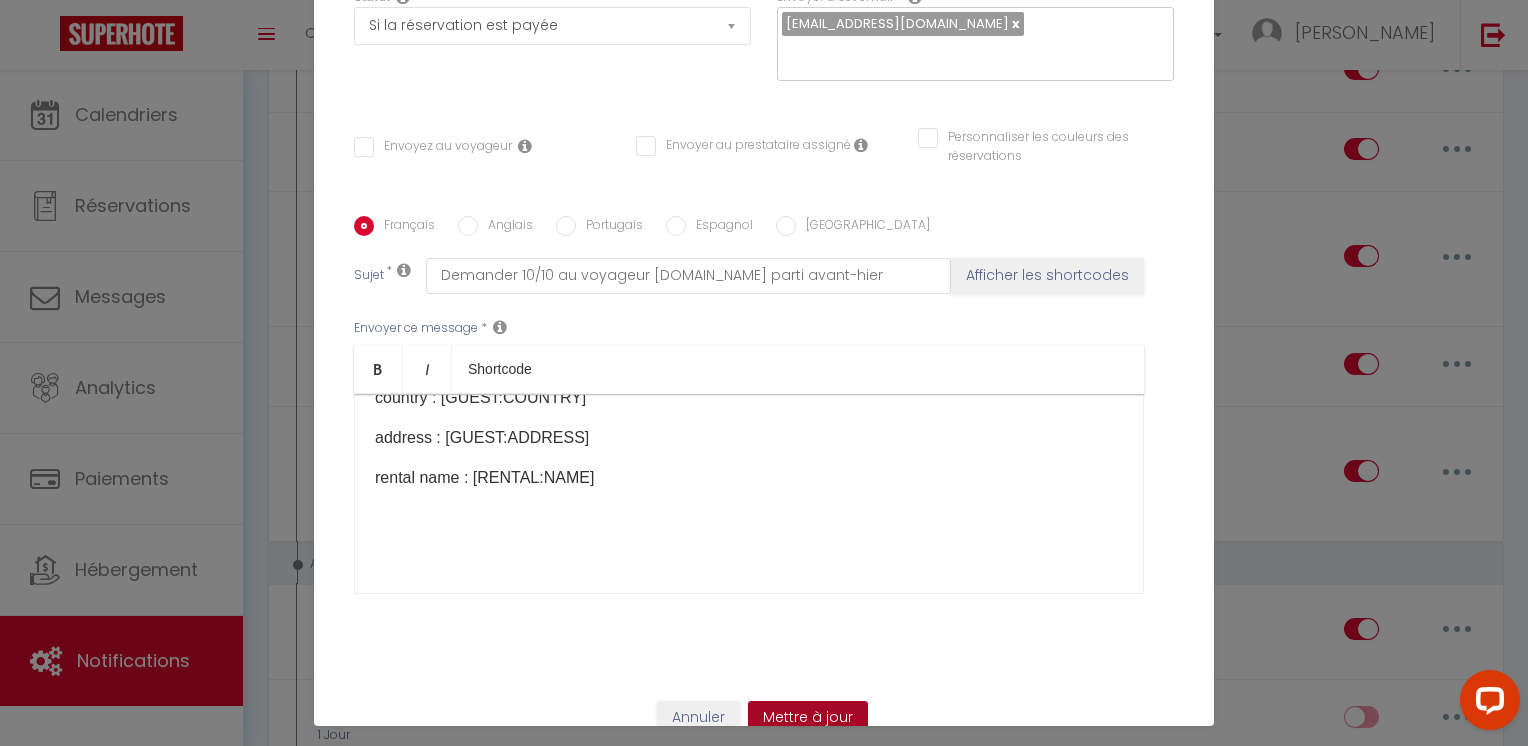 click on "Mettre à jour" at bounding box center (808, 718) 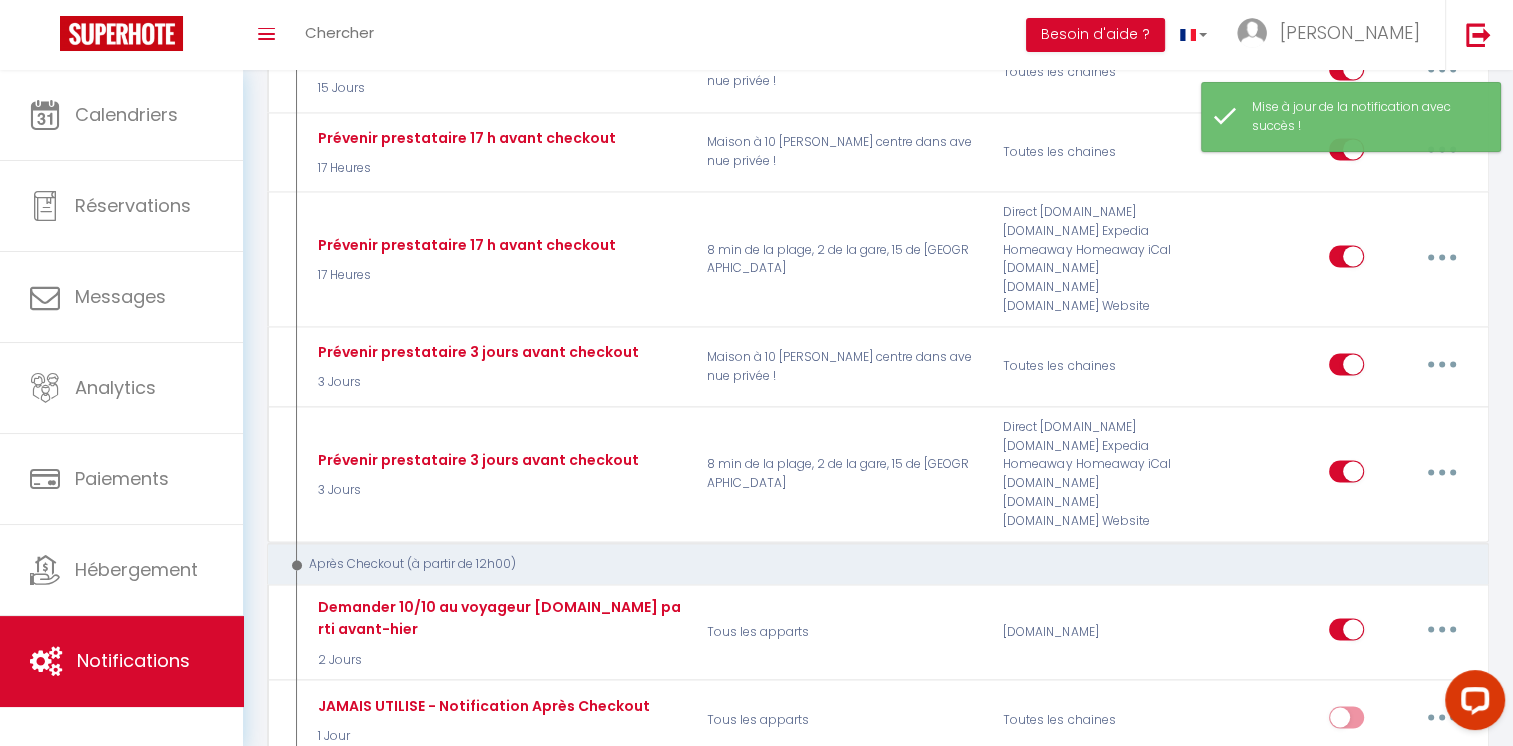 checkbox on "true" 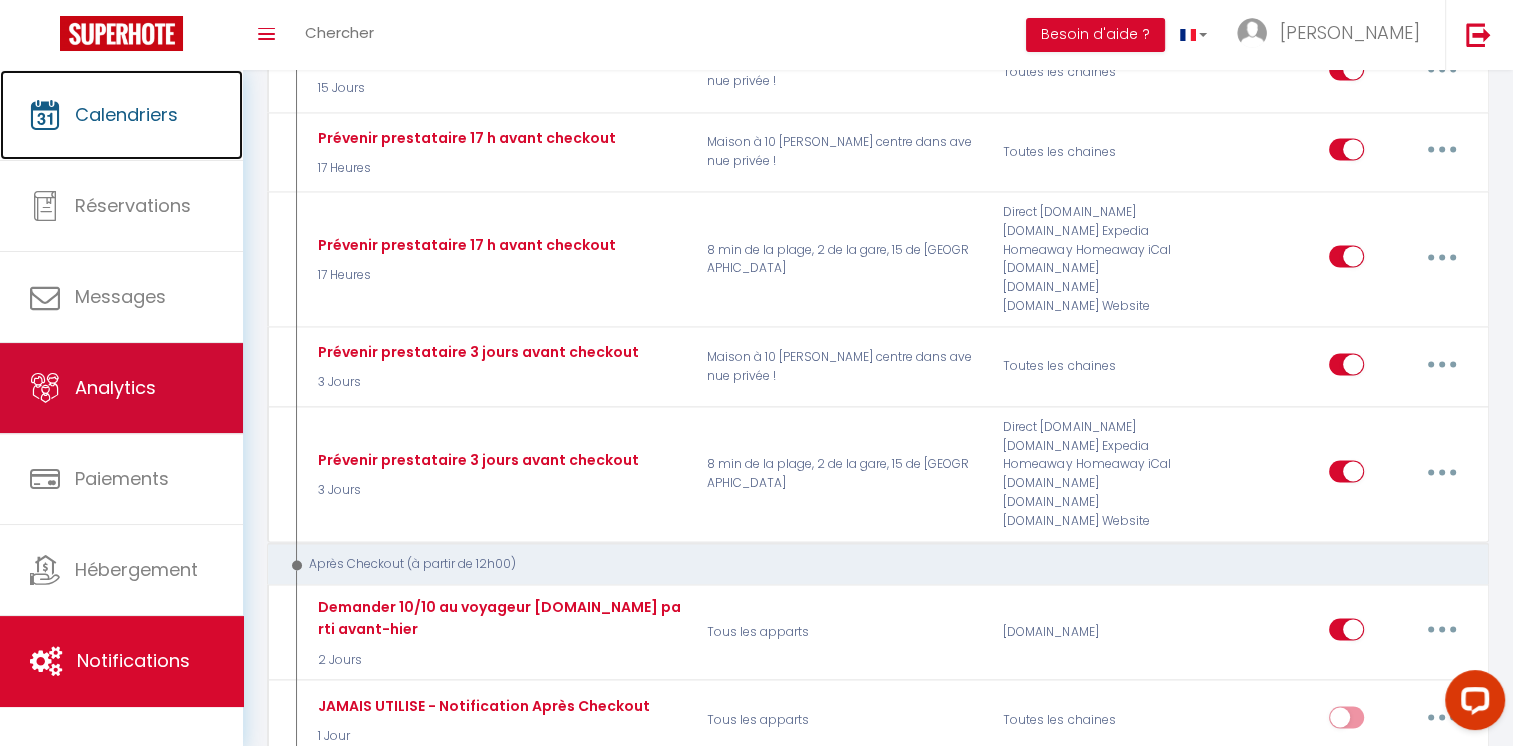 drag, startPoint x: 86, startPoint y: 134, endPoint x: 219, endPoint y: 347, distance: 251.11353 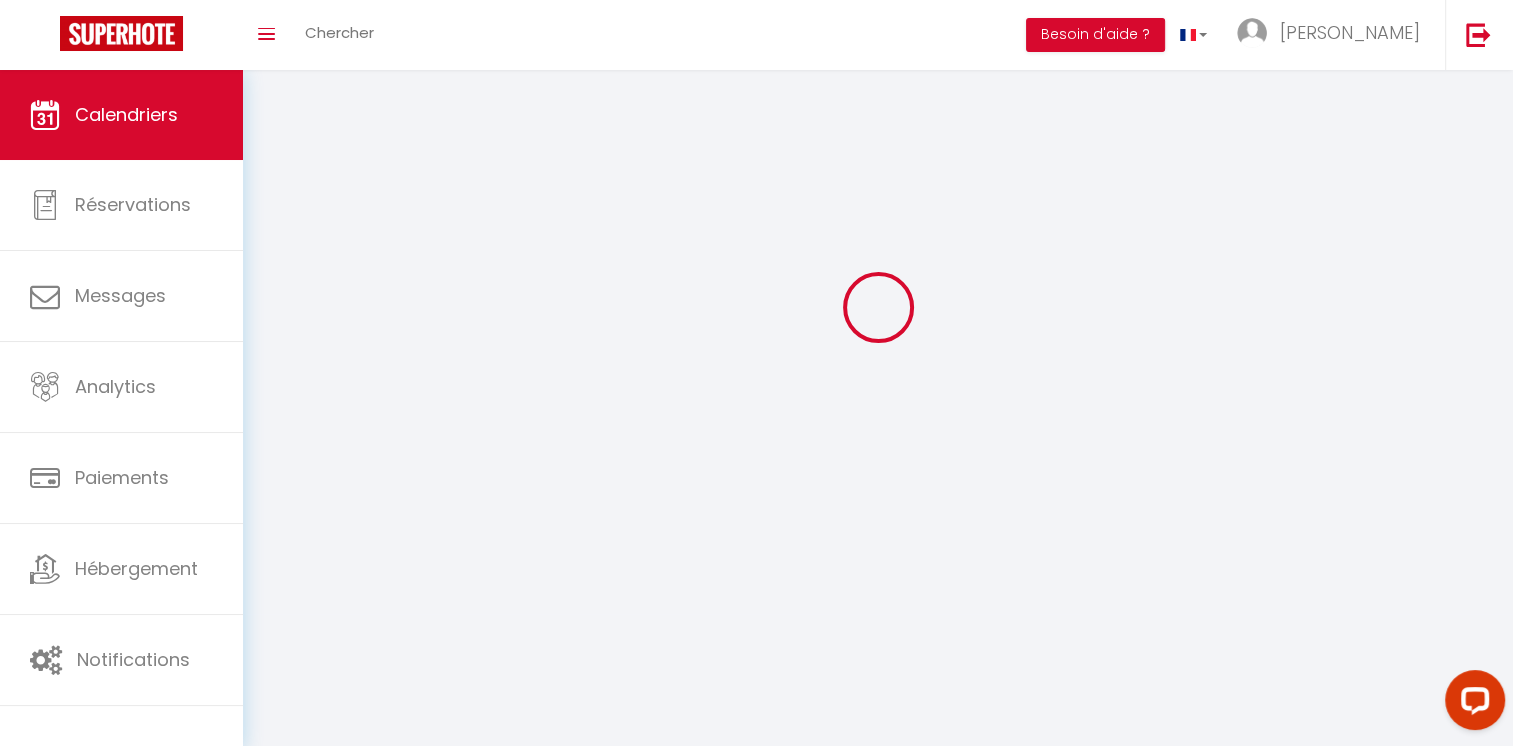 scroll, scrollTop: 0, scrollLeft: 0, axis: both 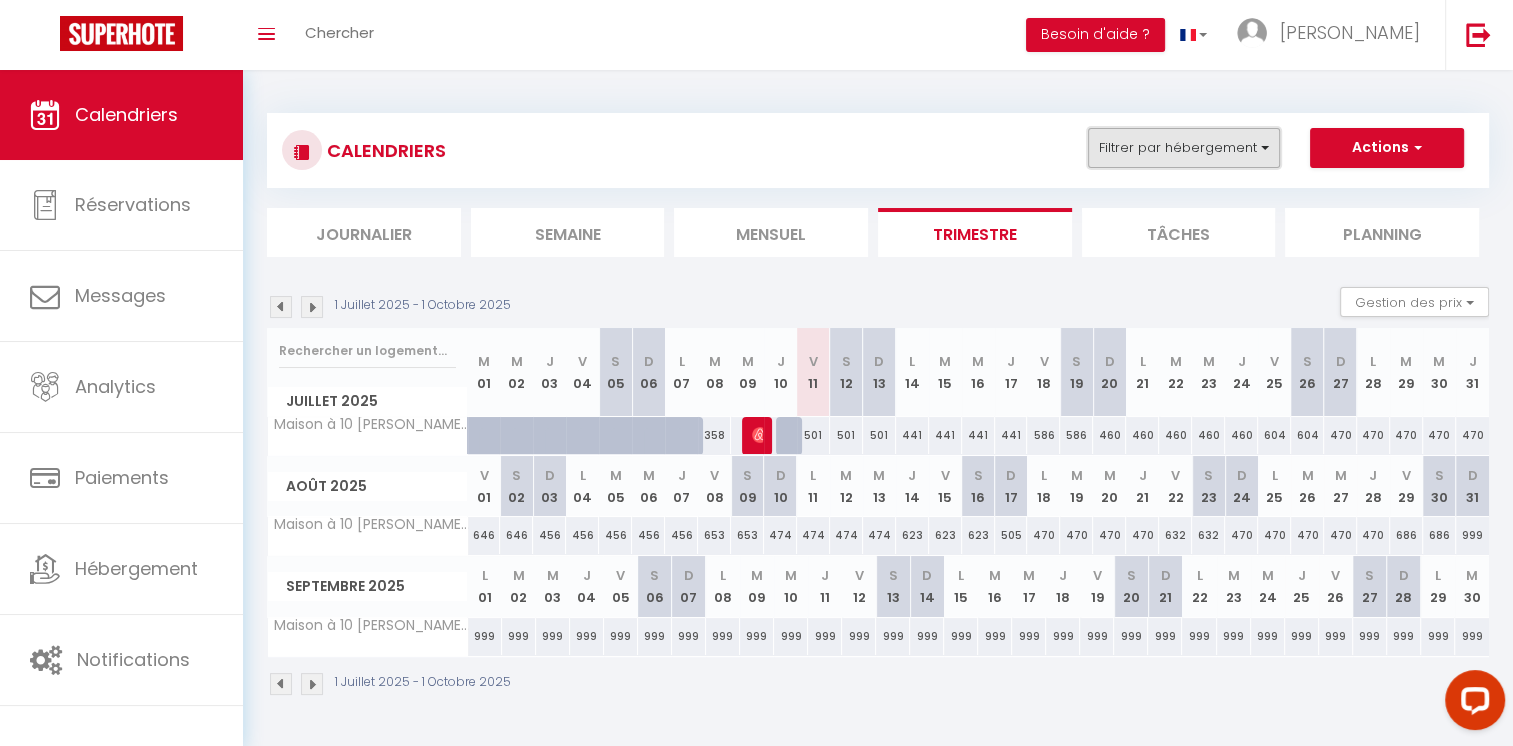 click on "Filtrer par hébergement" at bounding box center [1184, 148] 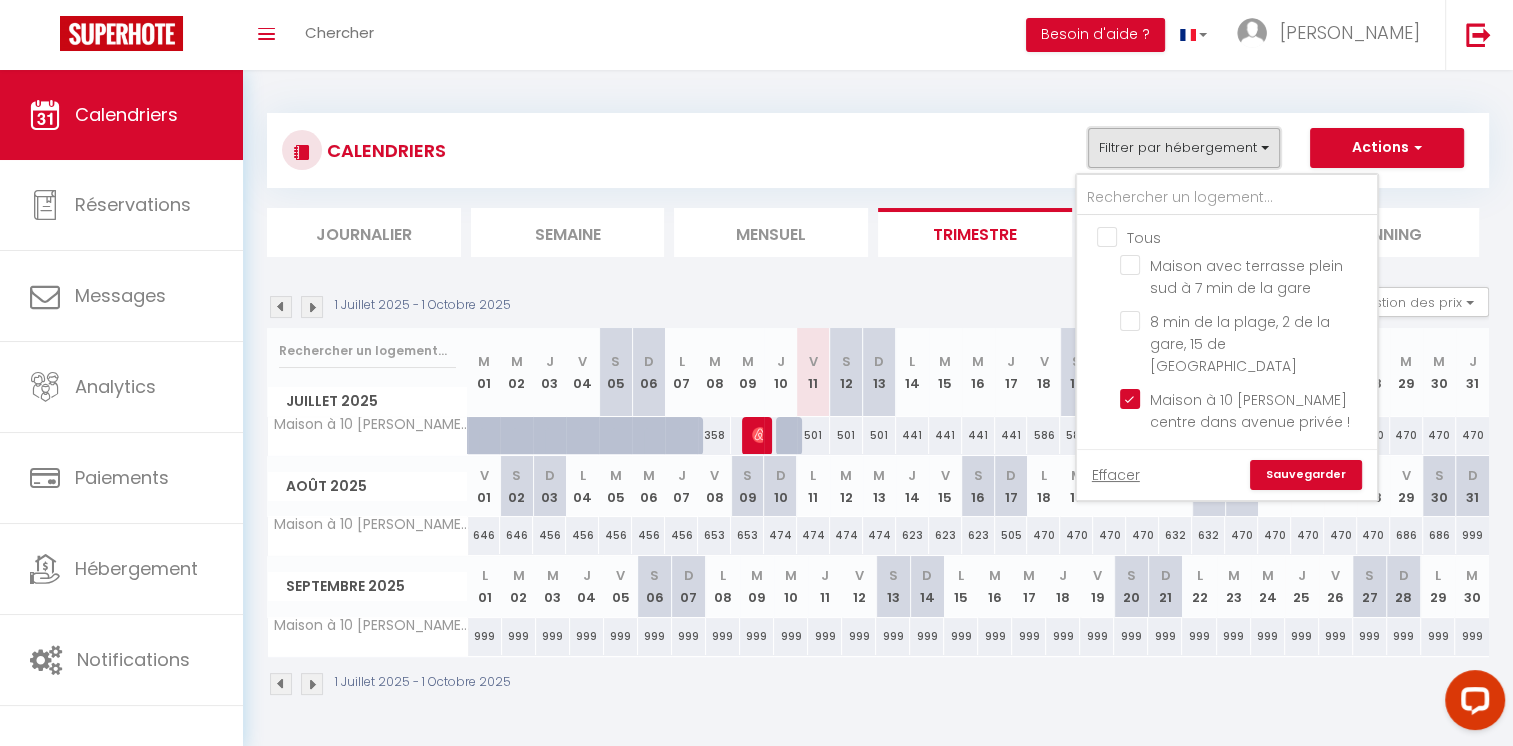 click on "Filtrer par hébergement" at bounding box center [1184, 148] 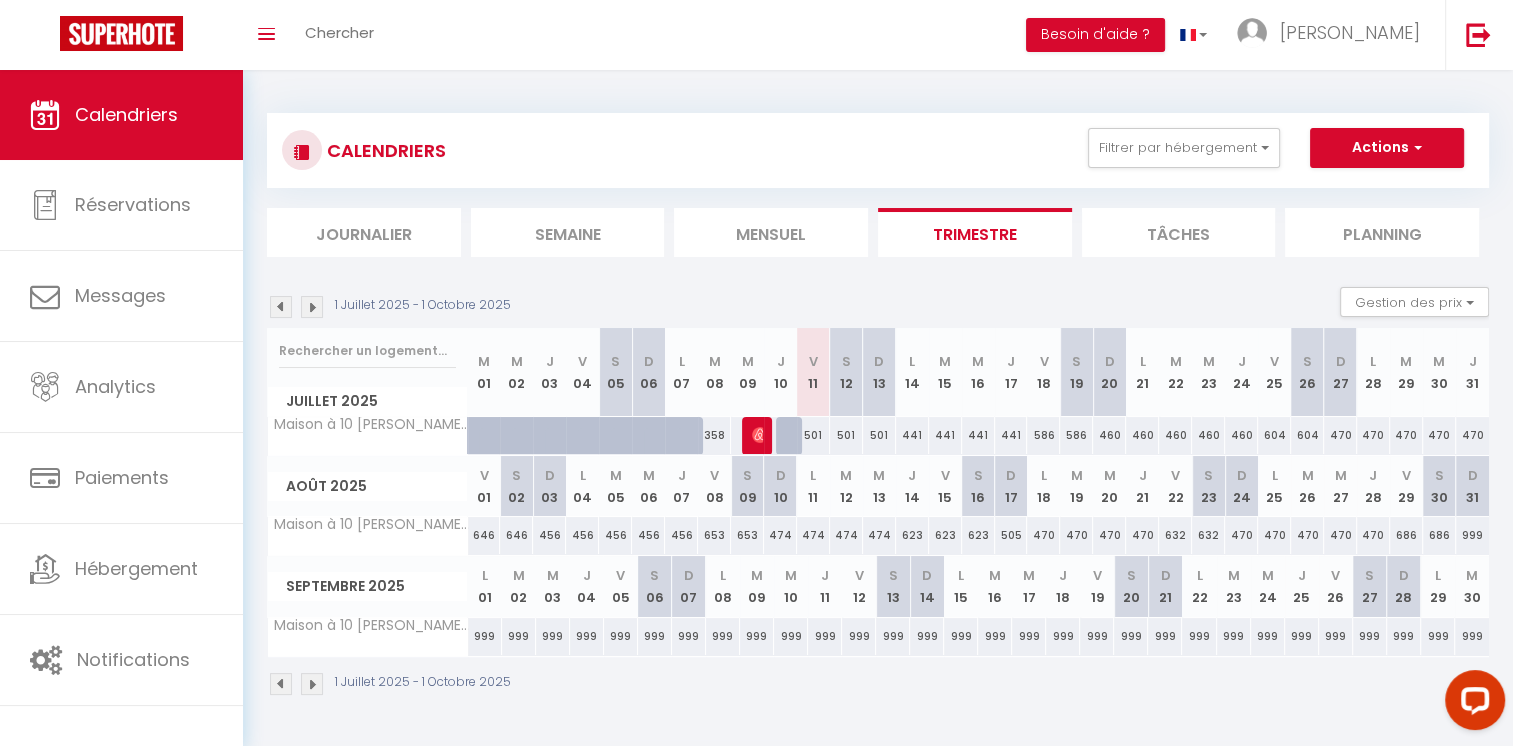 click on "501" at bounding box center [813, 435] 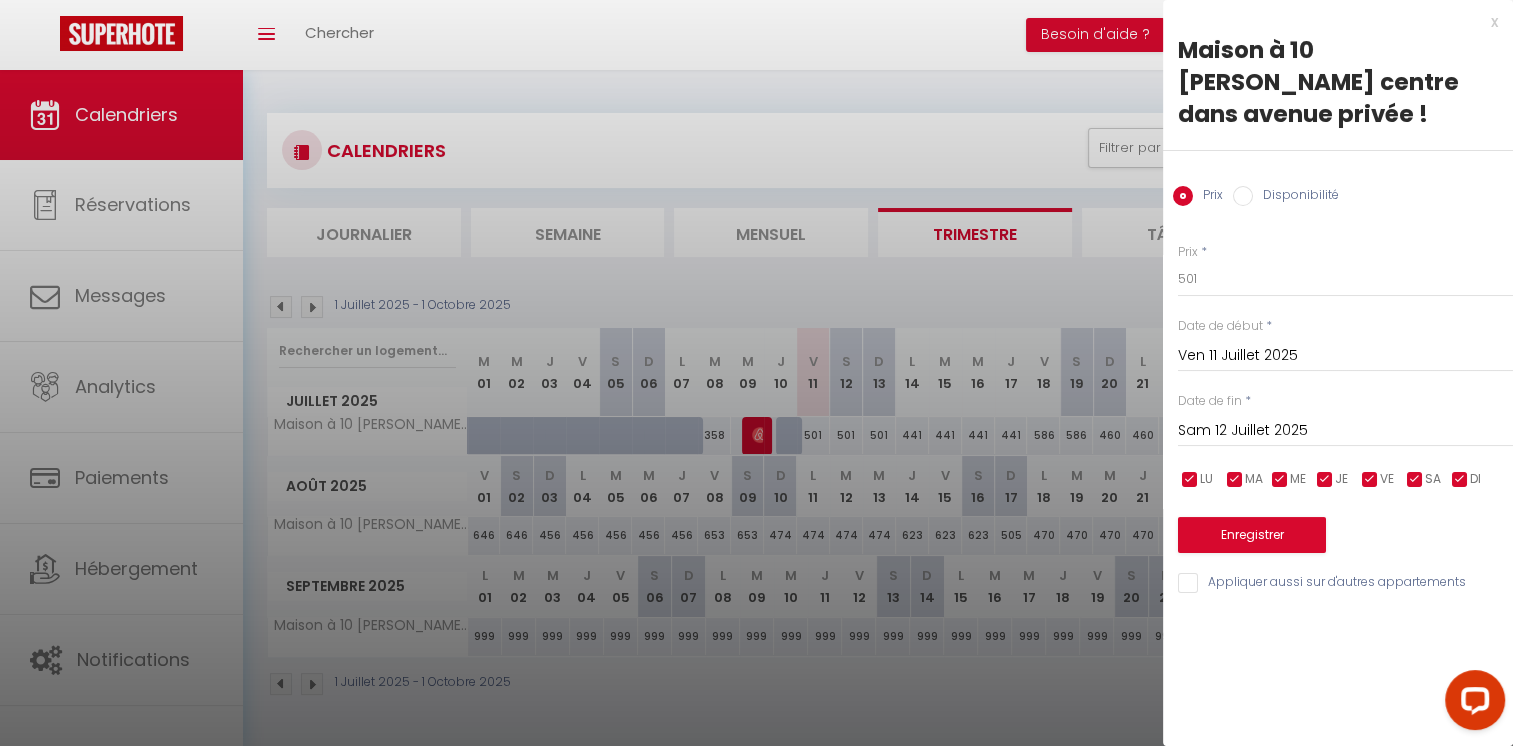 click on "Sam 12 Juillet 2025" at bounding box center (1345, 431) 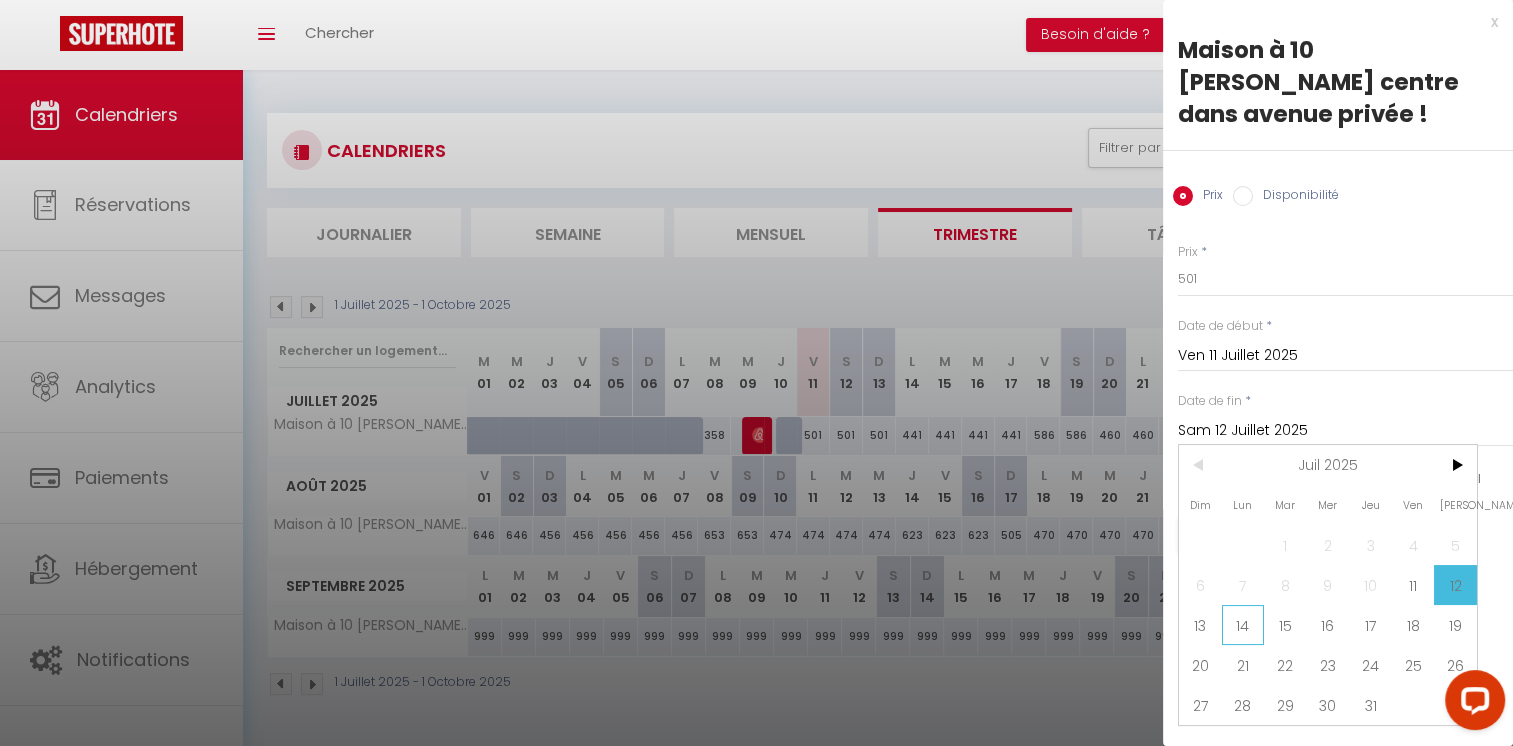 drag, startPoint x: 1231, startPoint y: 597, endPoint x: 1224, endPoint y: 342, distance: 255.09605 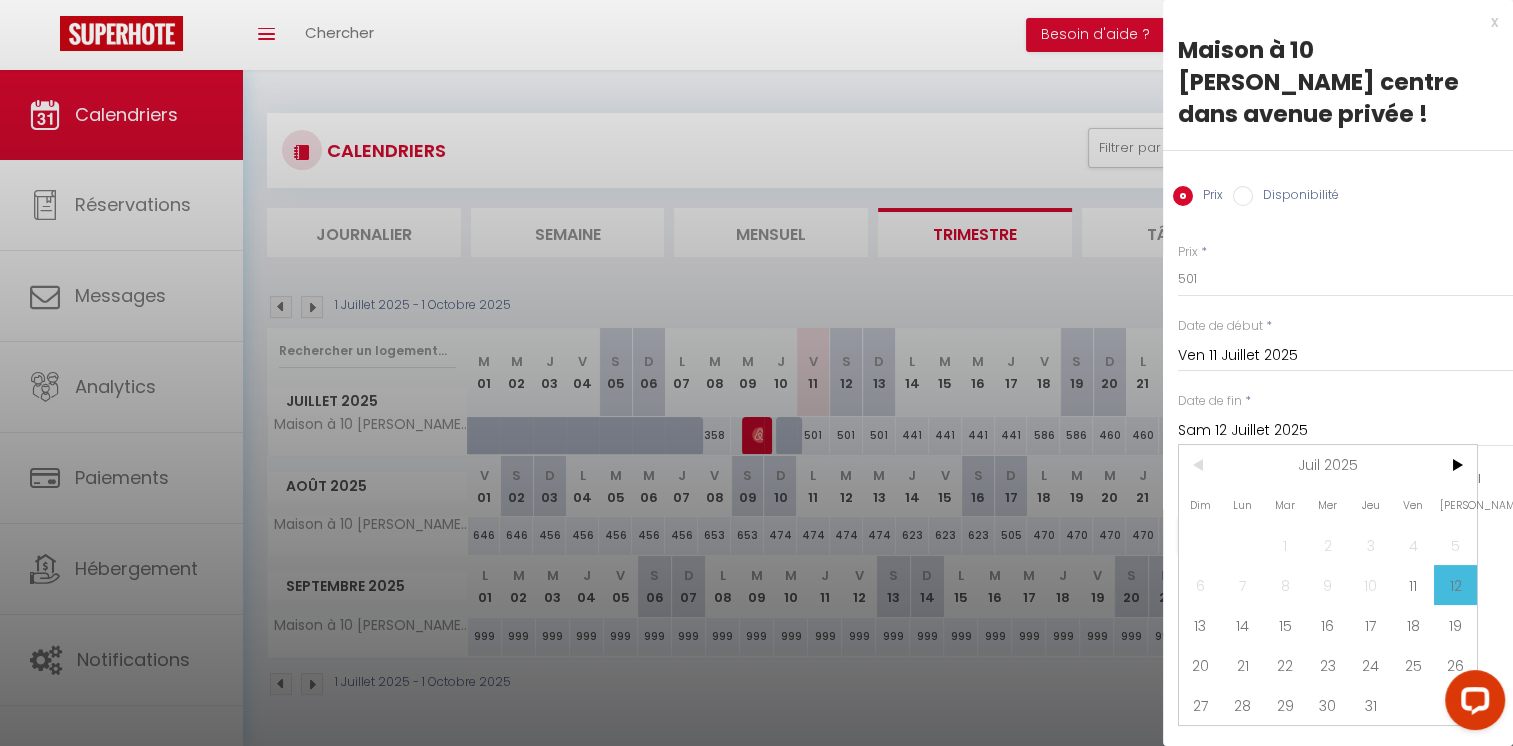type on "Lun 14 Juillet 2025" 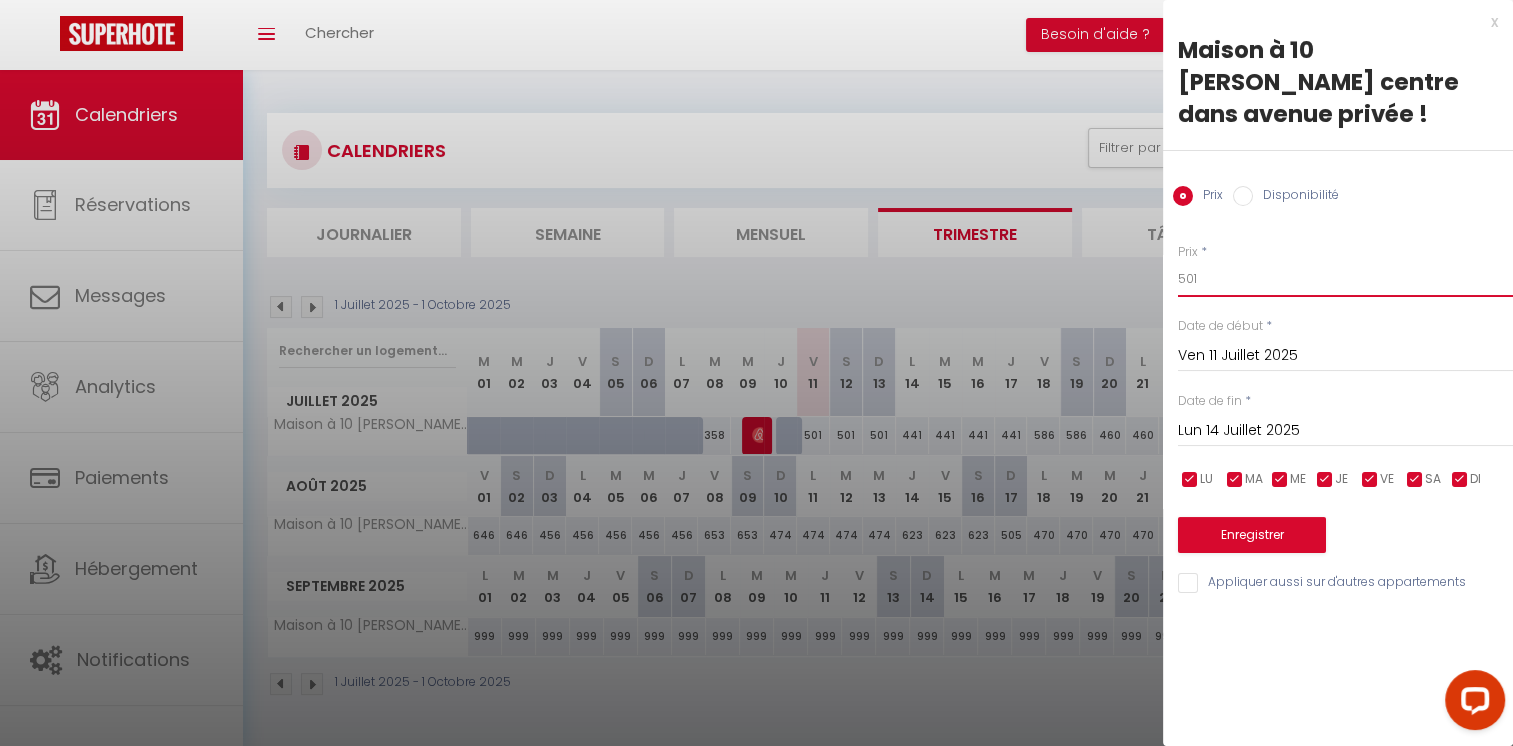 click on "501" at bounding box center [1345, 279] 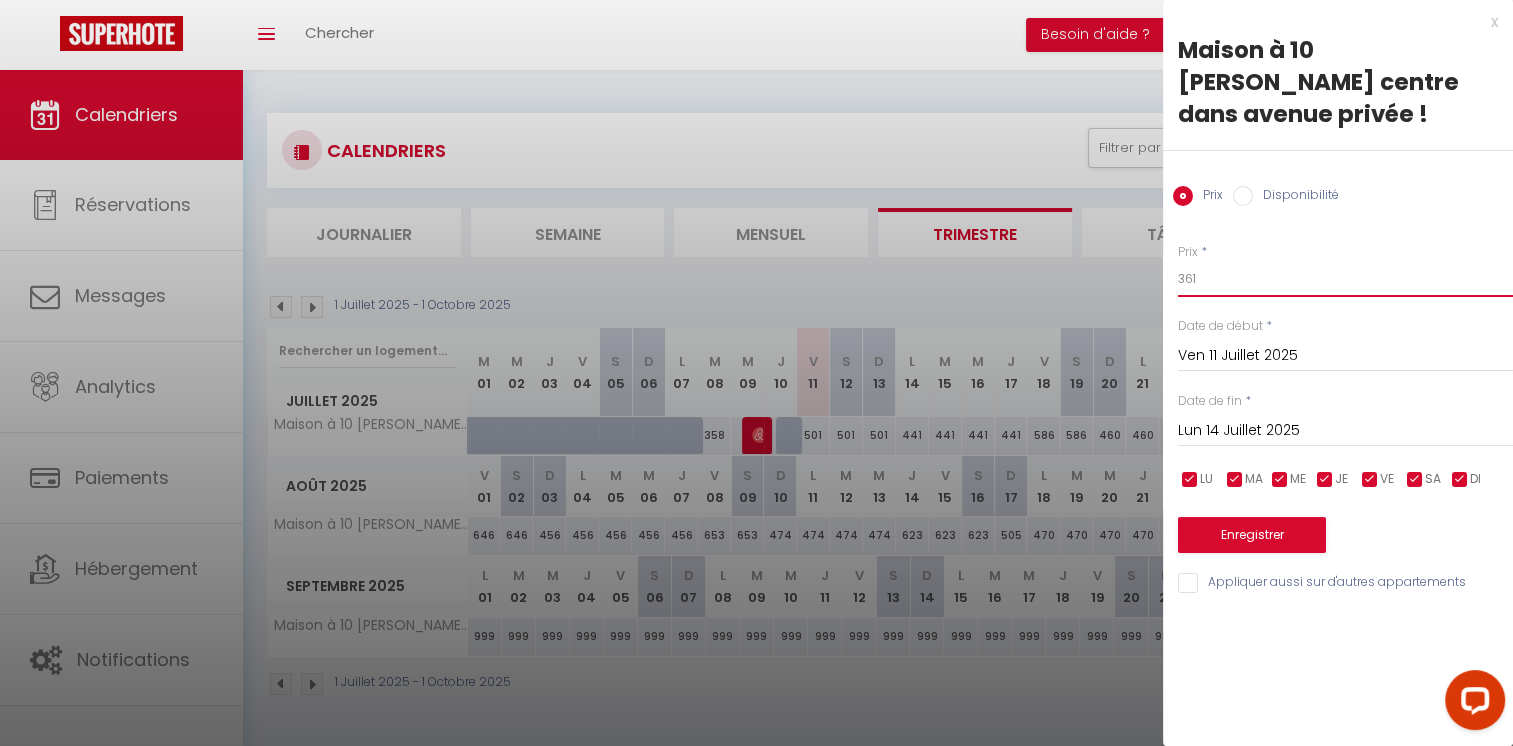 type on "361" 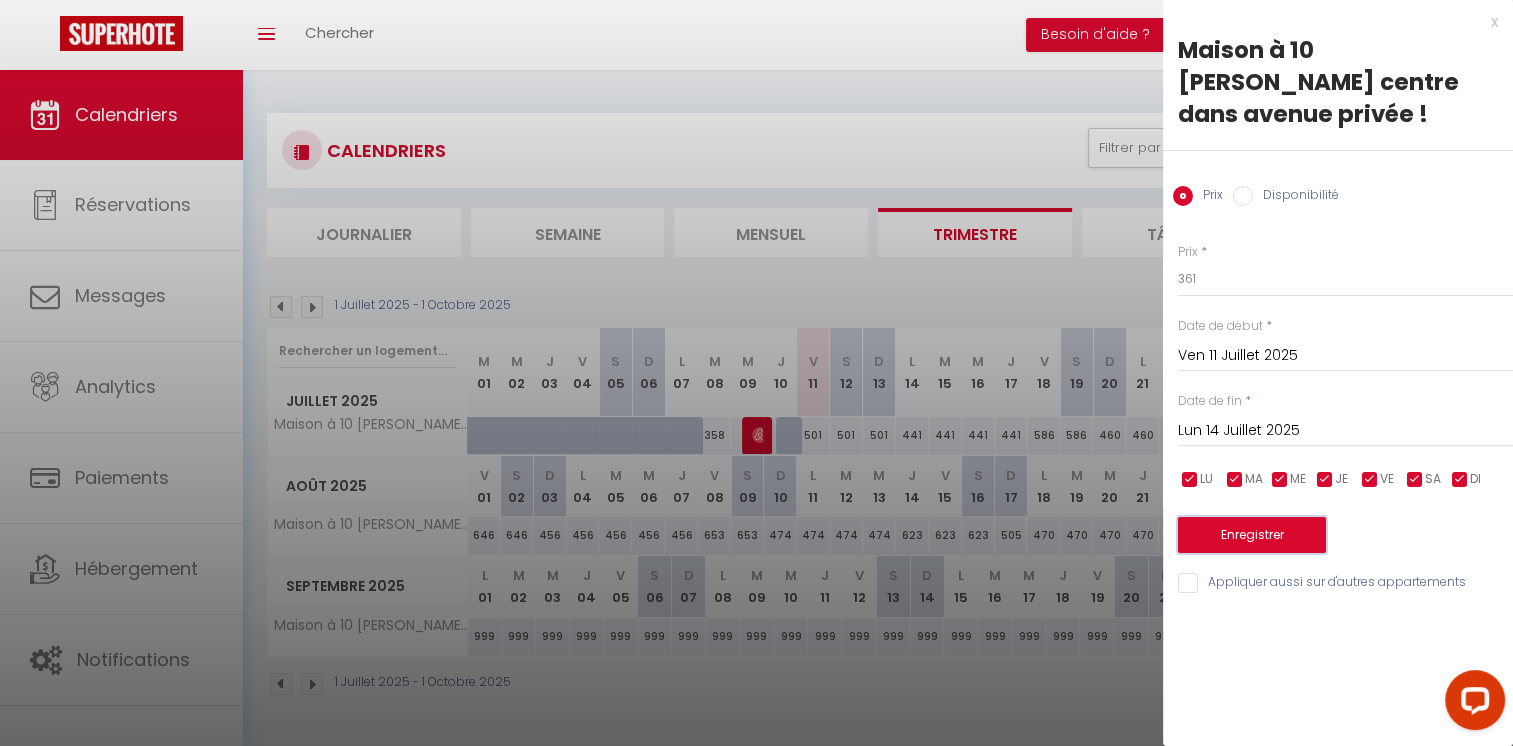 click on "Enregistrer" at bounding box center [1252, 535] 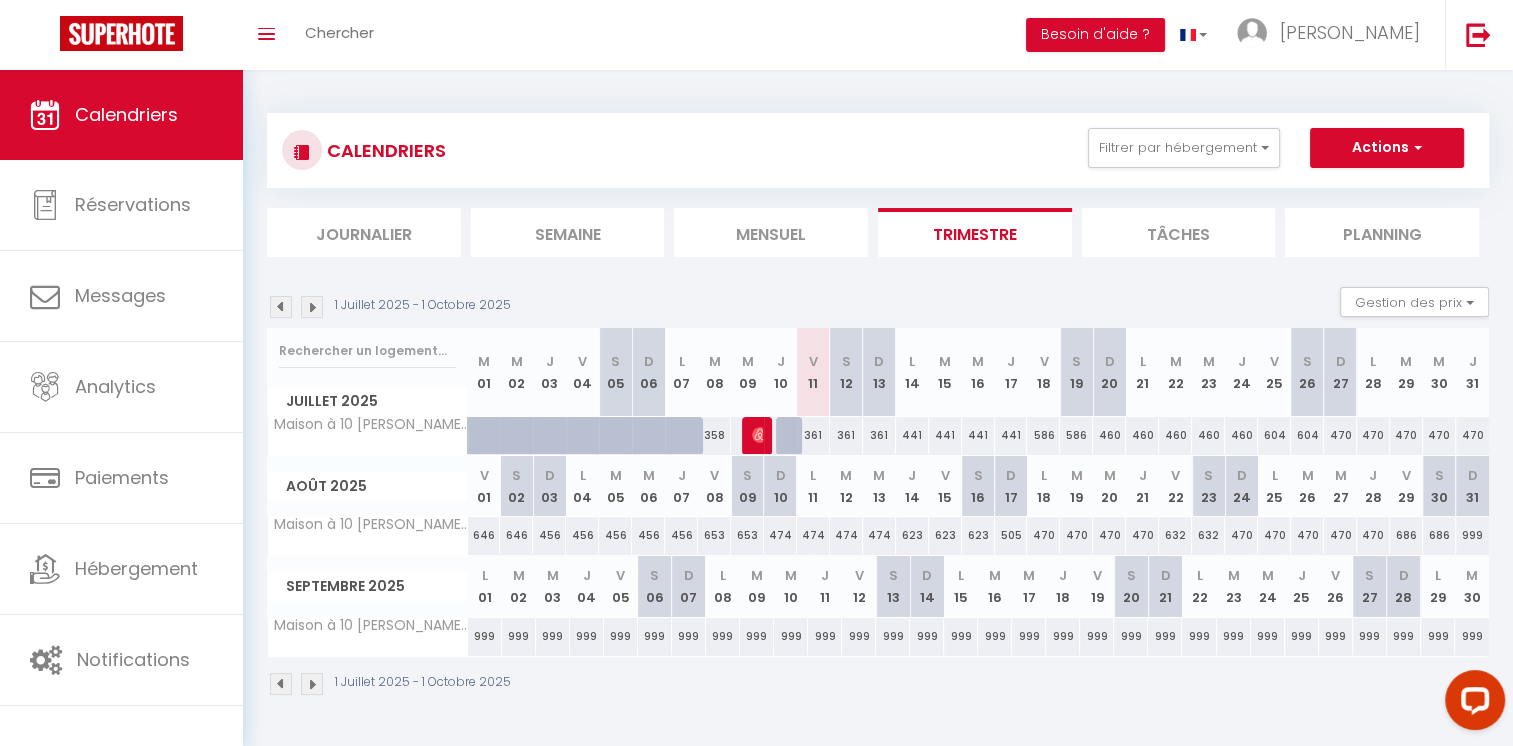 click on "441" at bounding box center [912, 435] 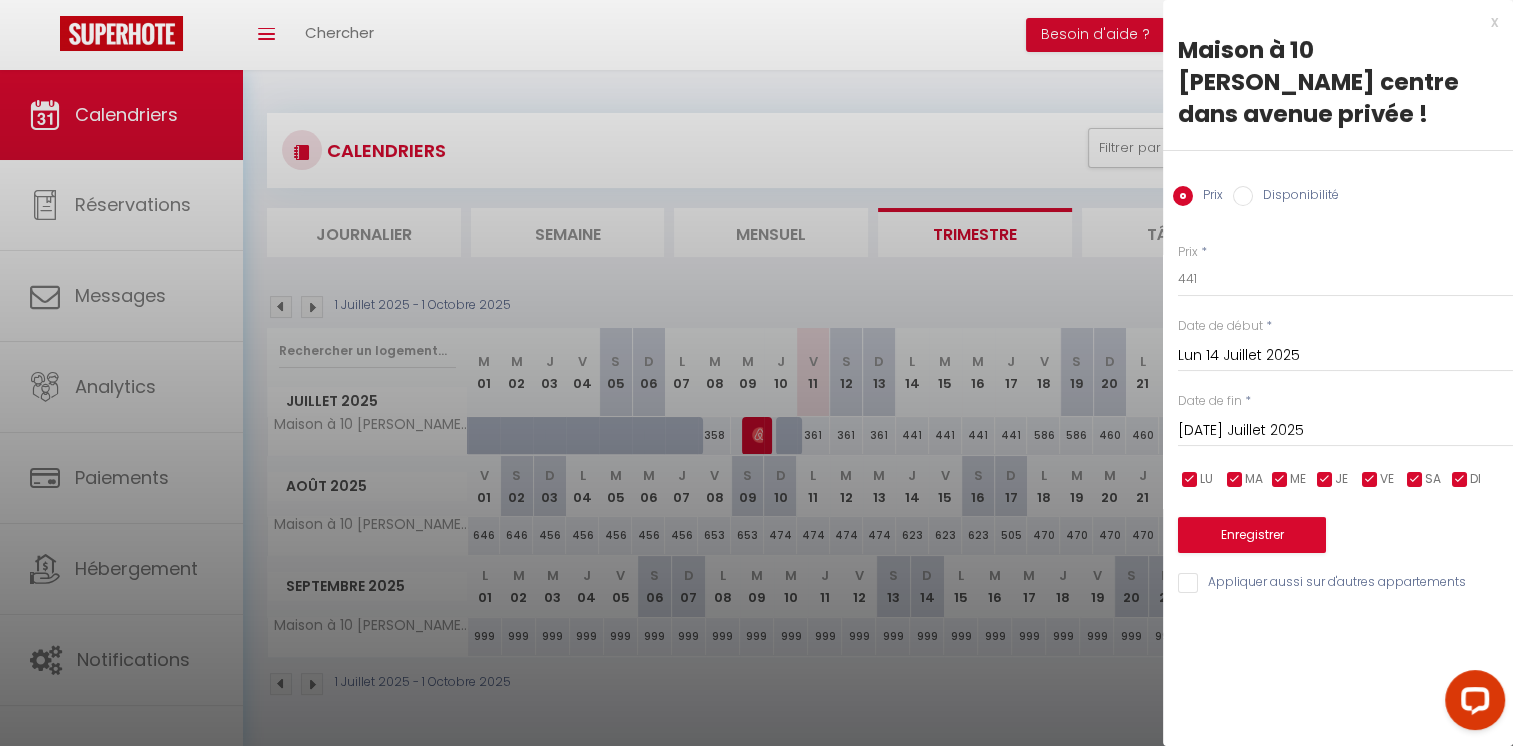 click on "[DATE] Juillet 2025" at bounding box center [1345, 431] 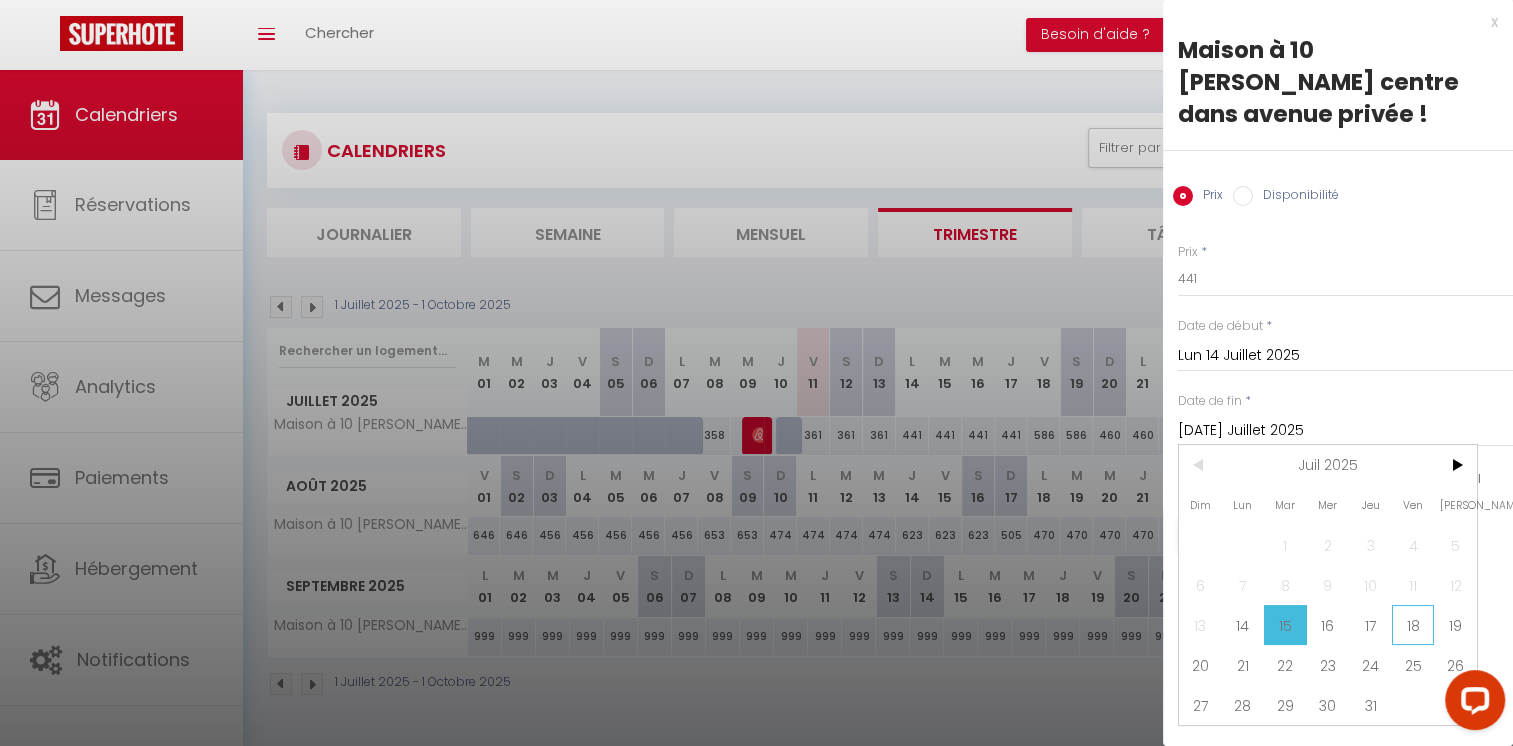 click on "18" at bounding box center [1413, 625] 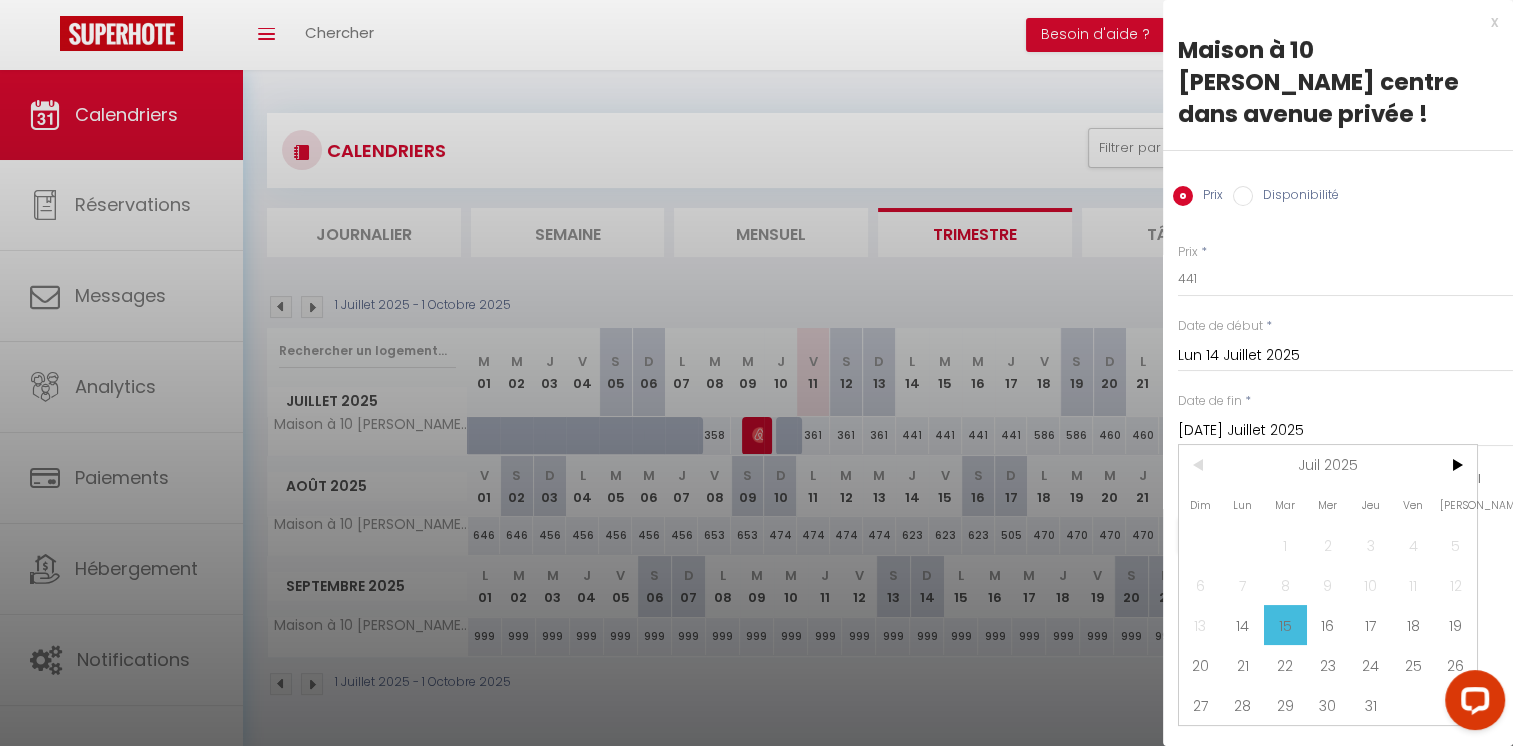 type on "Ven 18 Juillet 2025" 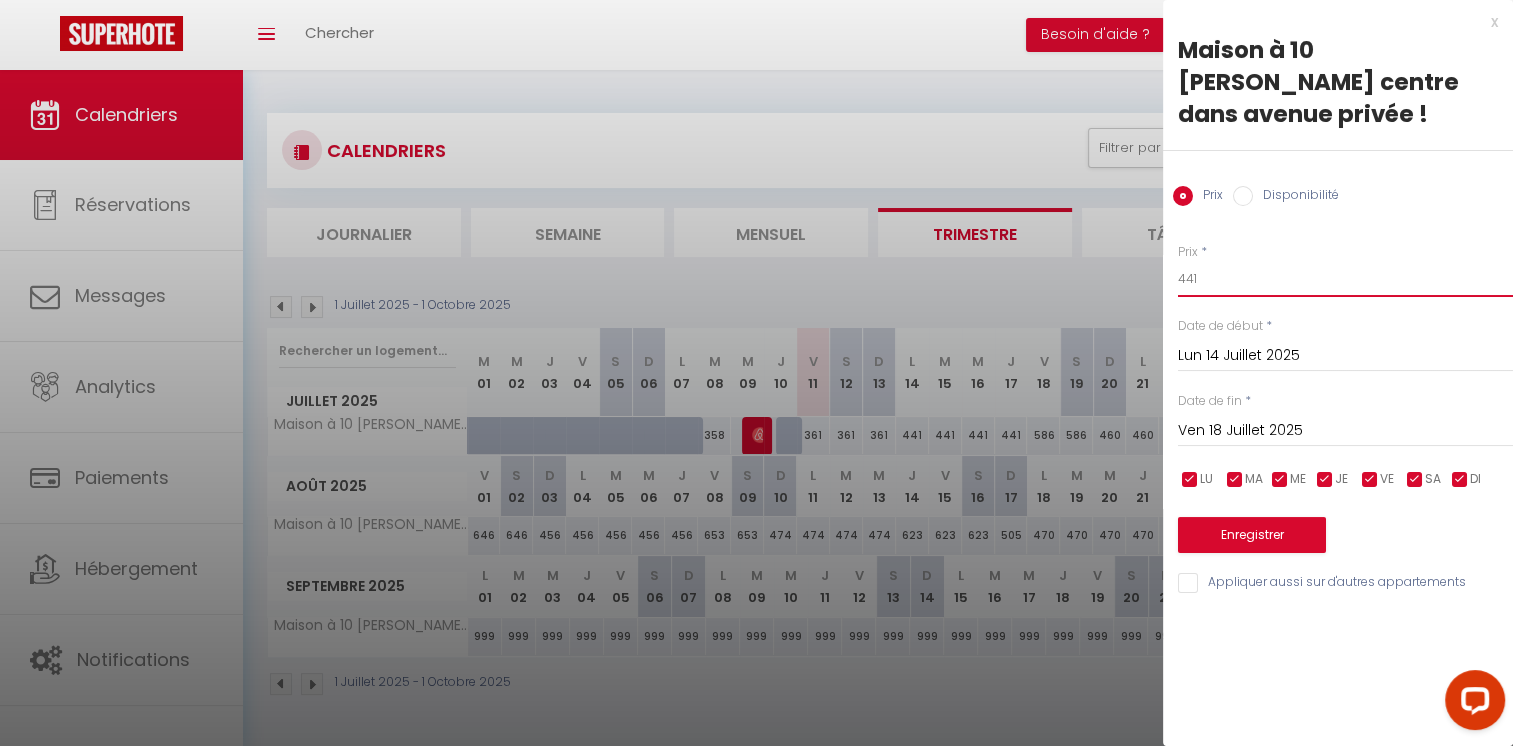 click on "441" at bounding box center (1345, 279) 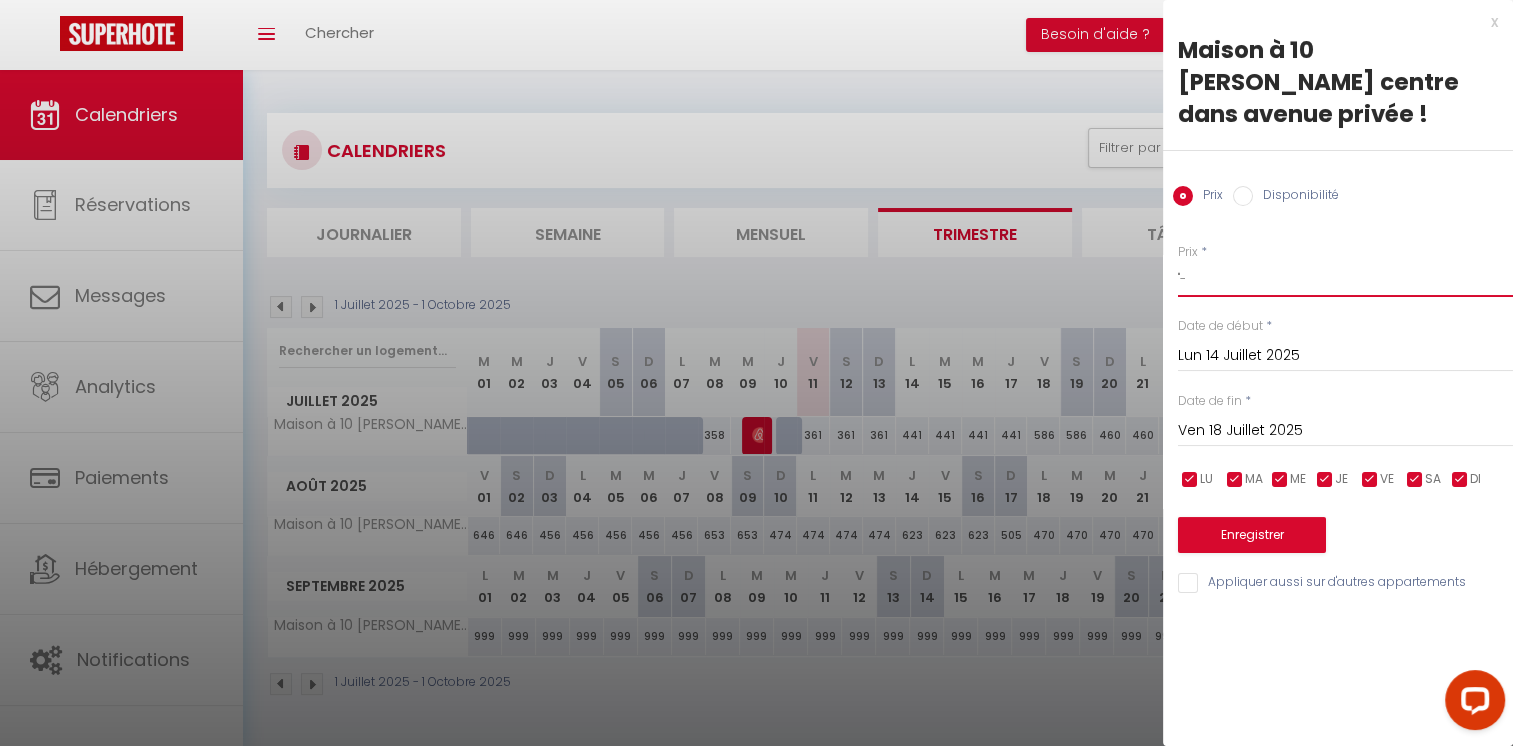 type on """ 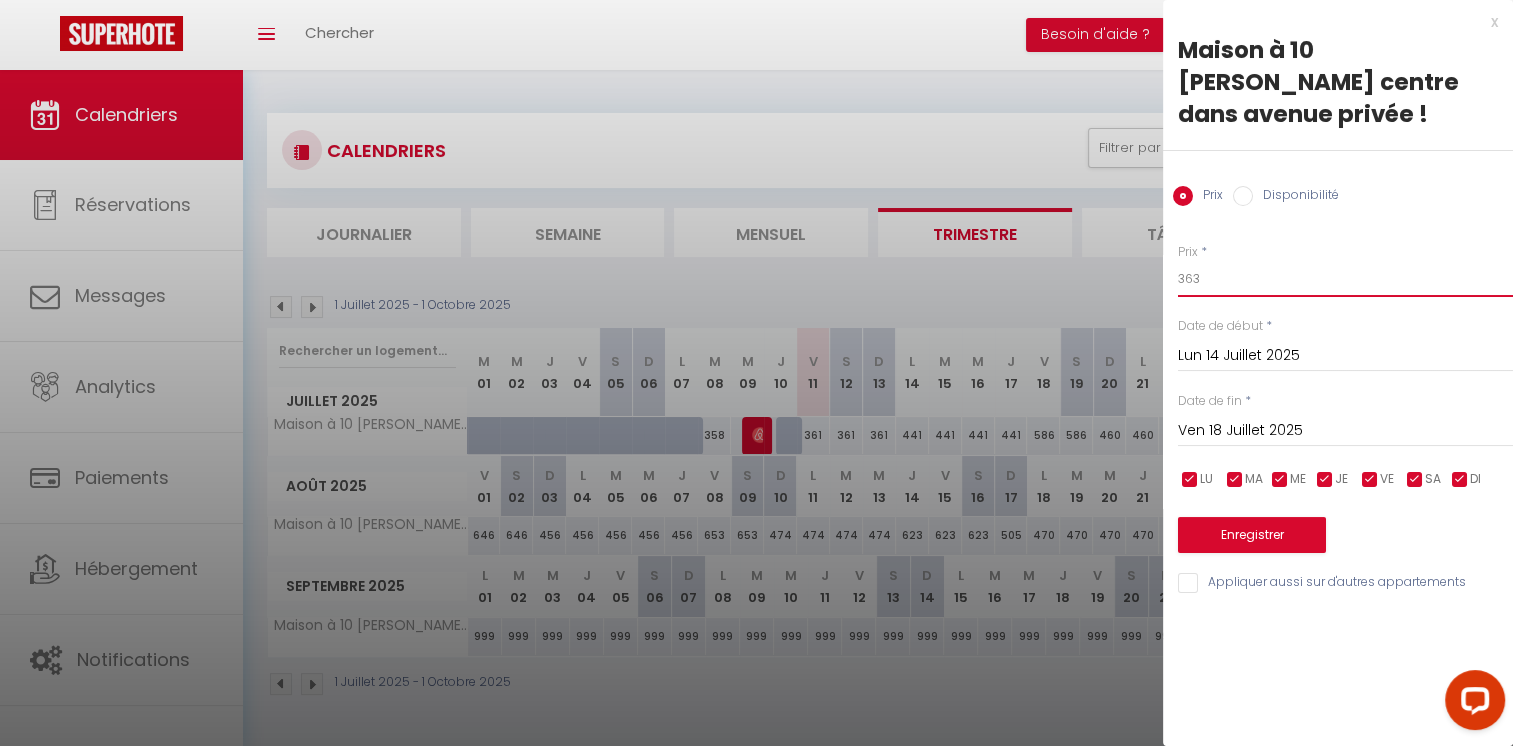 type on "363" 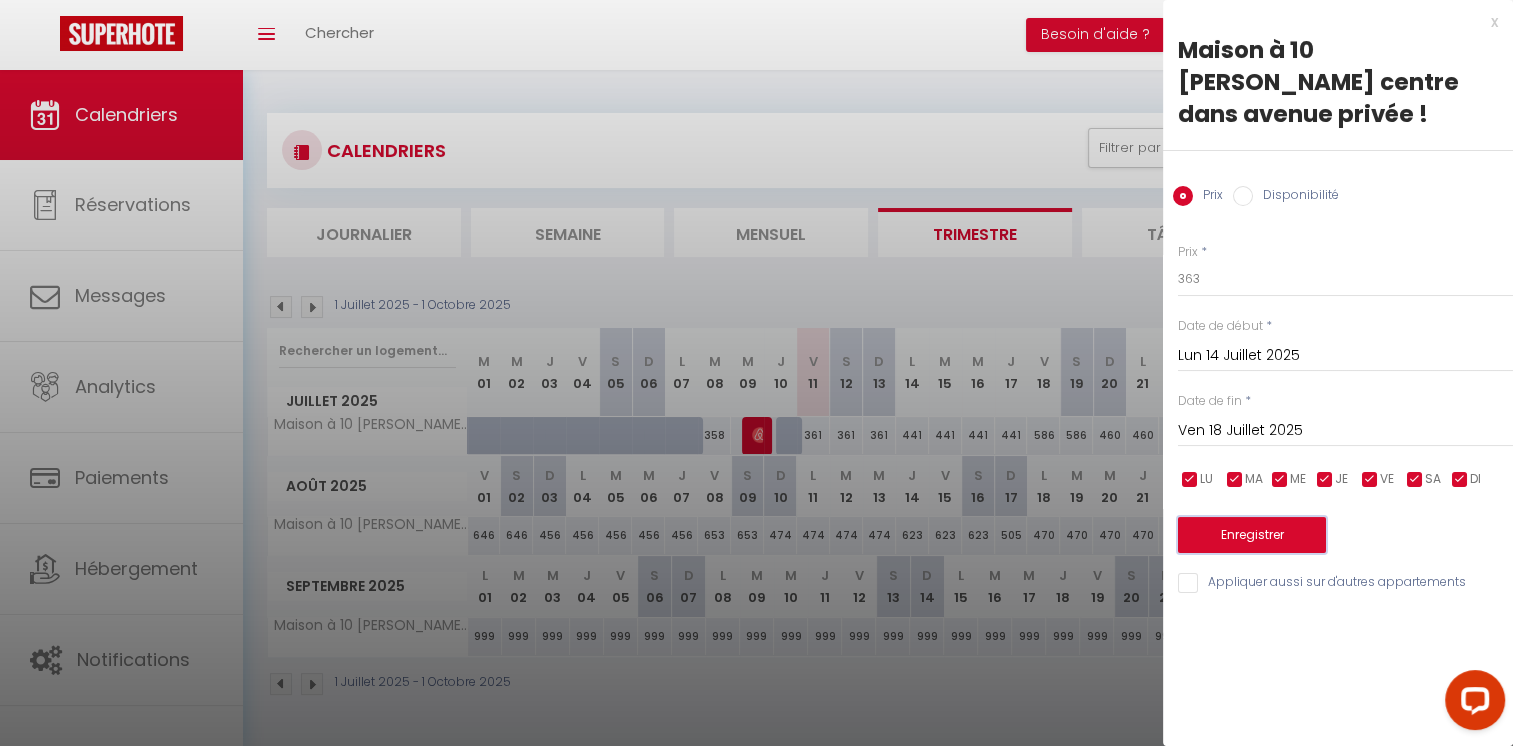 click on "Enregistrer" at bounding box center (1252, 535) 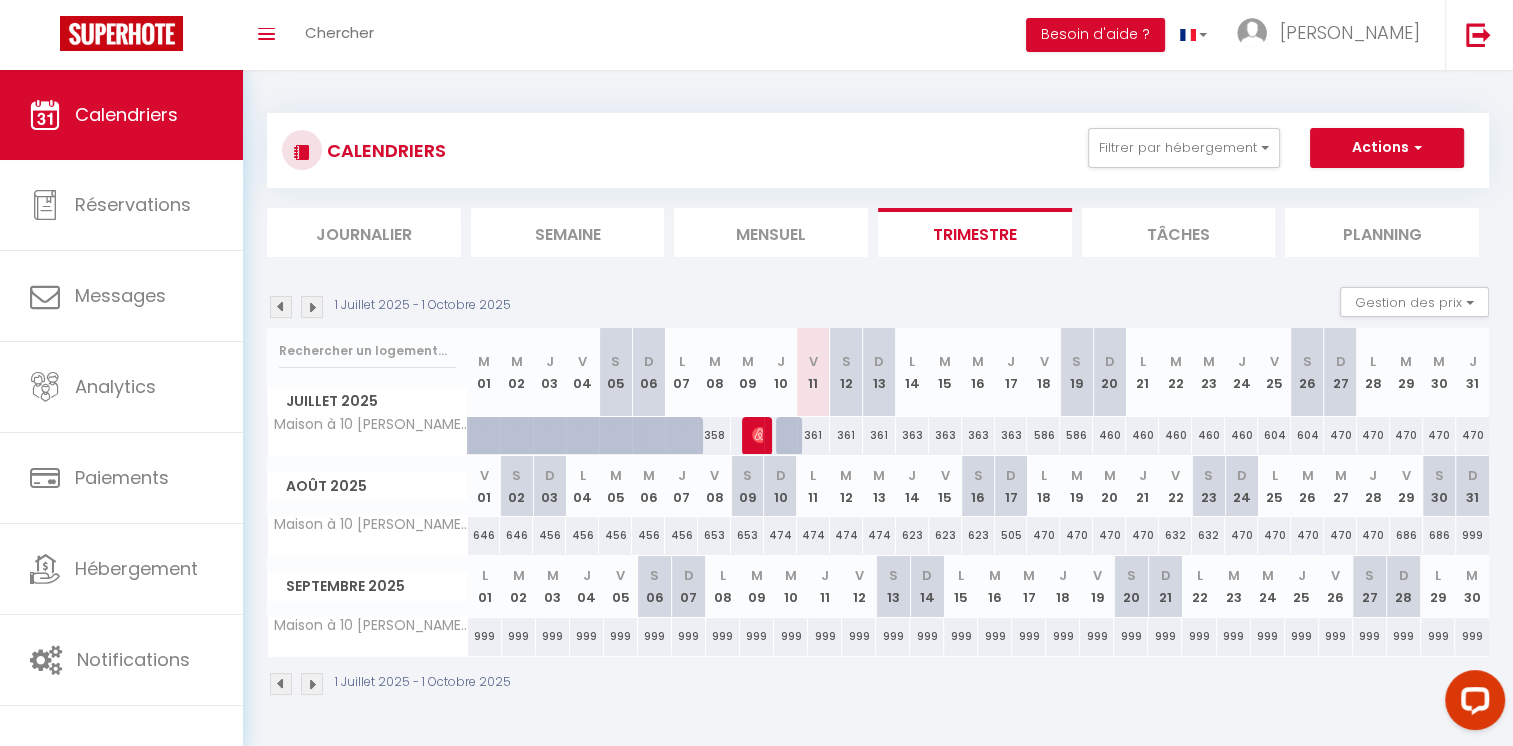 click on "586" at bounding box center [1043, 435] 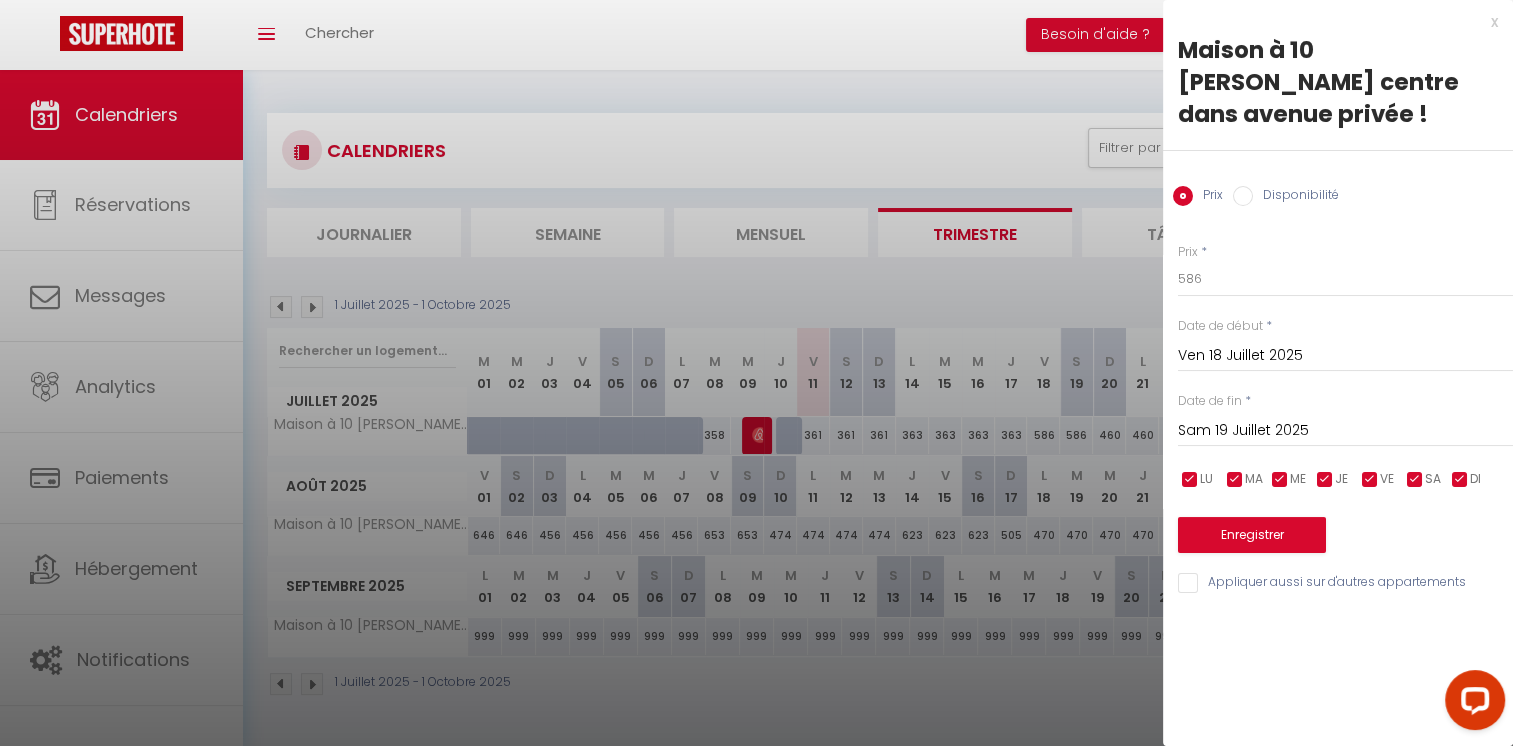 click on "Sam 19 Juillet 2025" at bounding box center (1345, 431) 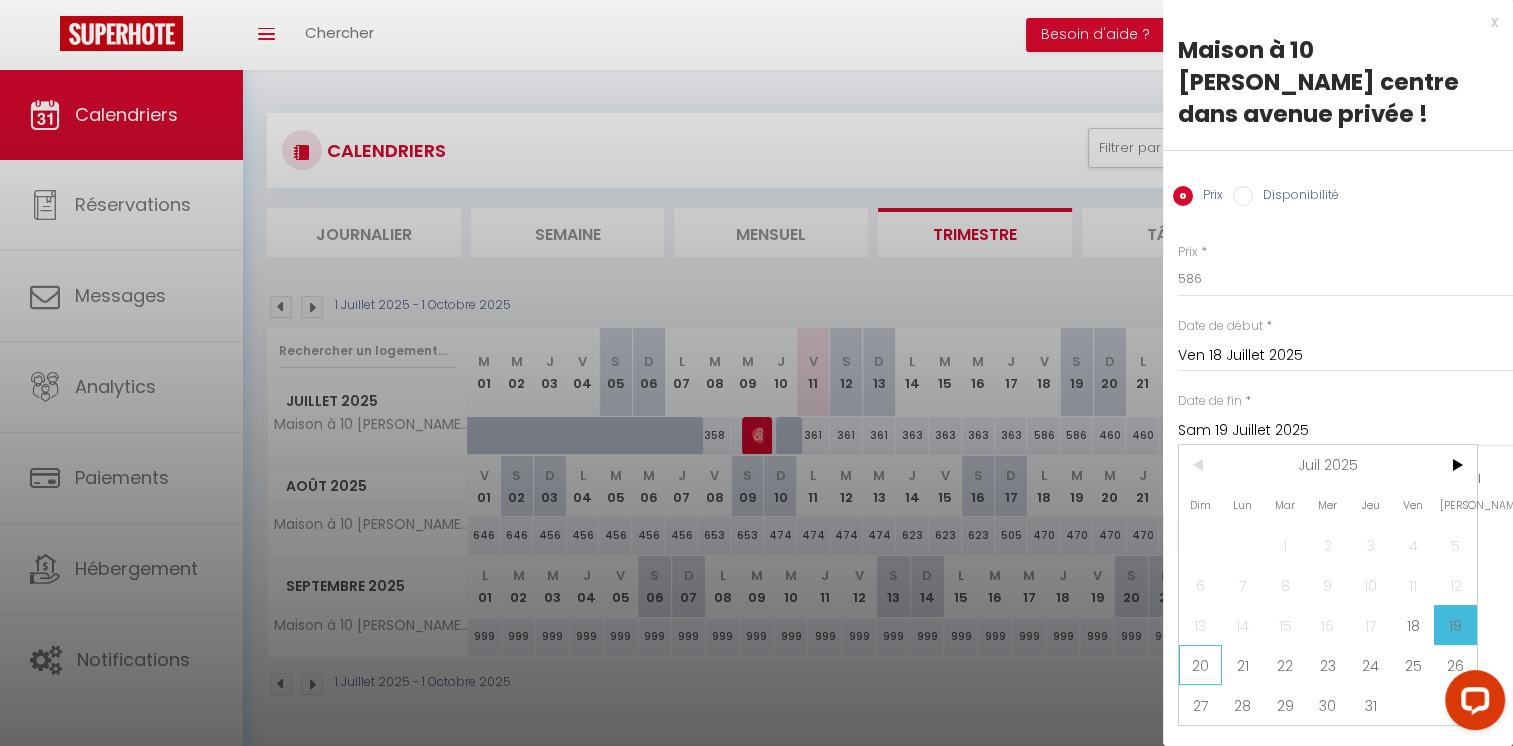 click on "20" at bounding box center [1200, 665] 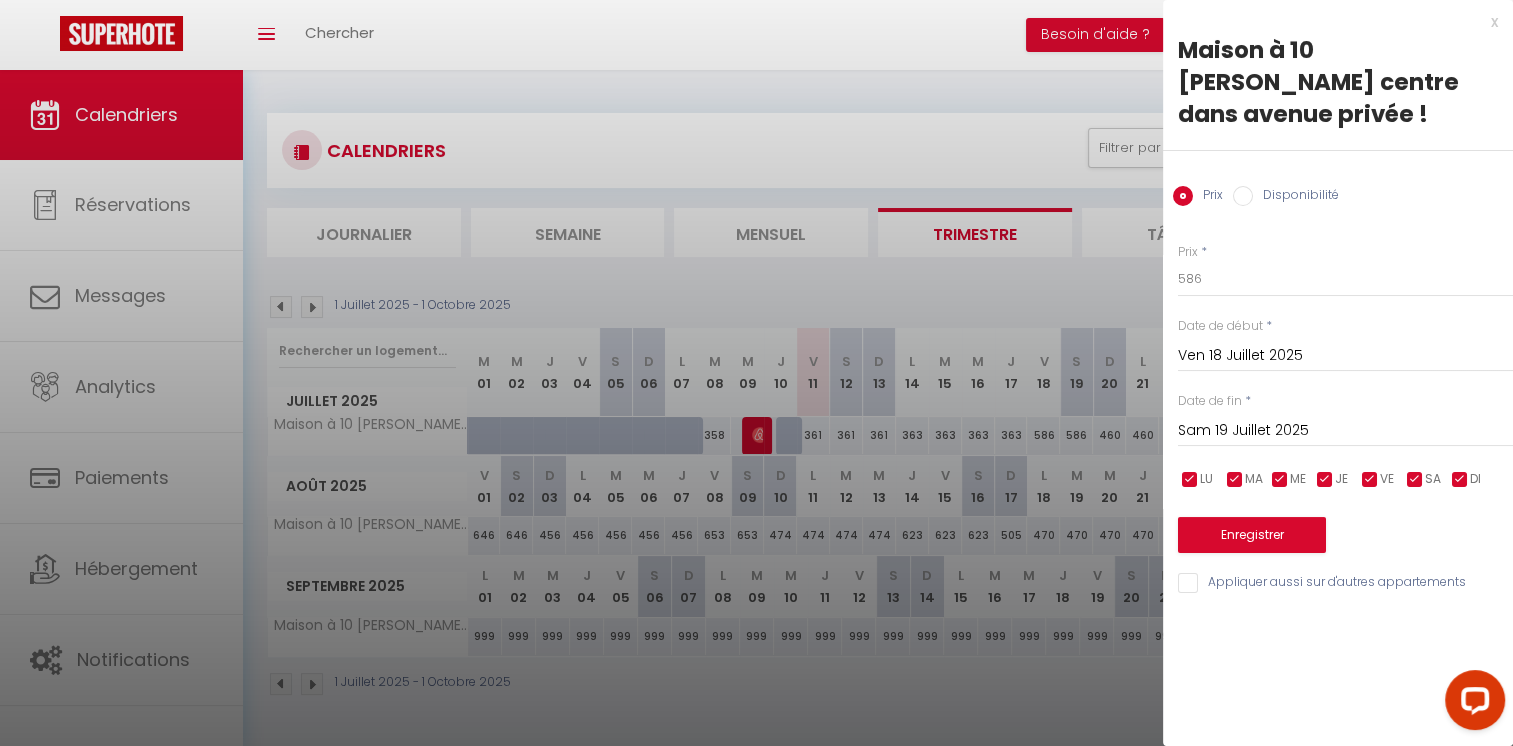 type on "Dim 20 Juillet 2025" 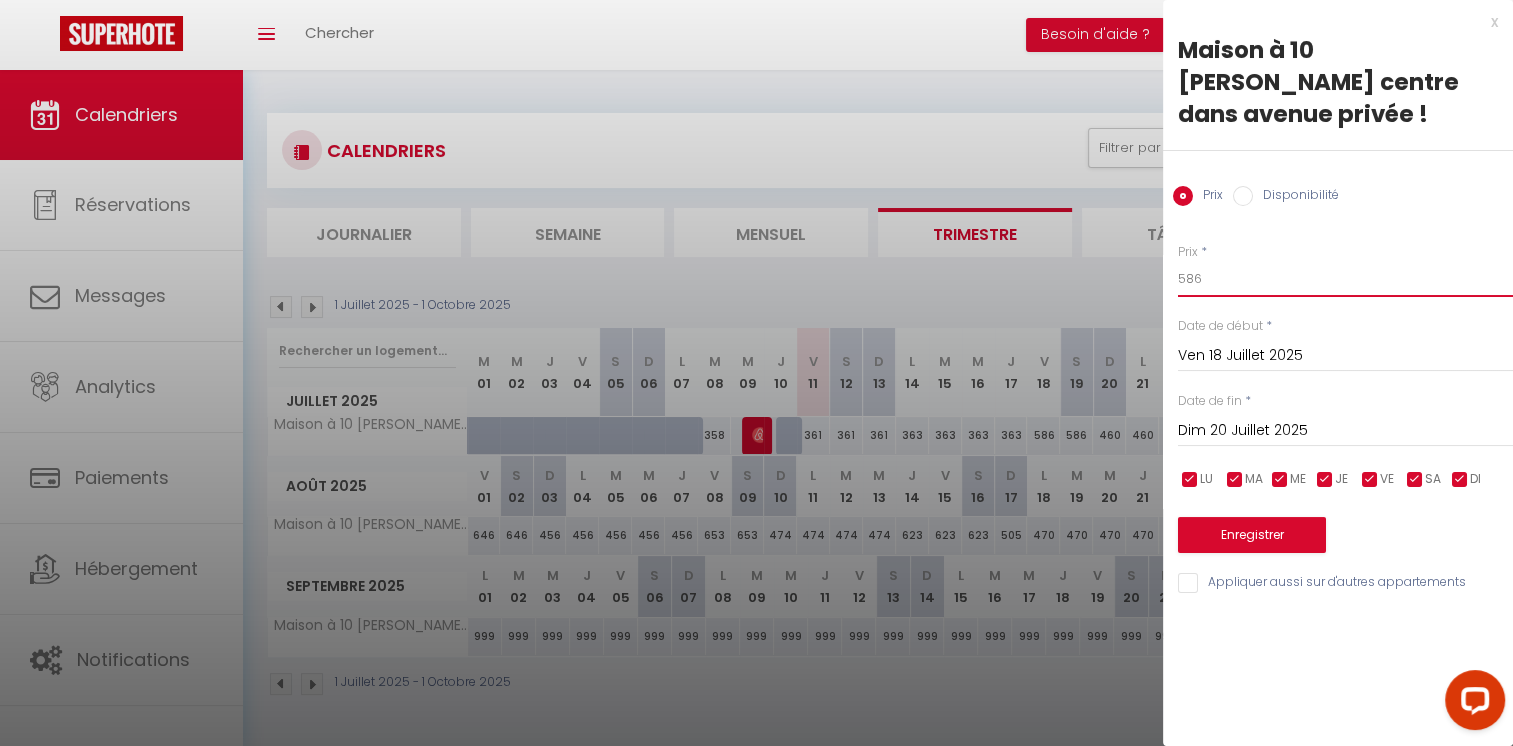 click on "586" at bounding box center (1345, 279) 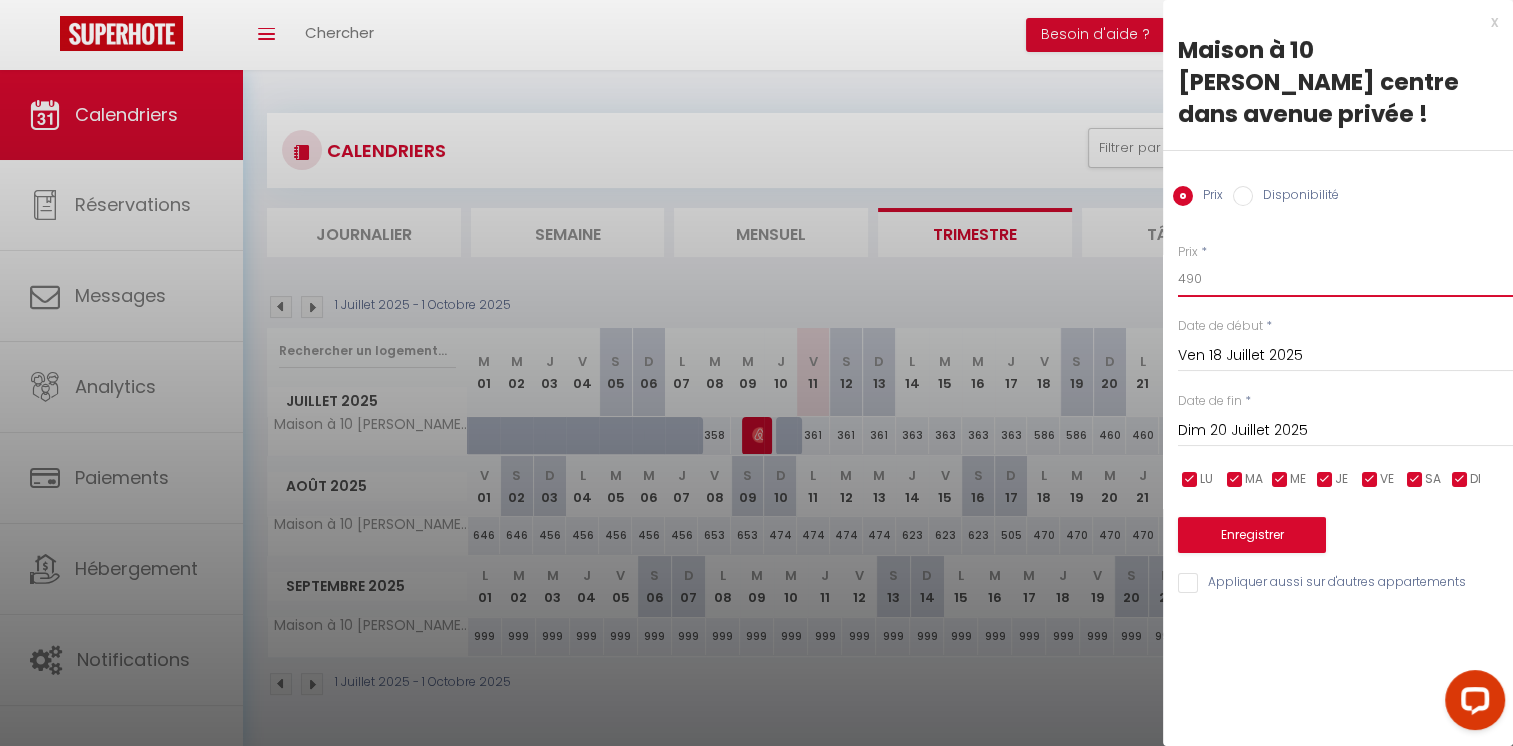 type on "490" 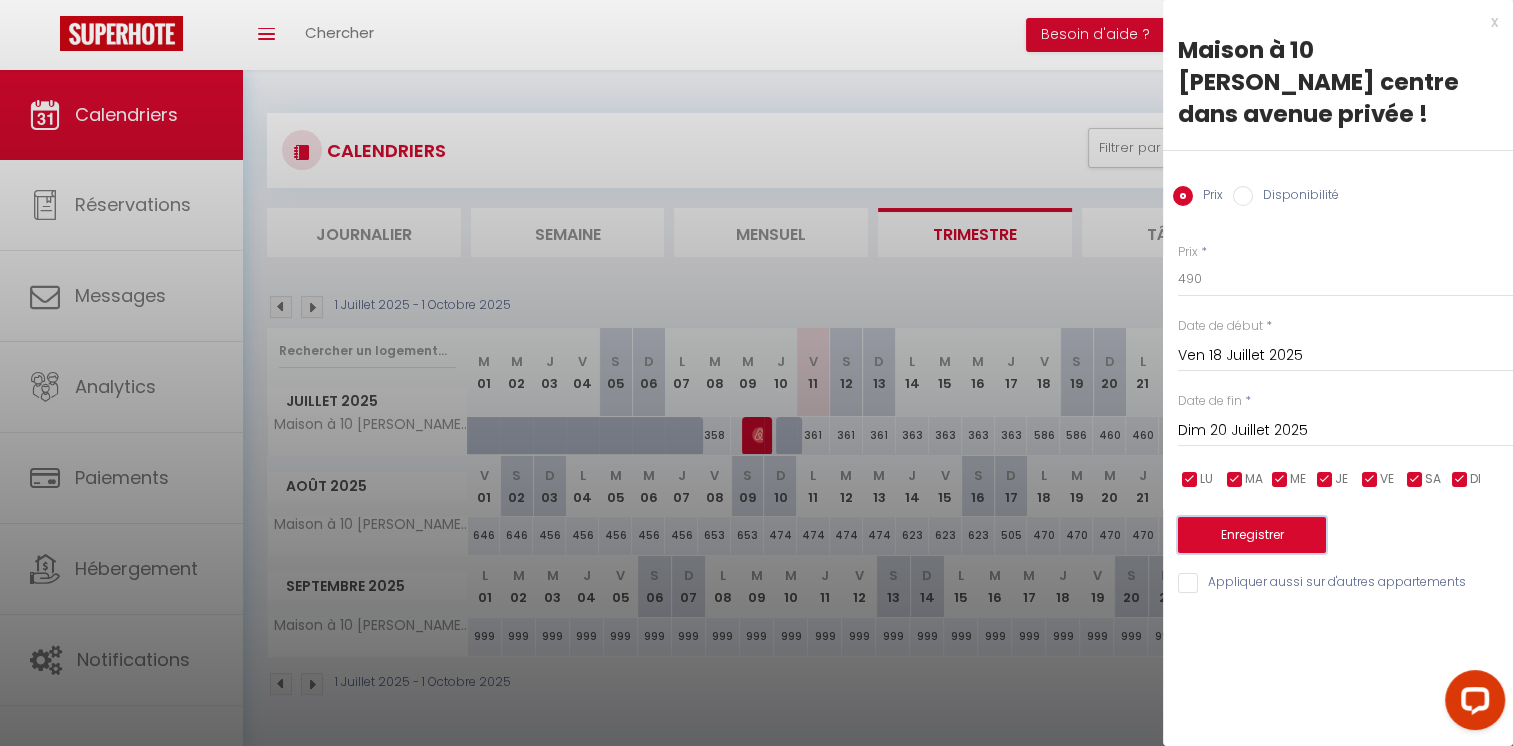 click on "Enregistrer" at bounding box center [1252, 535] 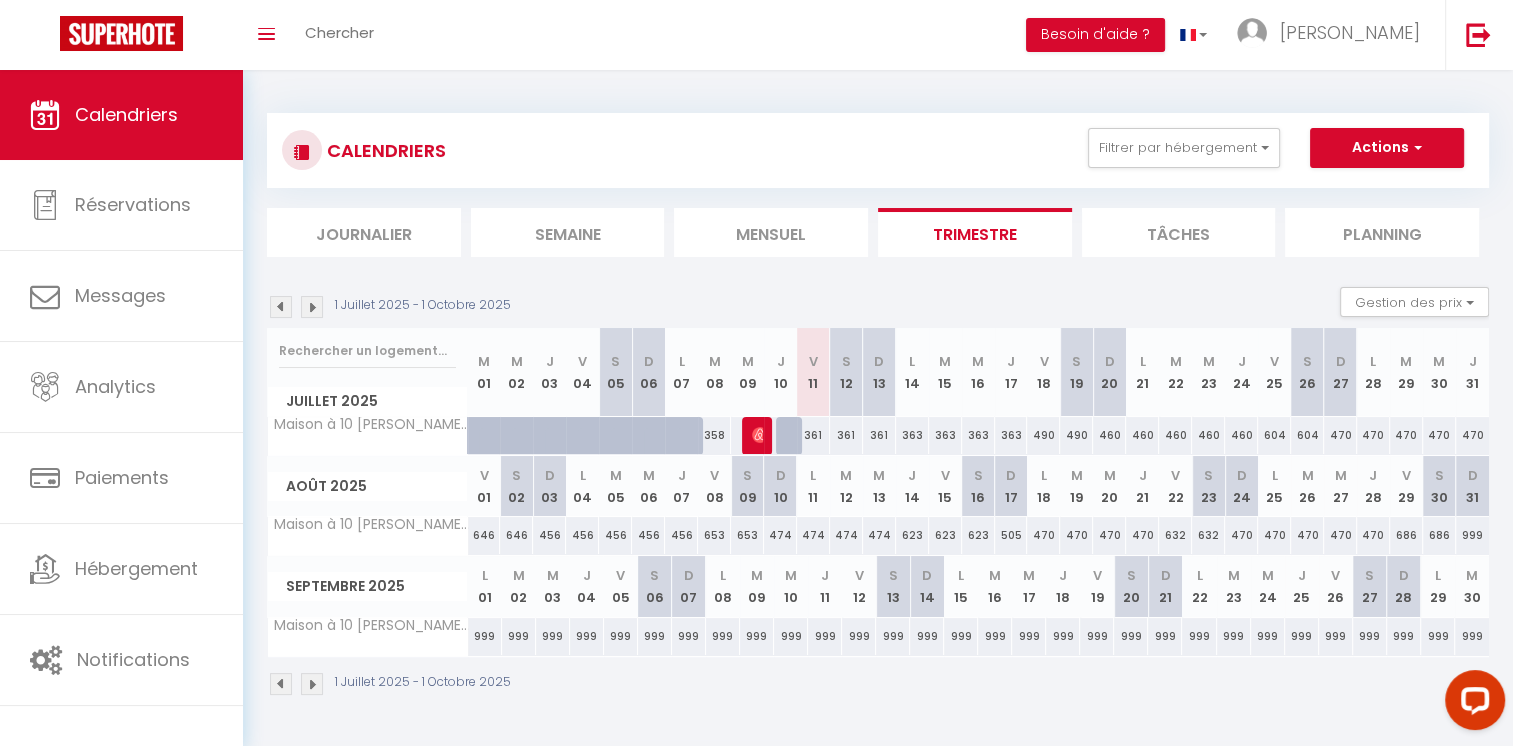 click on "460" at bounding box center [1109, 435] 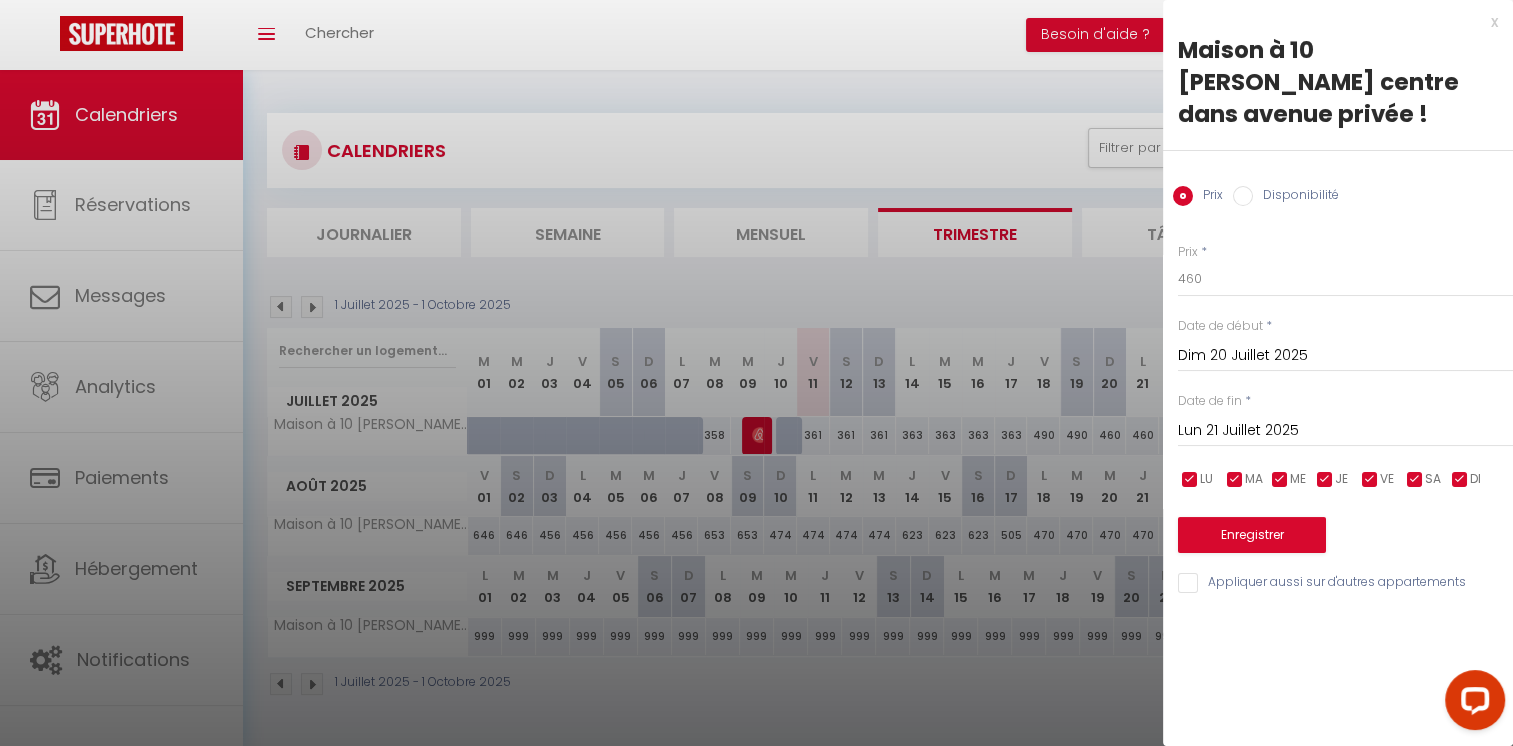 click on "Lun 21 Juillet 2025         <   Juil 2025   >   Dim Lun Mar Mer Jeu Ven Sam   1 2 3 4 5 6 7 8 9 10 11 12 13 14 15 16 17 18 19 20 21 22 23 24 25 26 27 28 29 30 31     <   2025   >   [PERSON_NAME] Mars [PERSON_NAME] Juin Juillet Août Septembre Octobre Novembre Décembre     <   [DATE] - [DATE]   >   2020 2021 2022 2023 2024 2025 2026 2027 2028 2029" at bounding box center (1345, 429) 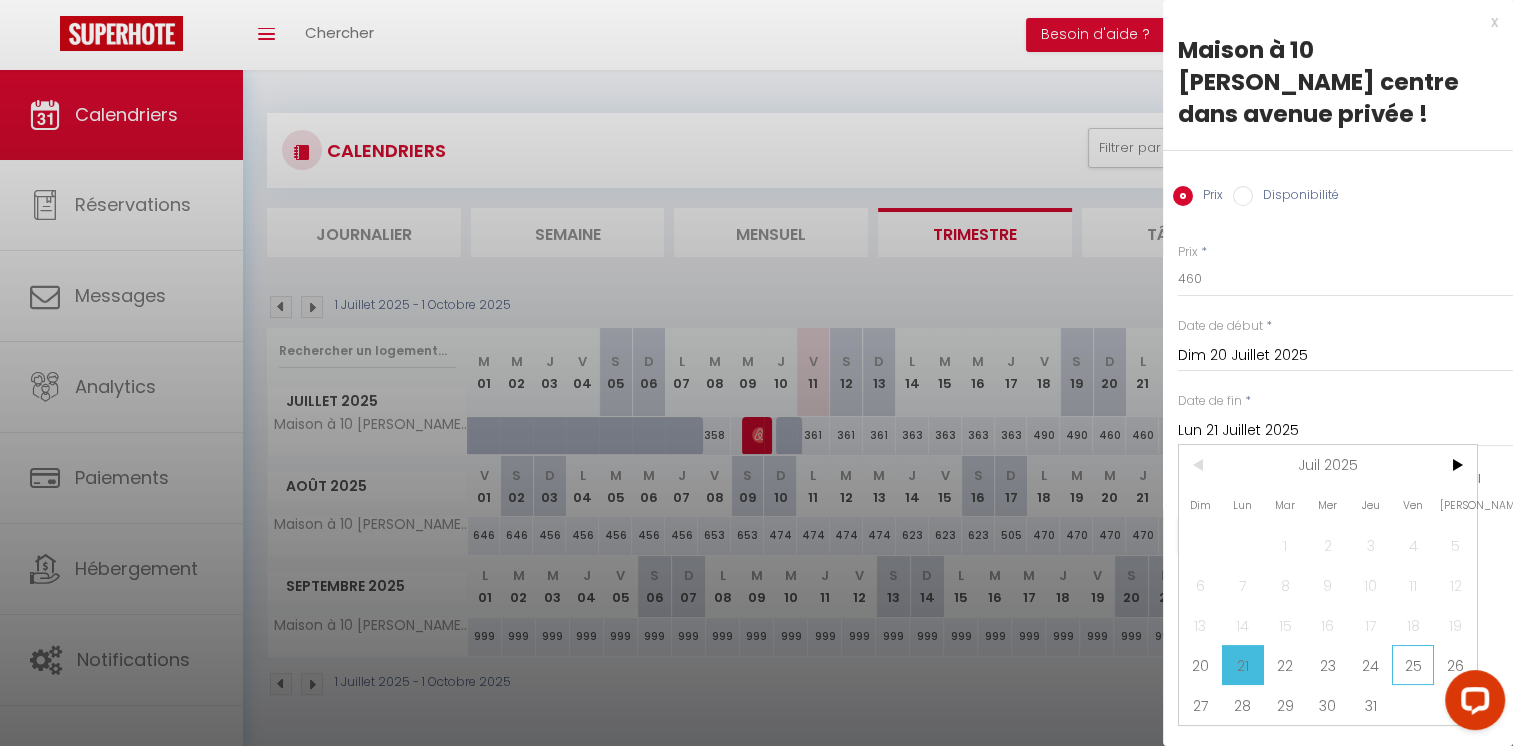 click on "25" at bounding box center (1413, 665) 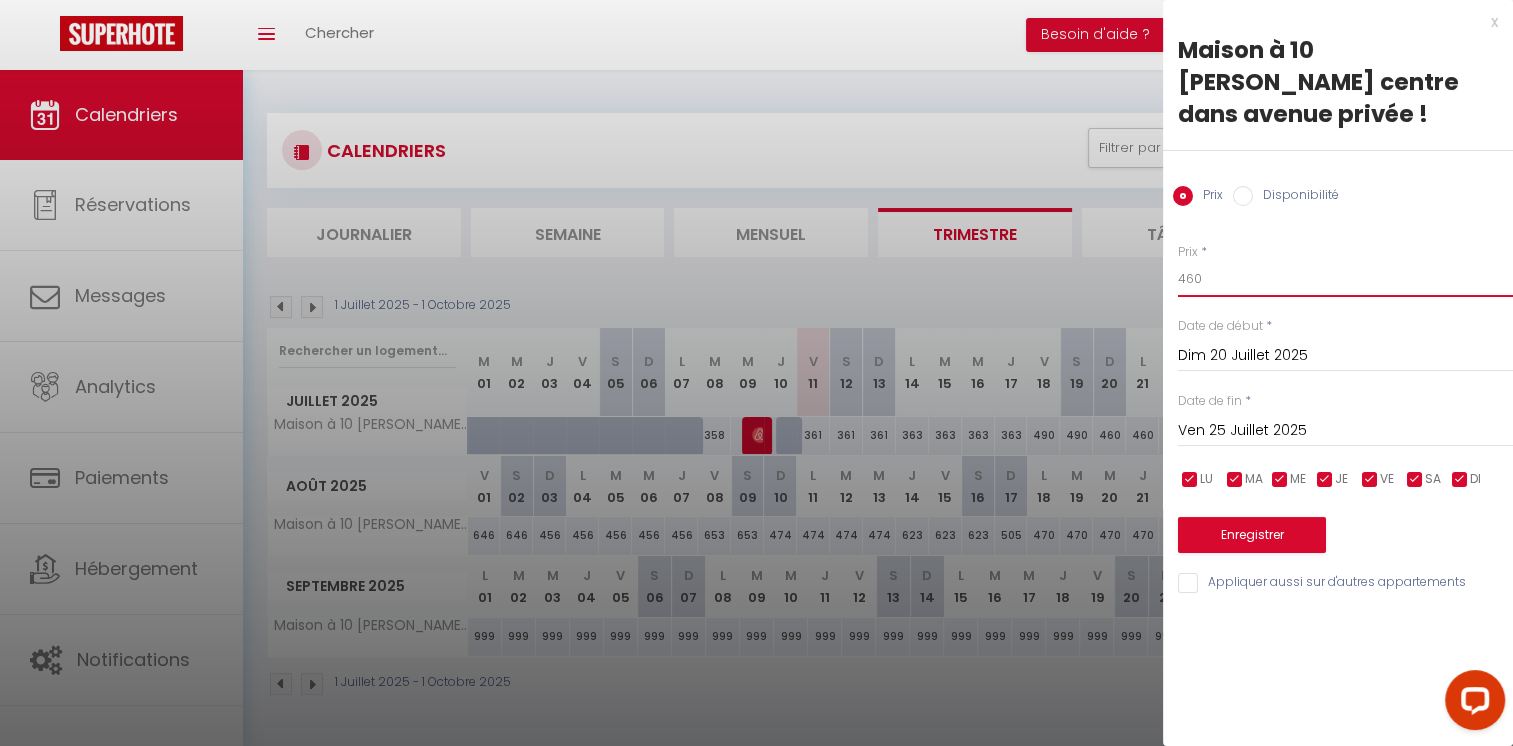 drag, startPoint x: 1184, startPoint y: 245, endPoint x: 1291, endPoint y: 258, distance: 107.78683 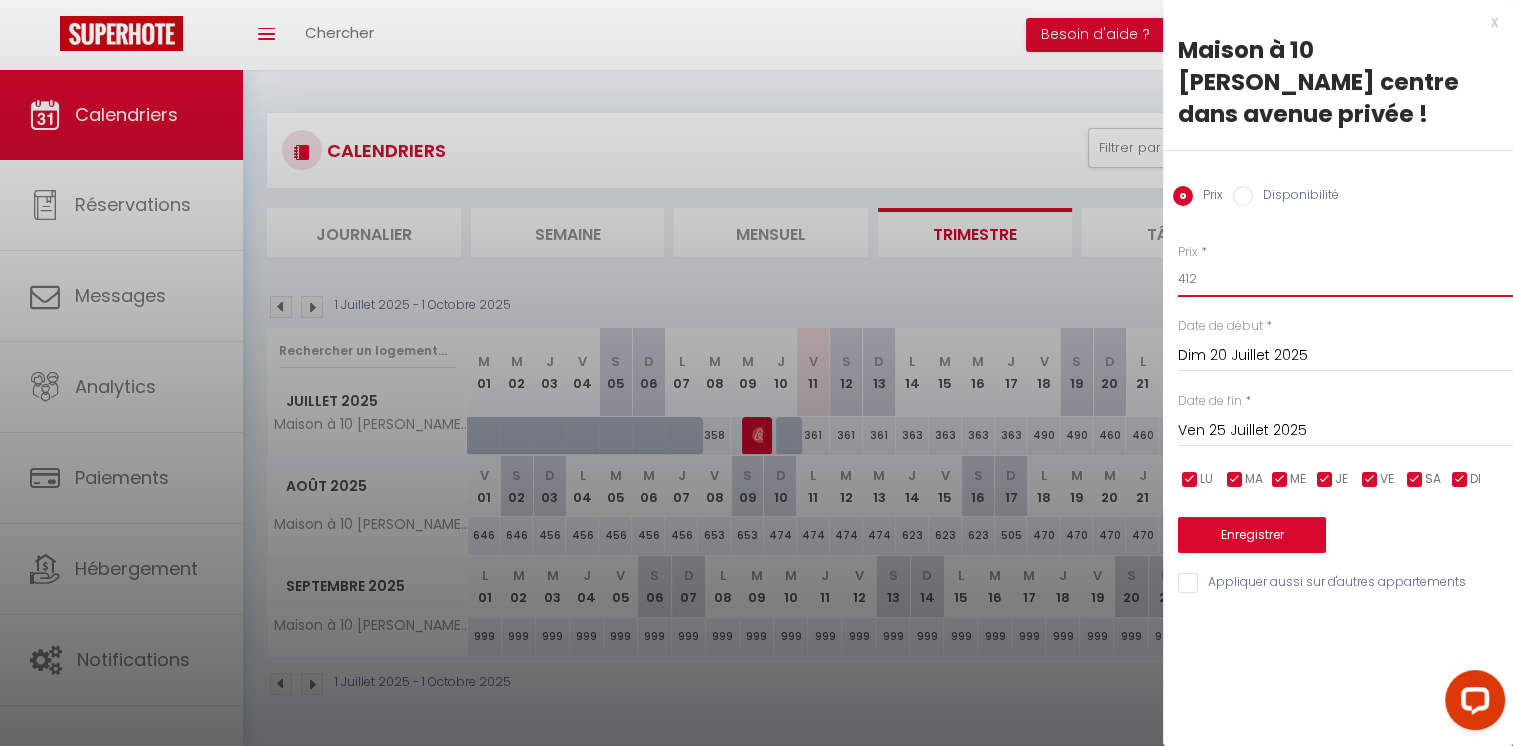 type on "412" 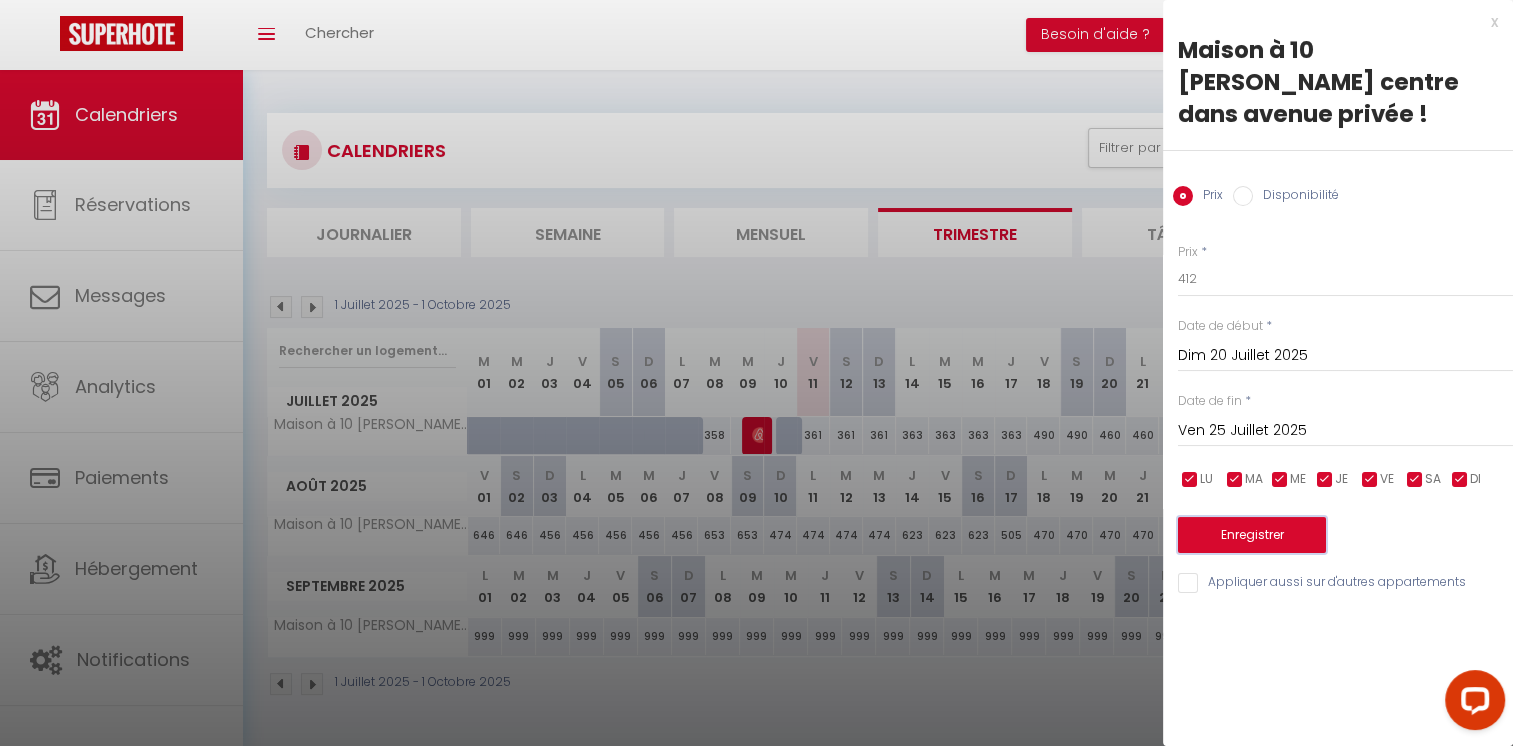 click on "Enregistrer" at bounding box center (1252, 535) 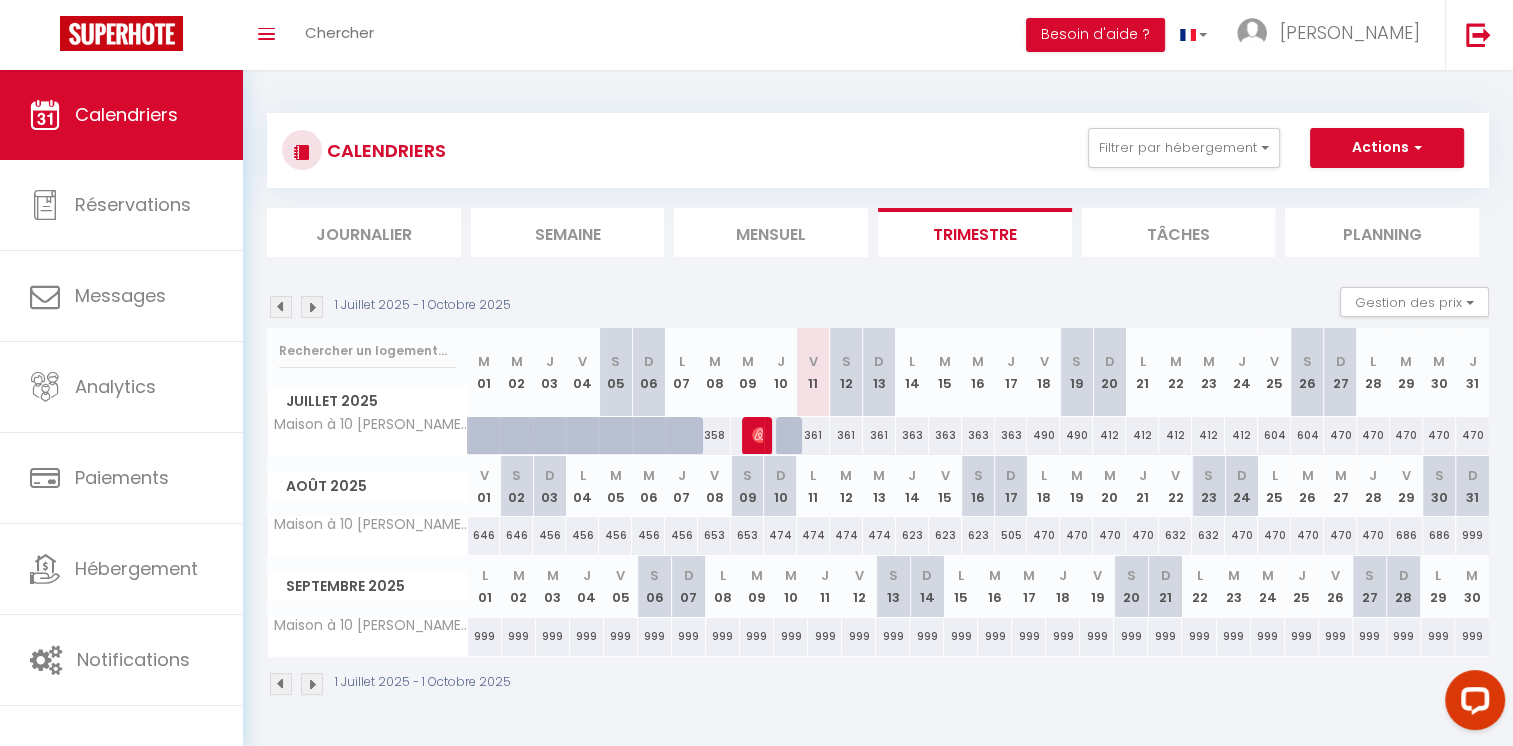 click on "604" at bounding box center (1274, 435) 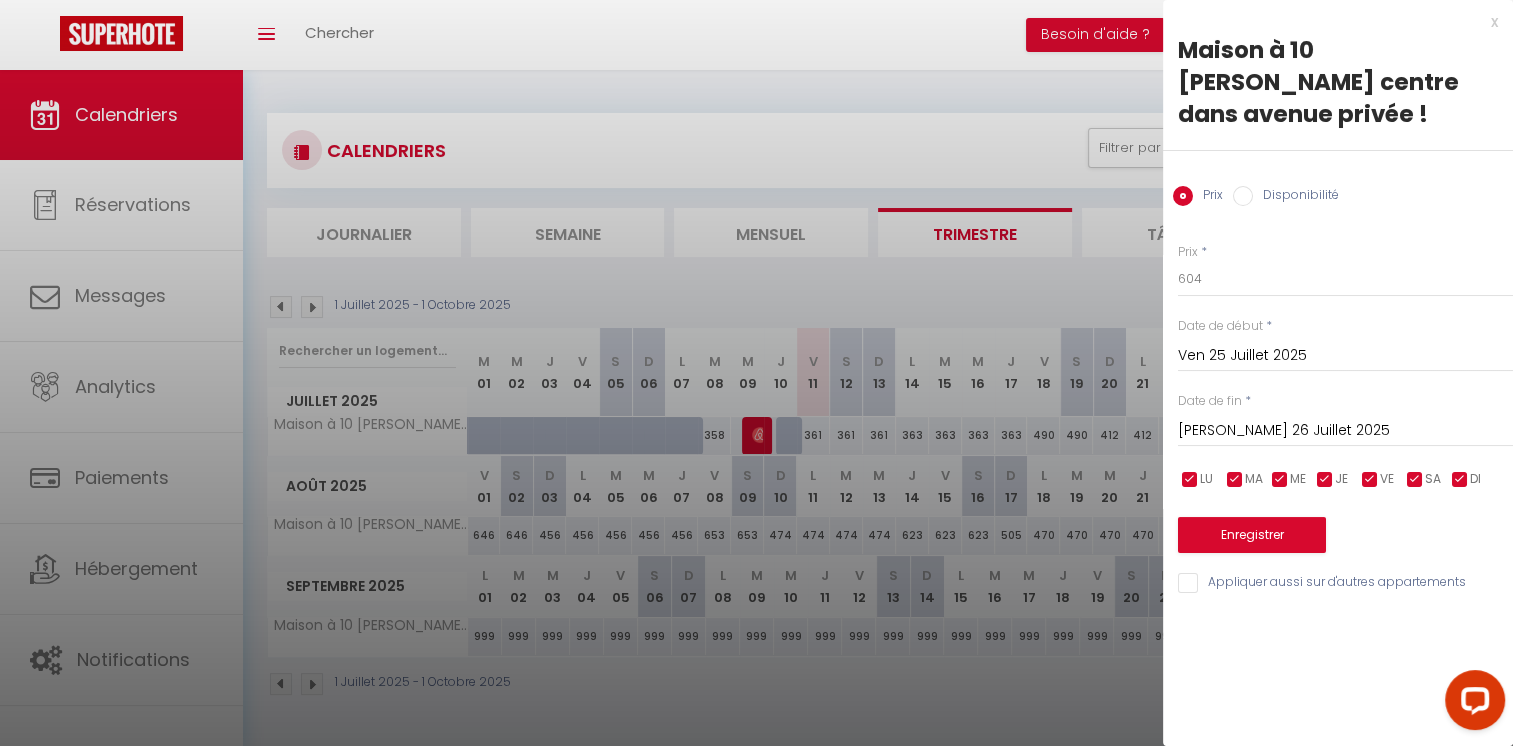 click on "[PERSON_NAME] 26 Juillet 2025" at bounding box center [1345, 431] 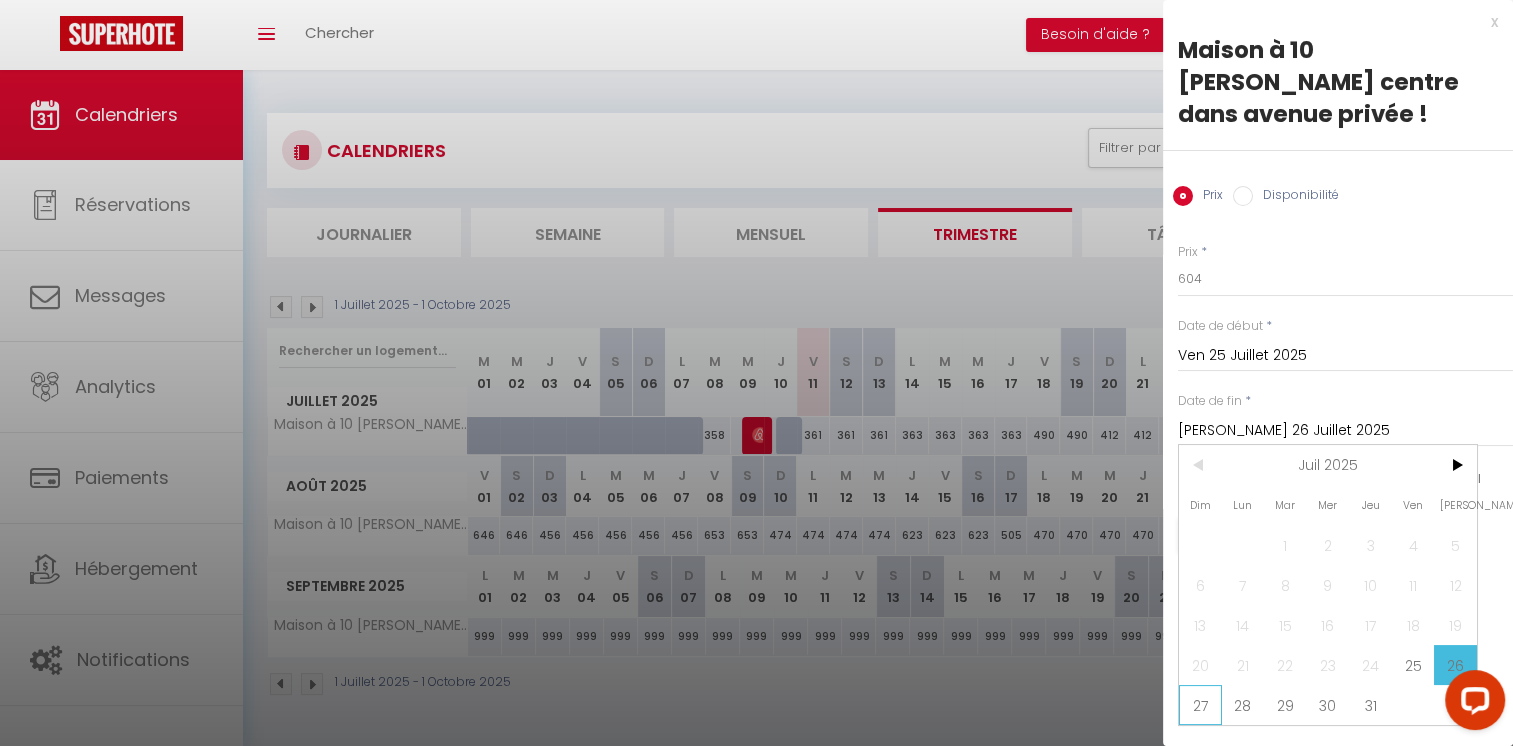 click on "27" at bounding box center (1200, 705) 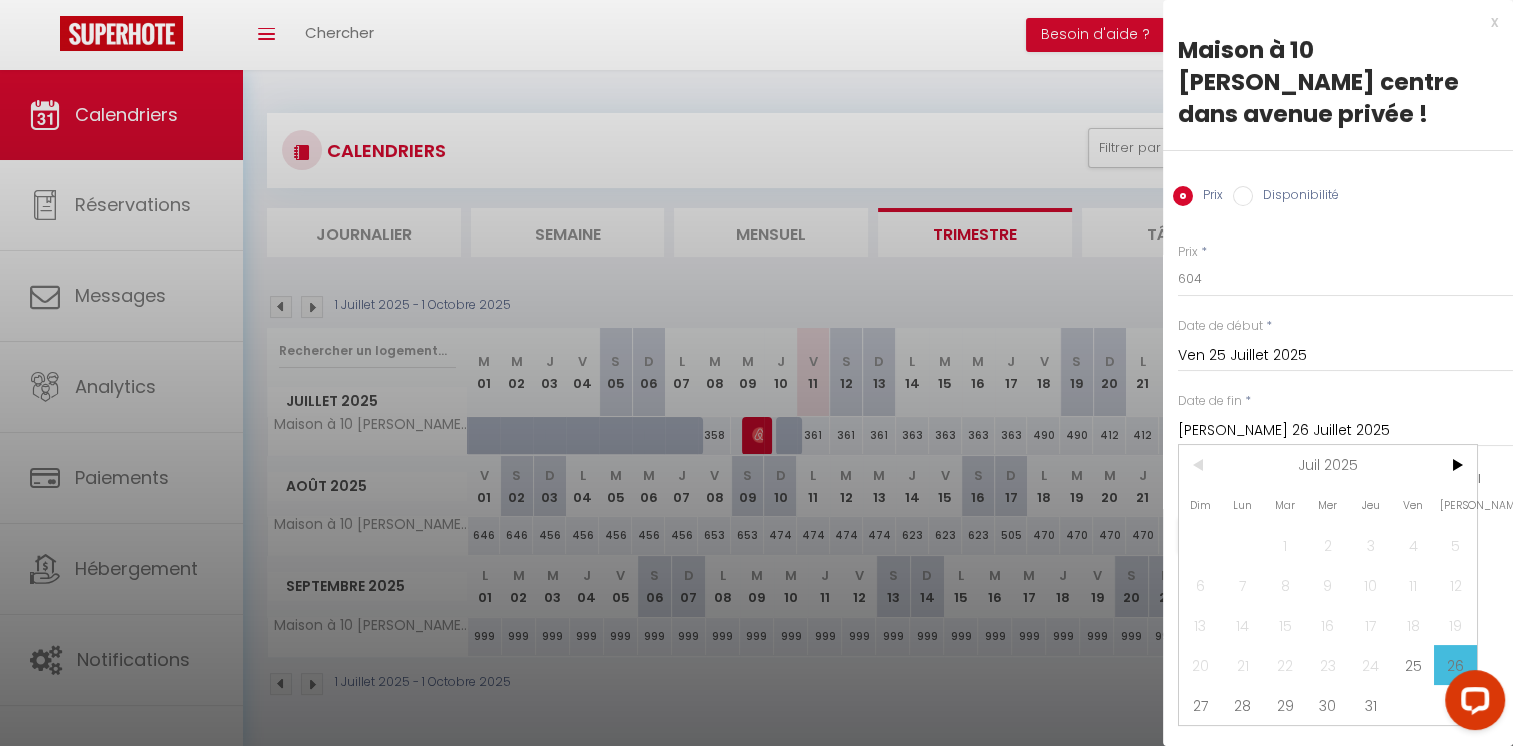 type on "Dim 27 Juillet 2025" 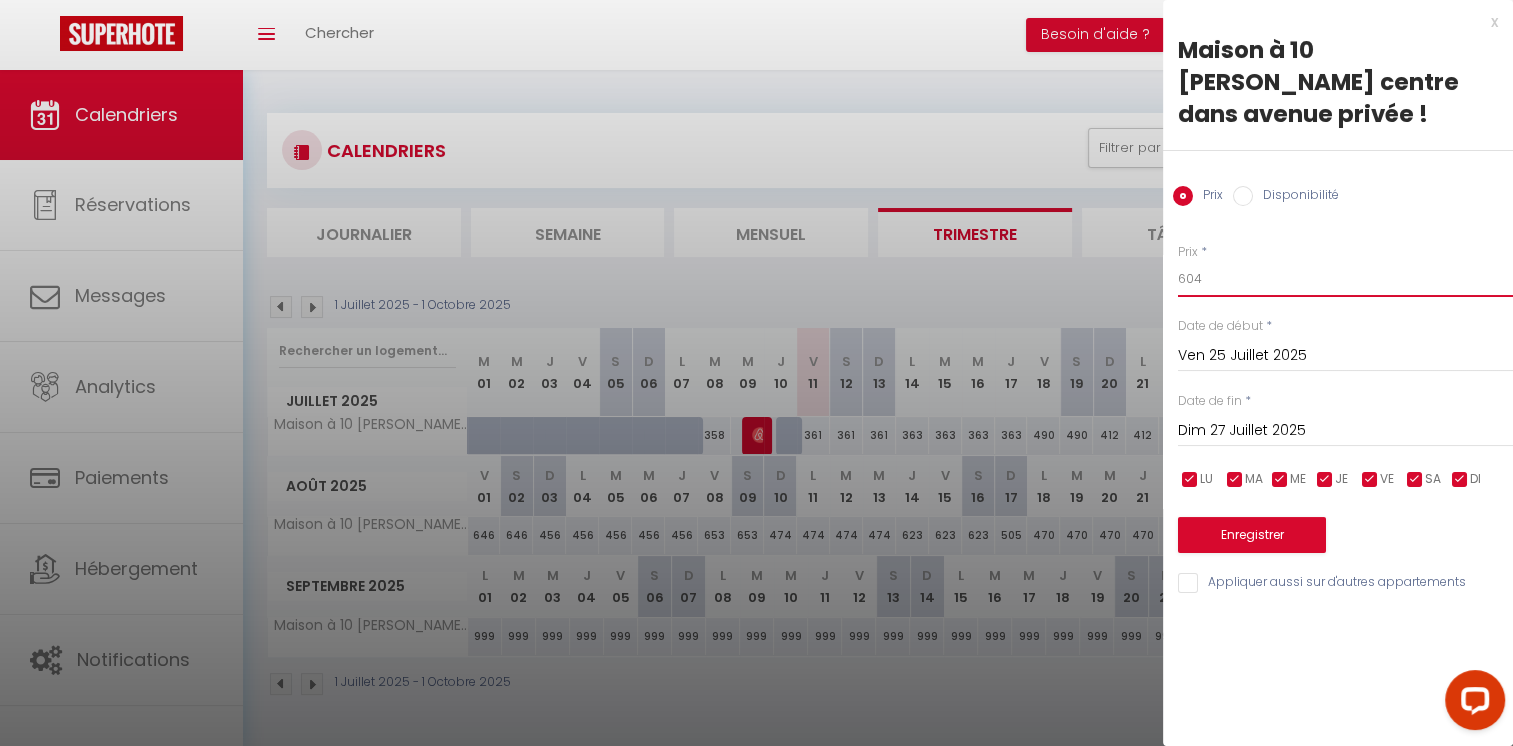 click on "604" at bounding box center [1345, 279] 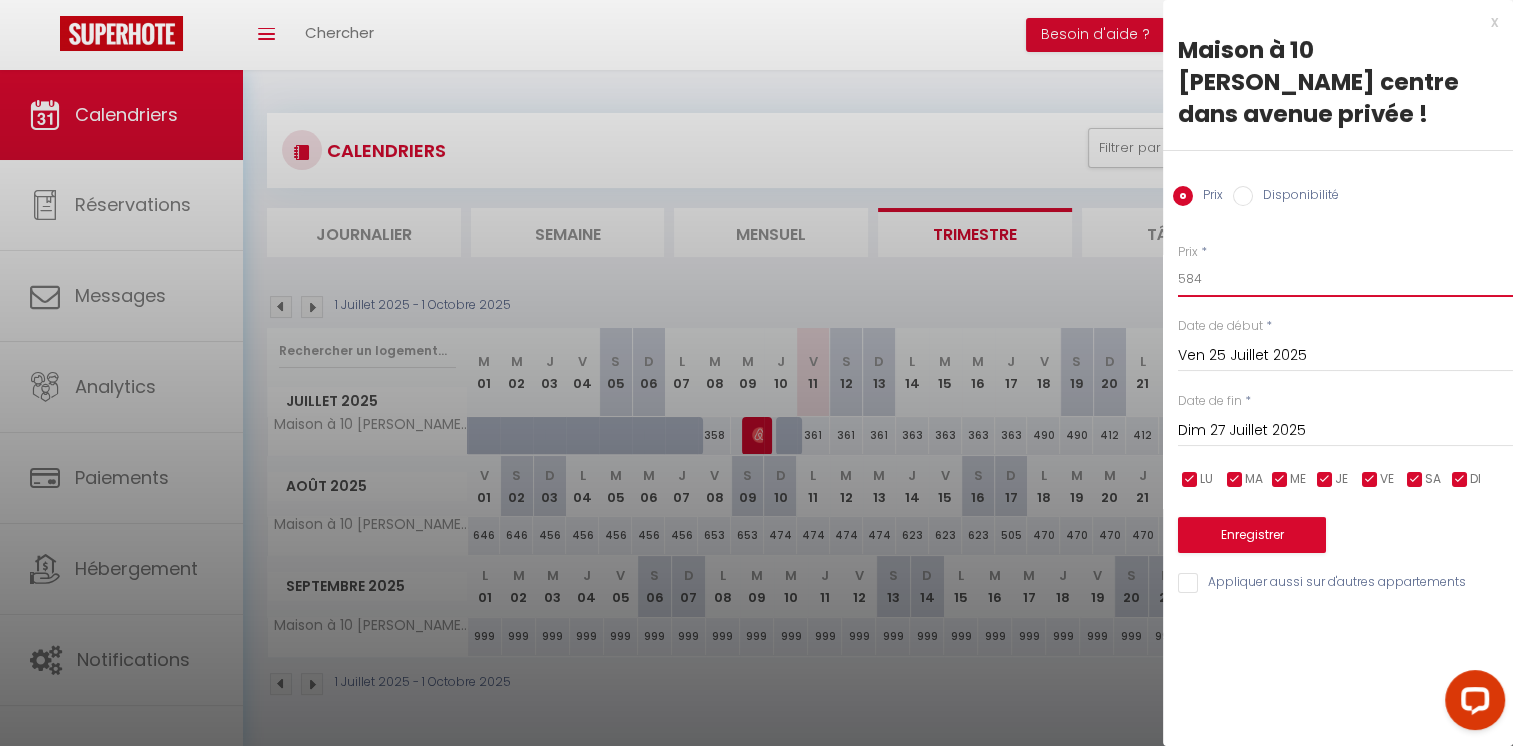 type on "584" 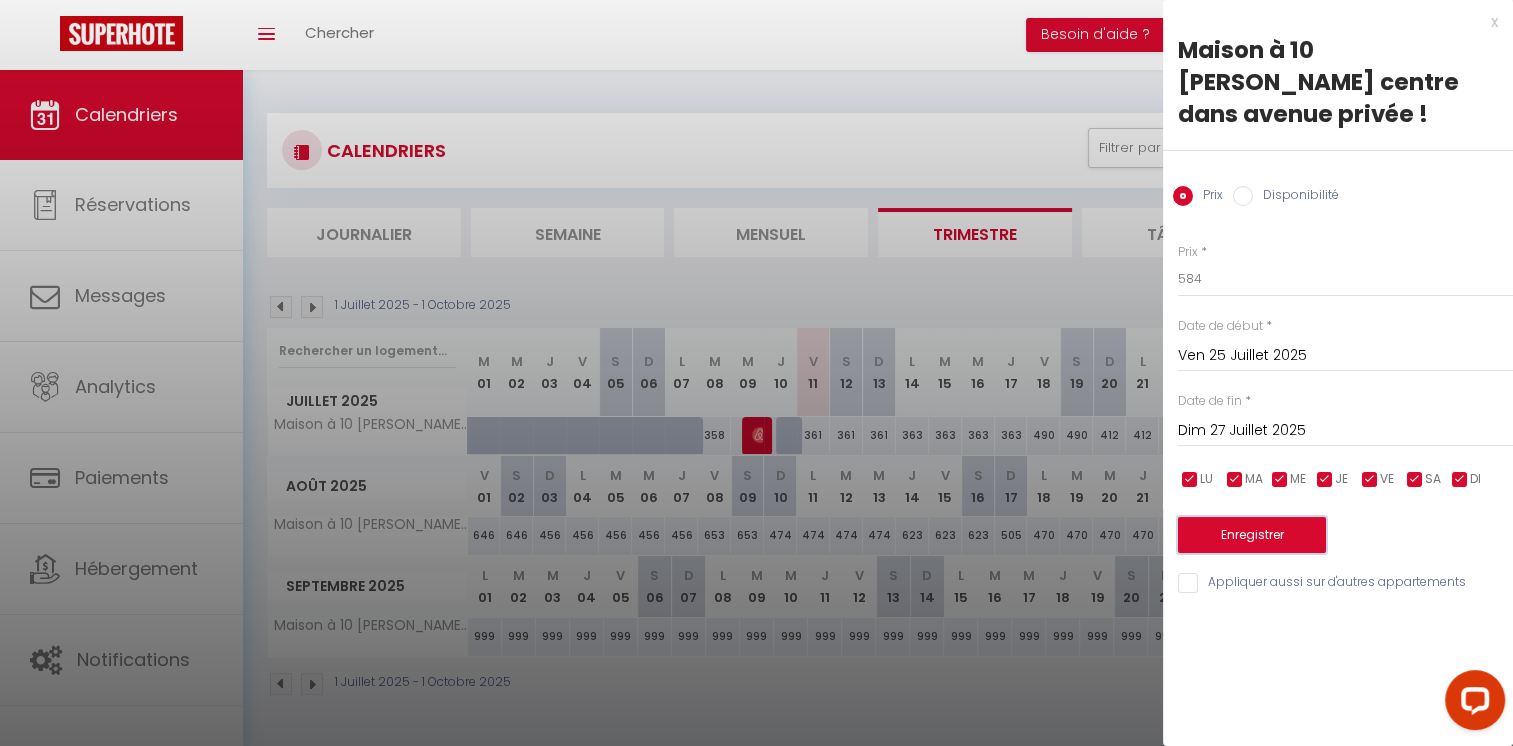 click on "Enregistrer" at bounding box center (1252, 535) 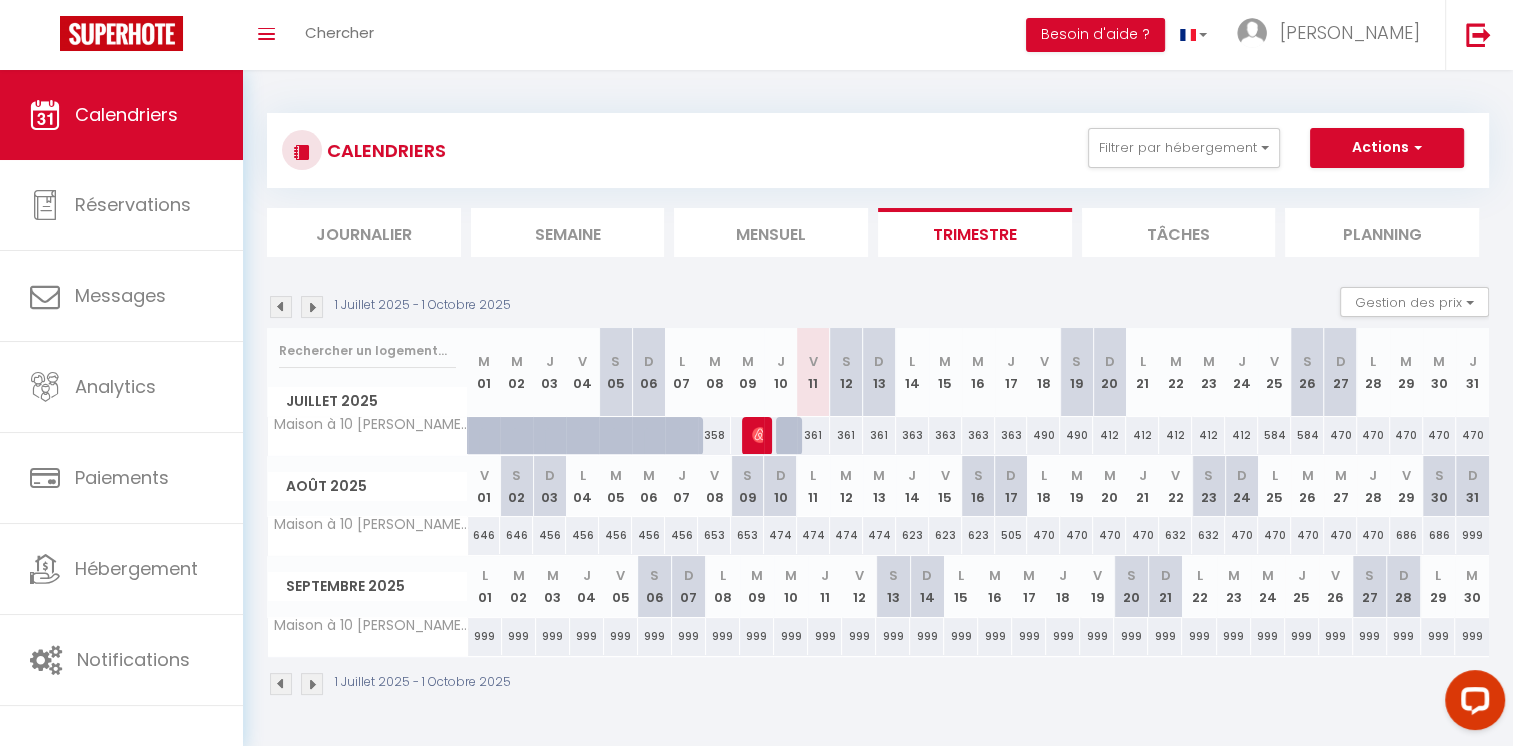 click on "470" at bounding box center [1340, 435] 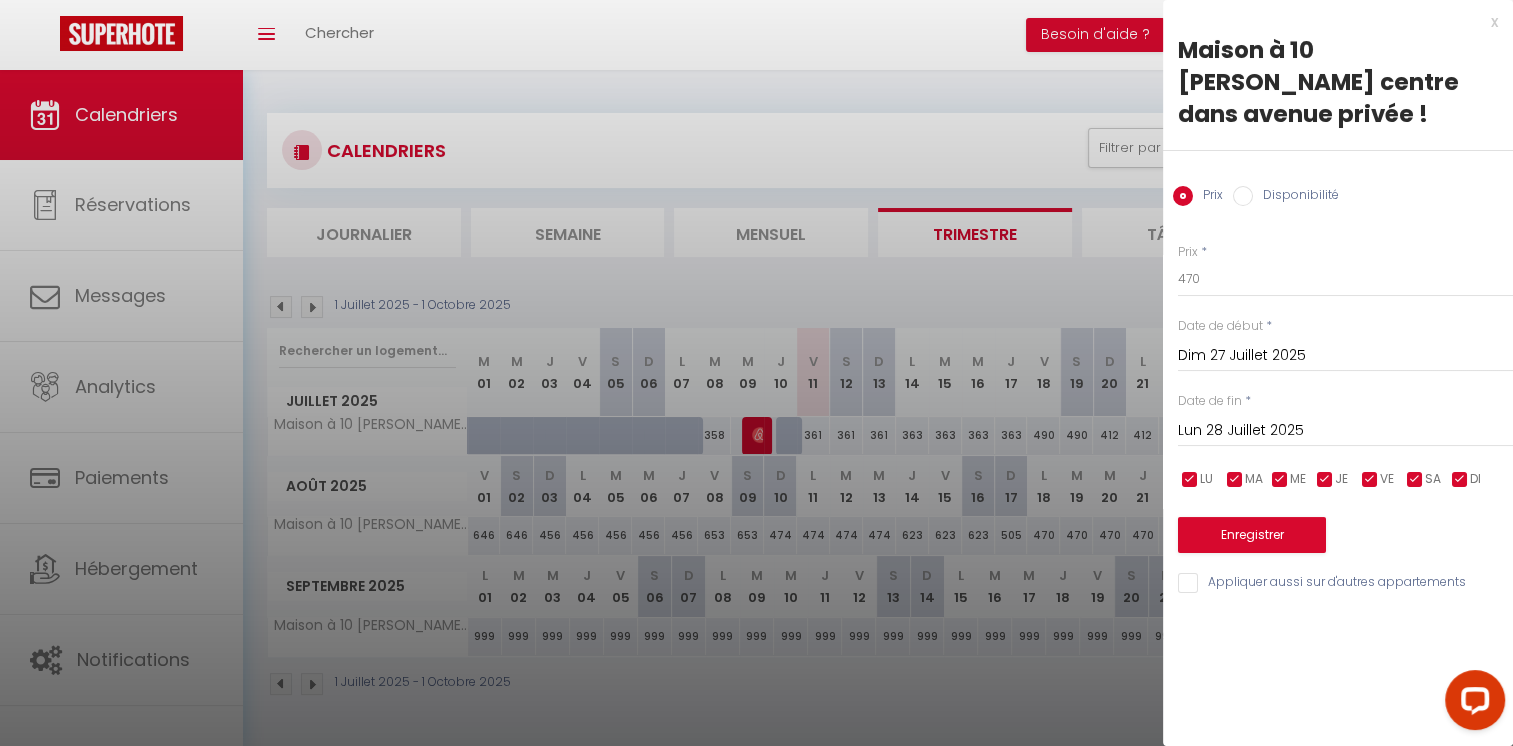 click on "Lun 28 Juillet 2025" at bounding box center [1345, 431] 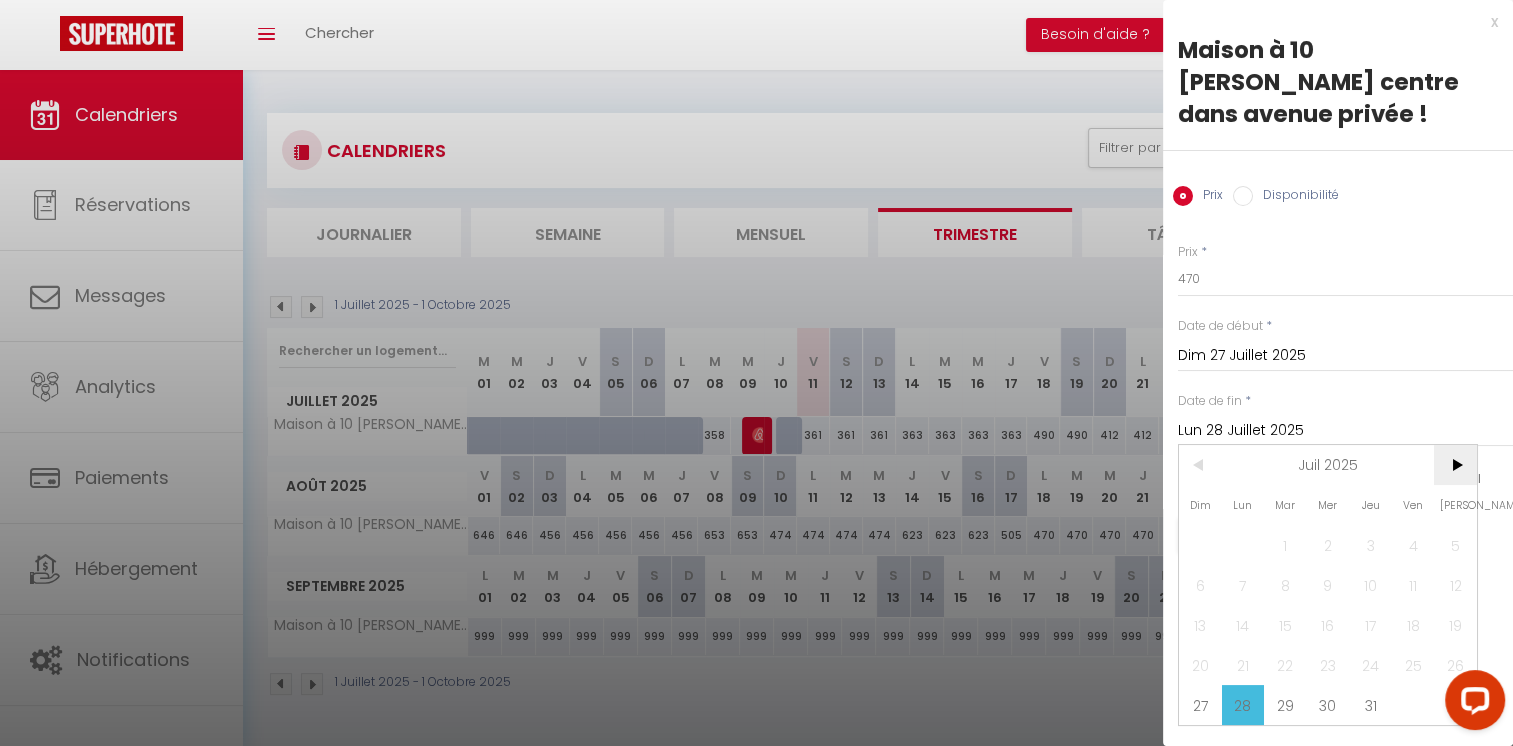 click on ">" at bounding box center [1455, 465] 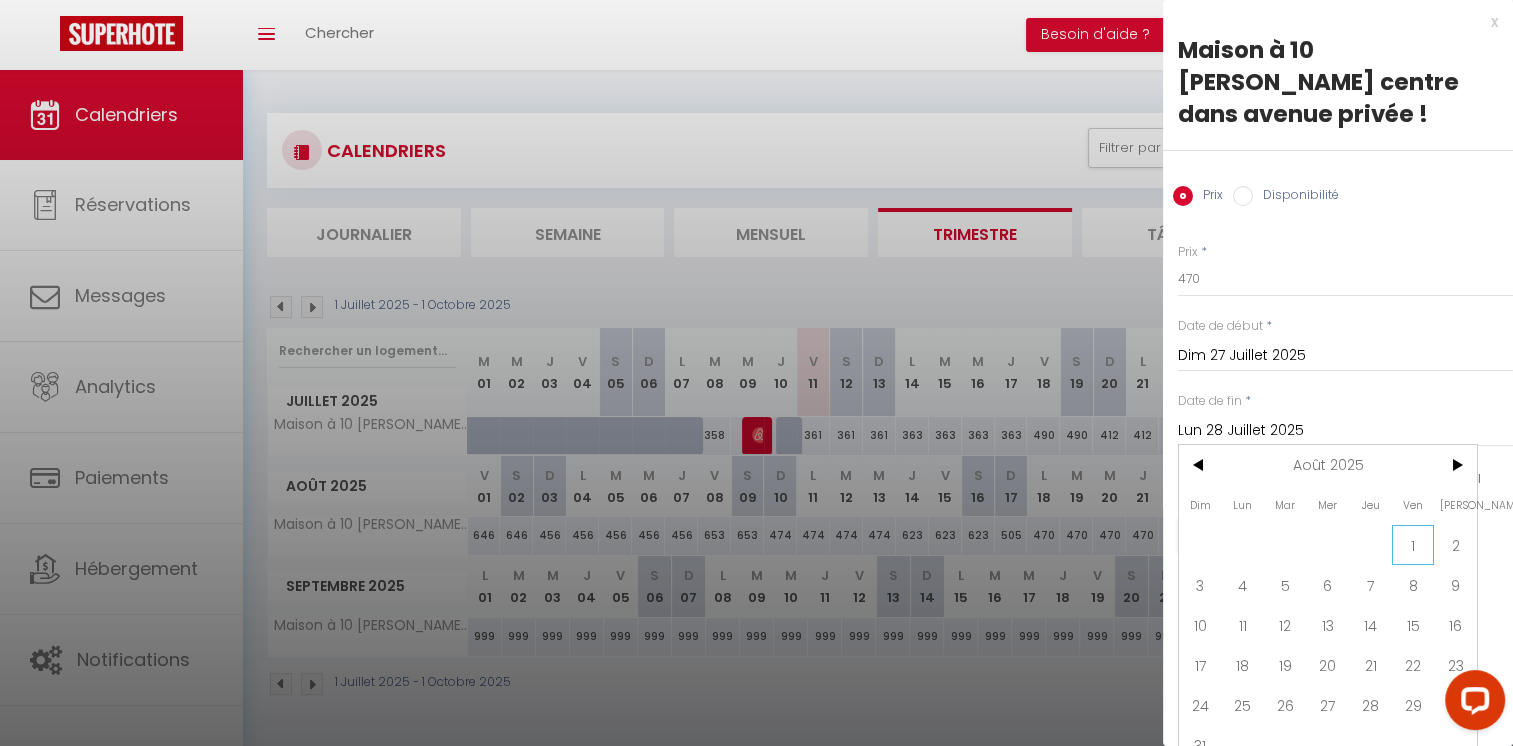 click on "1" at bounding box center (1413, 545) 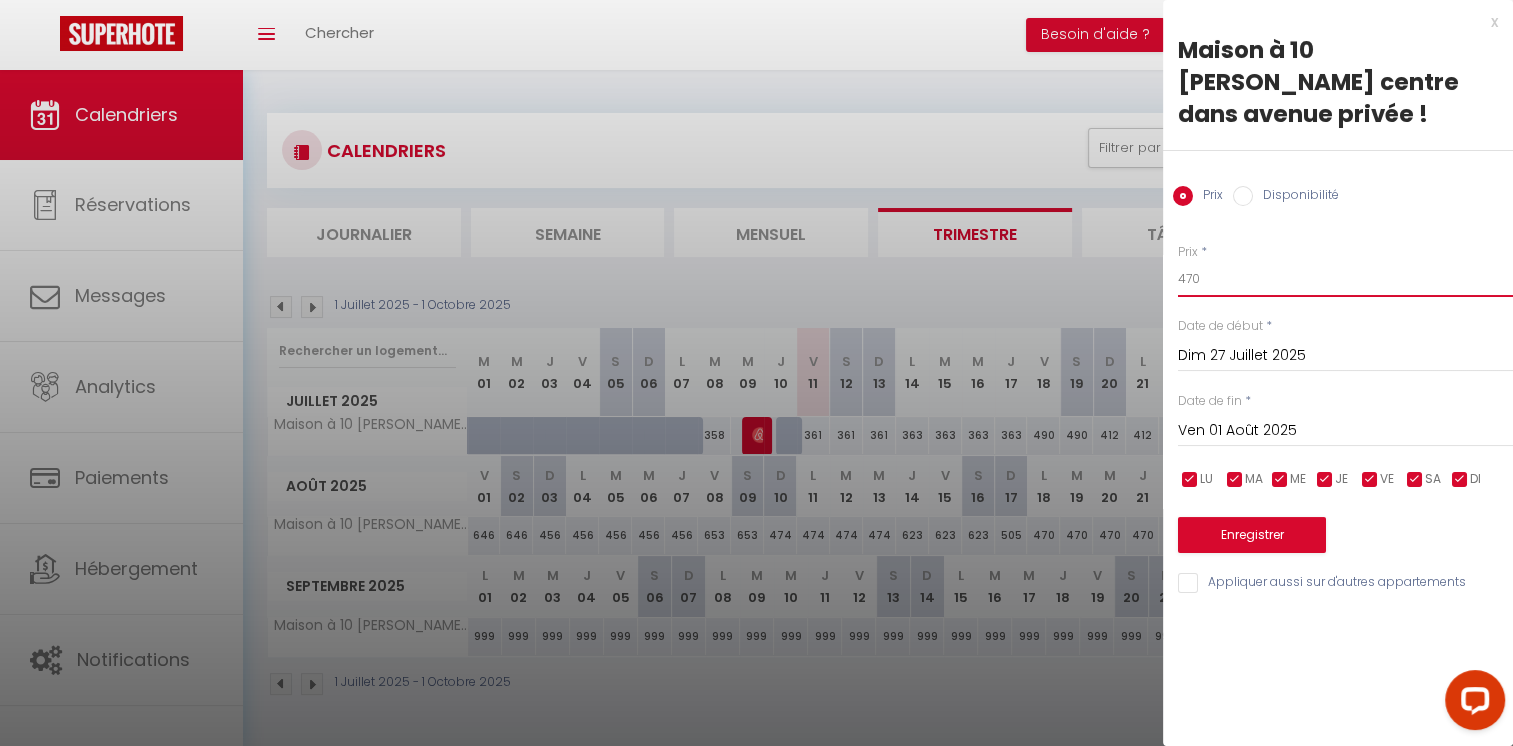 click on "470" at bounding box center [1345, 279] 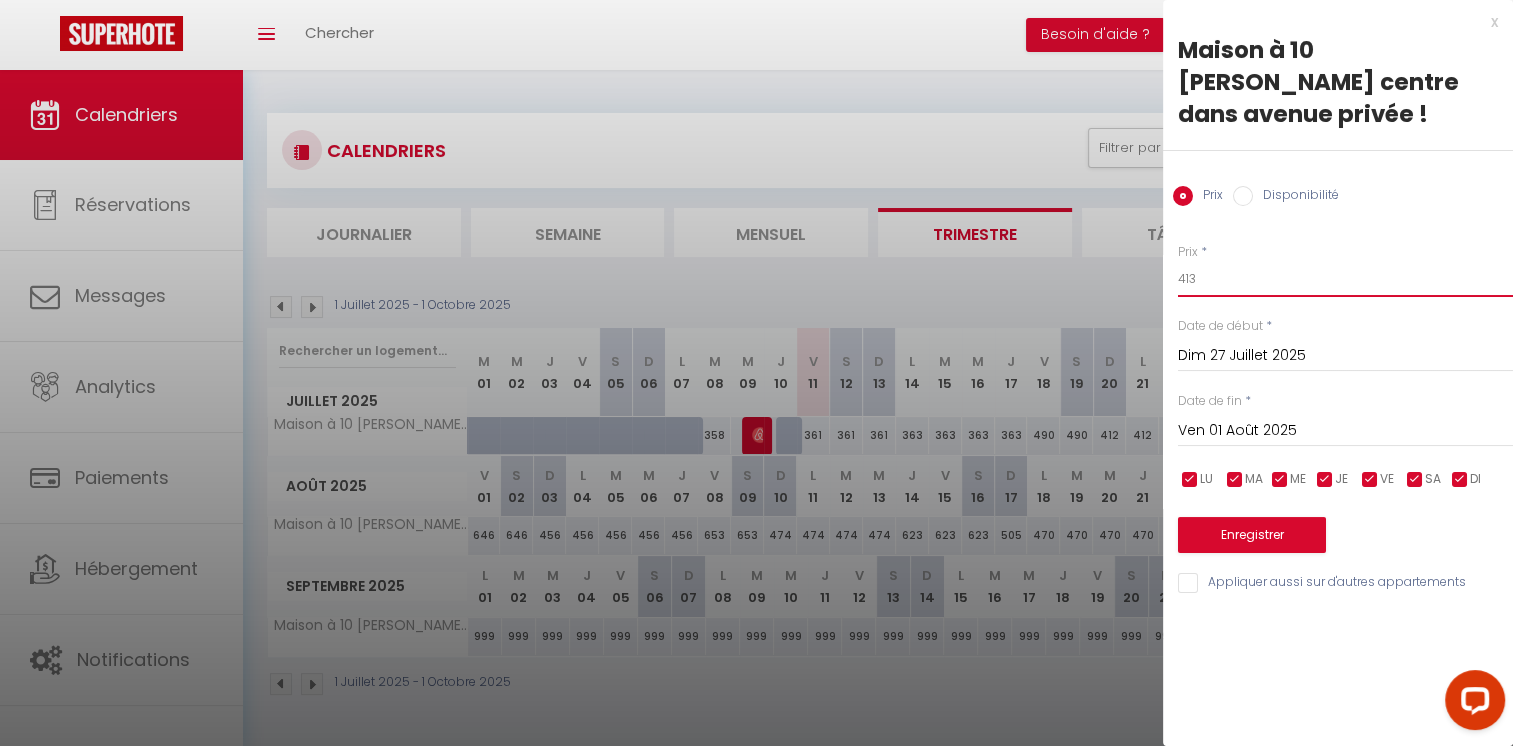 type on "413" 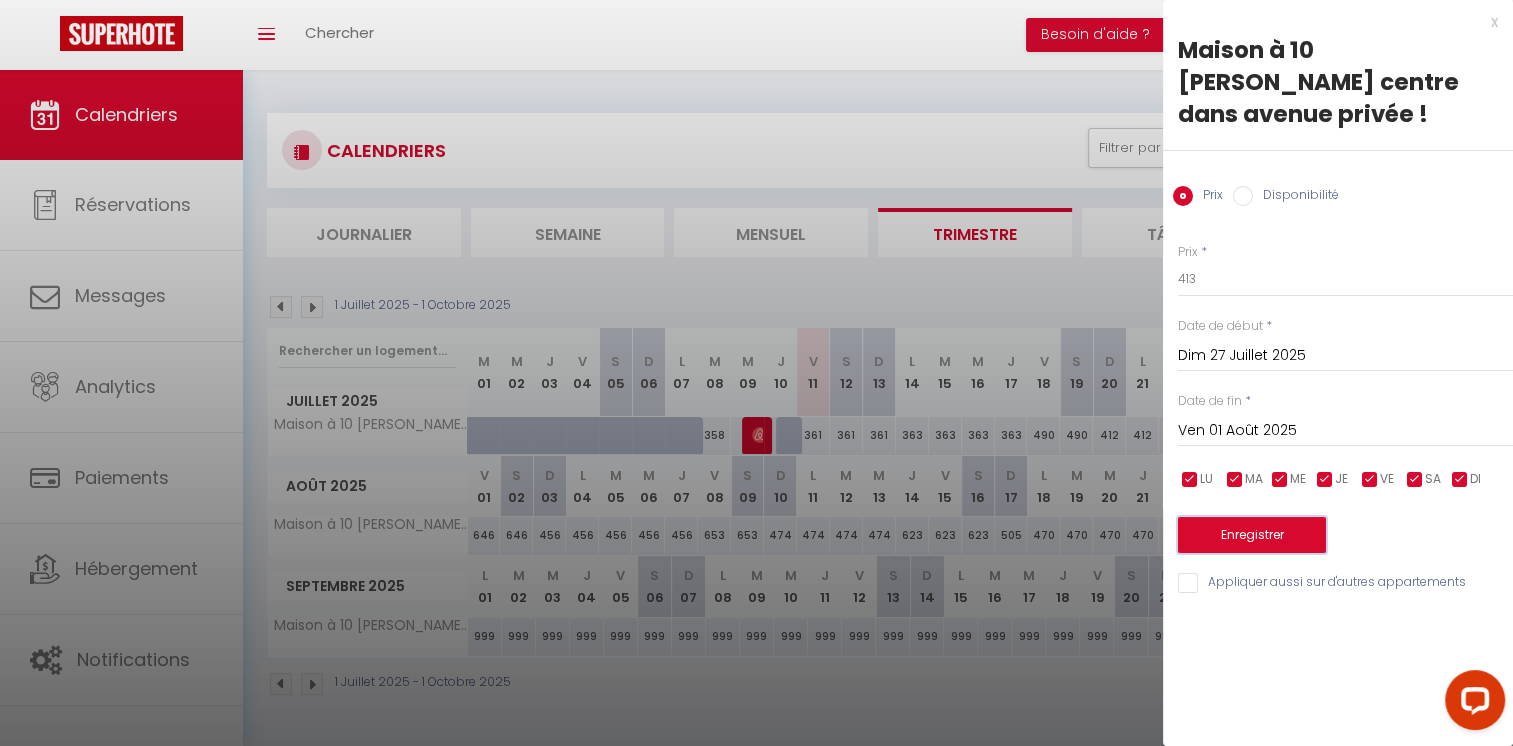 click on "Enregistrer" at bounding box center [1252, 535] 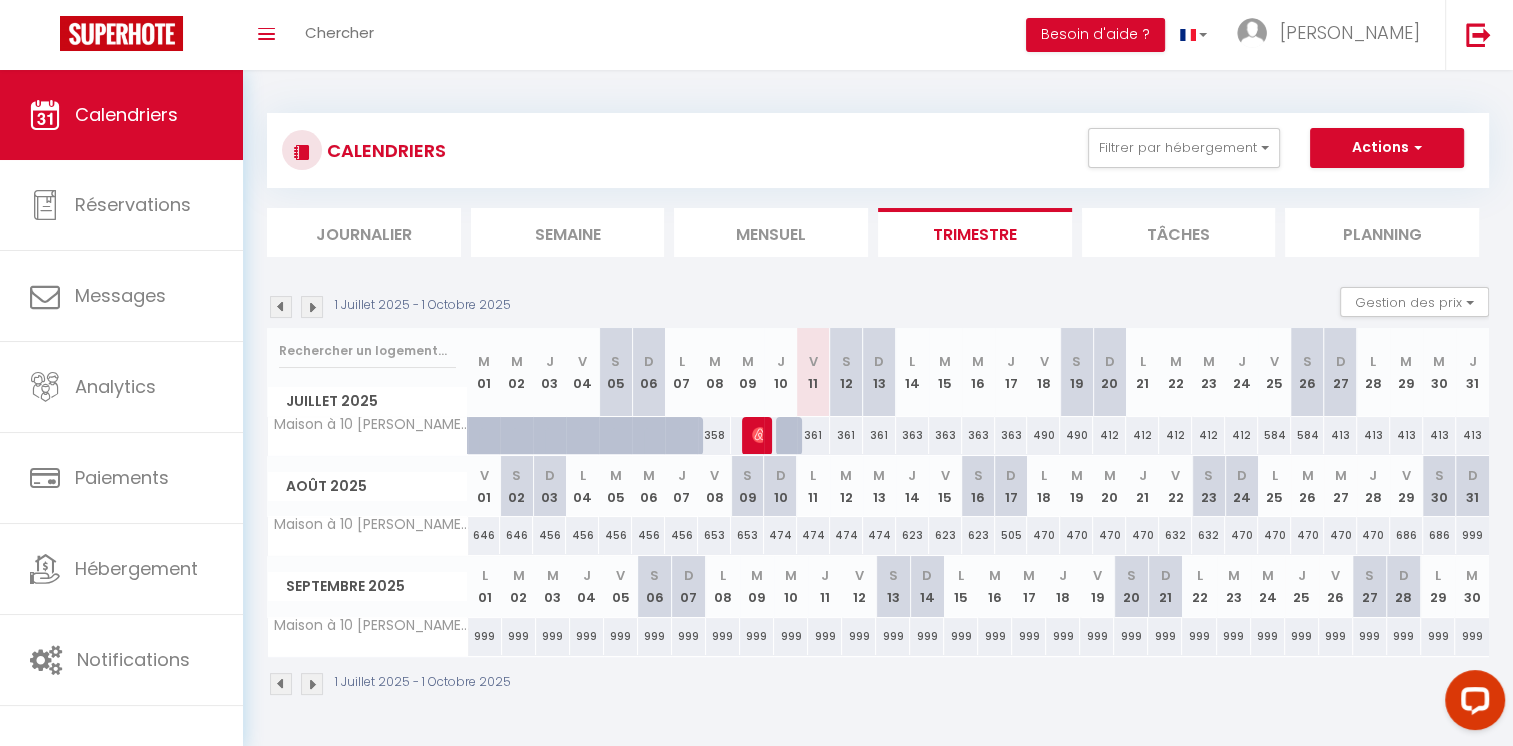 click at bounding box center (312, 307) 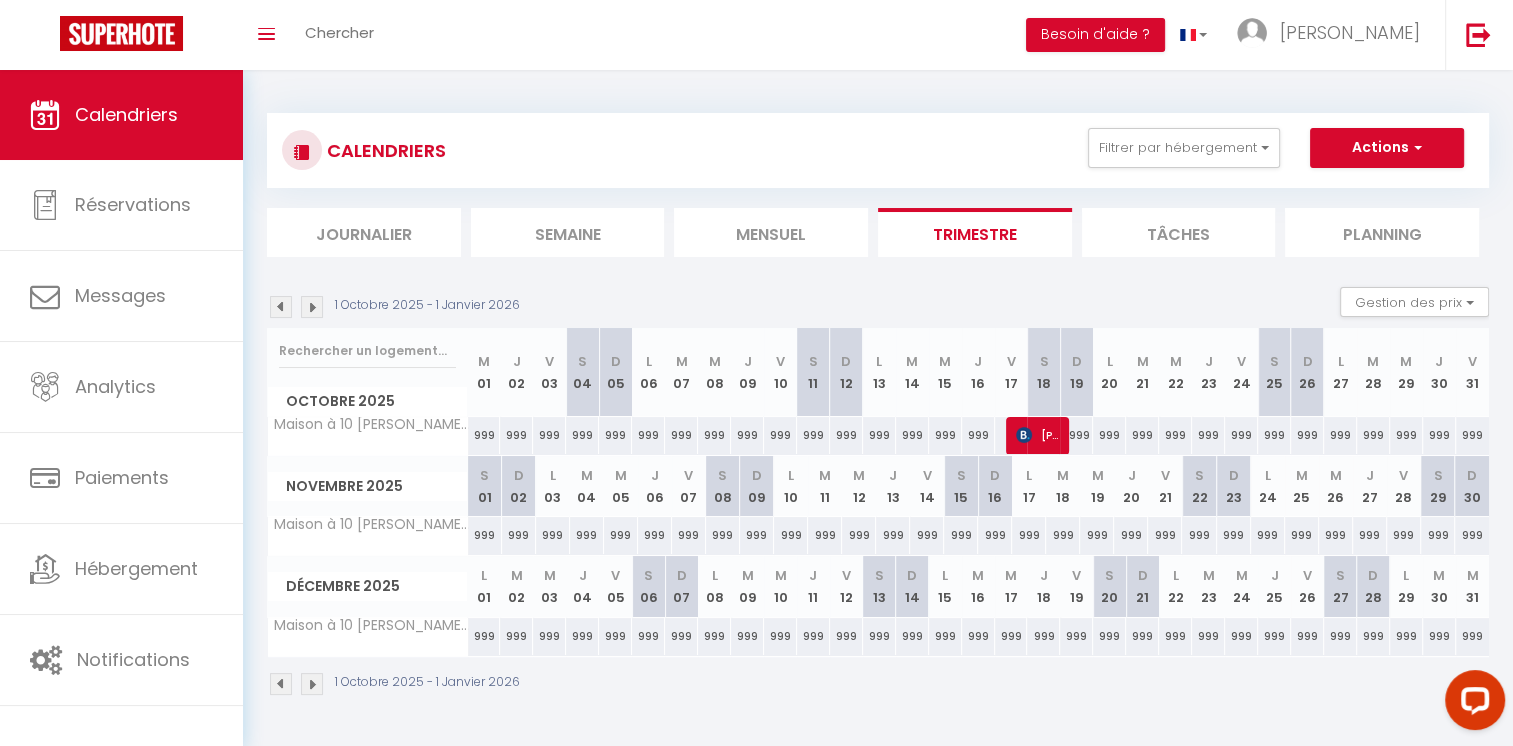 click at bounding box center (312, 307) 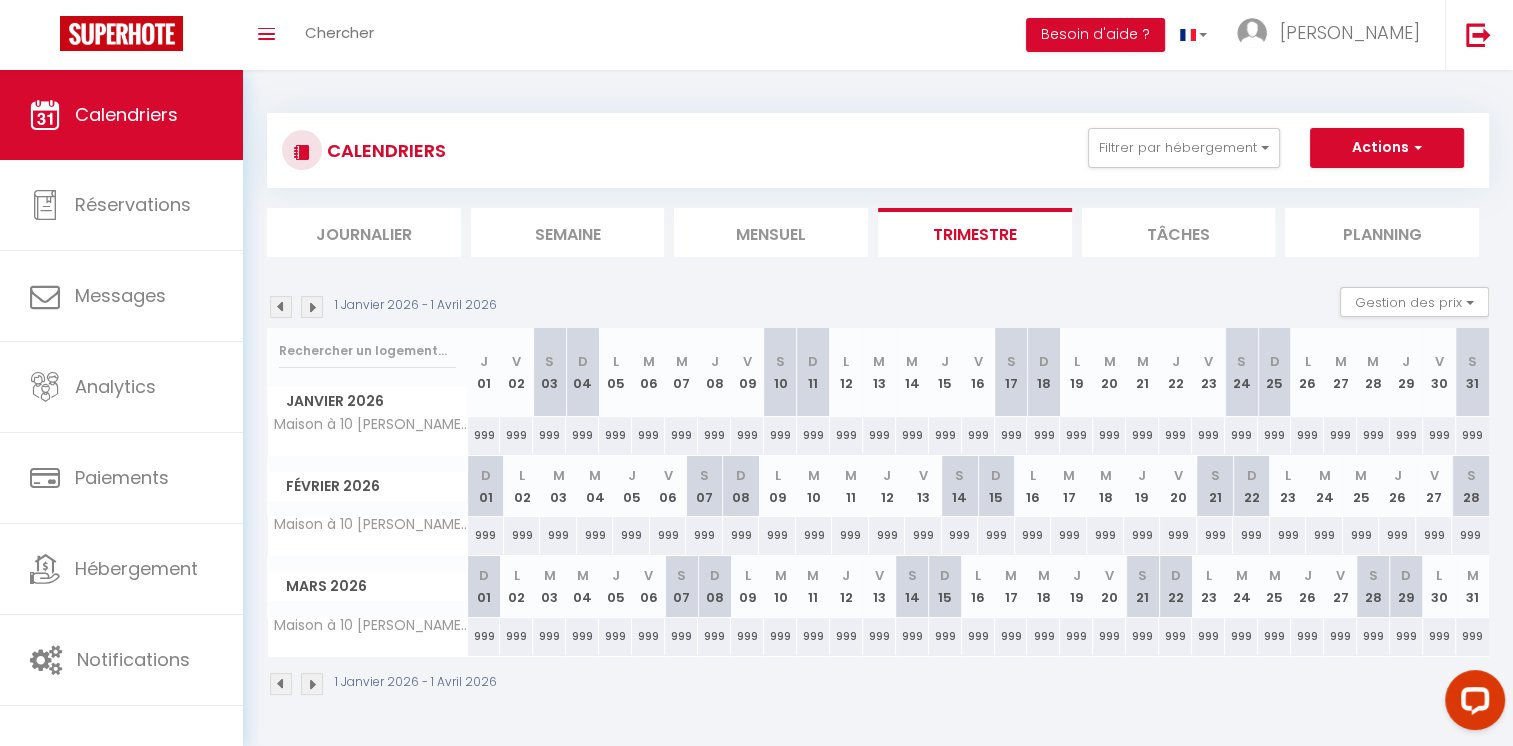 click at bounding box center [312, 307] 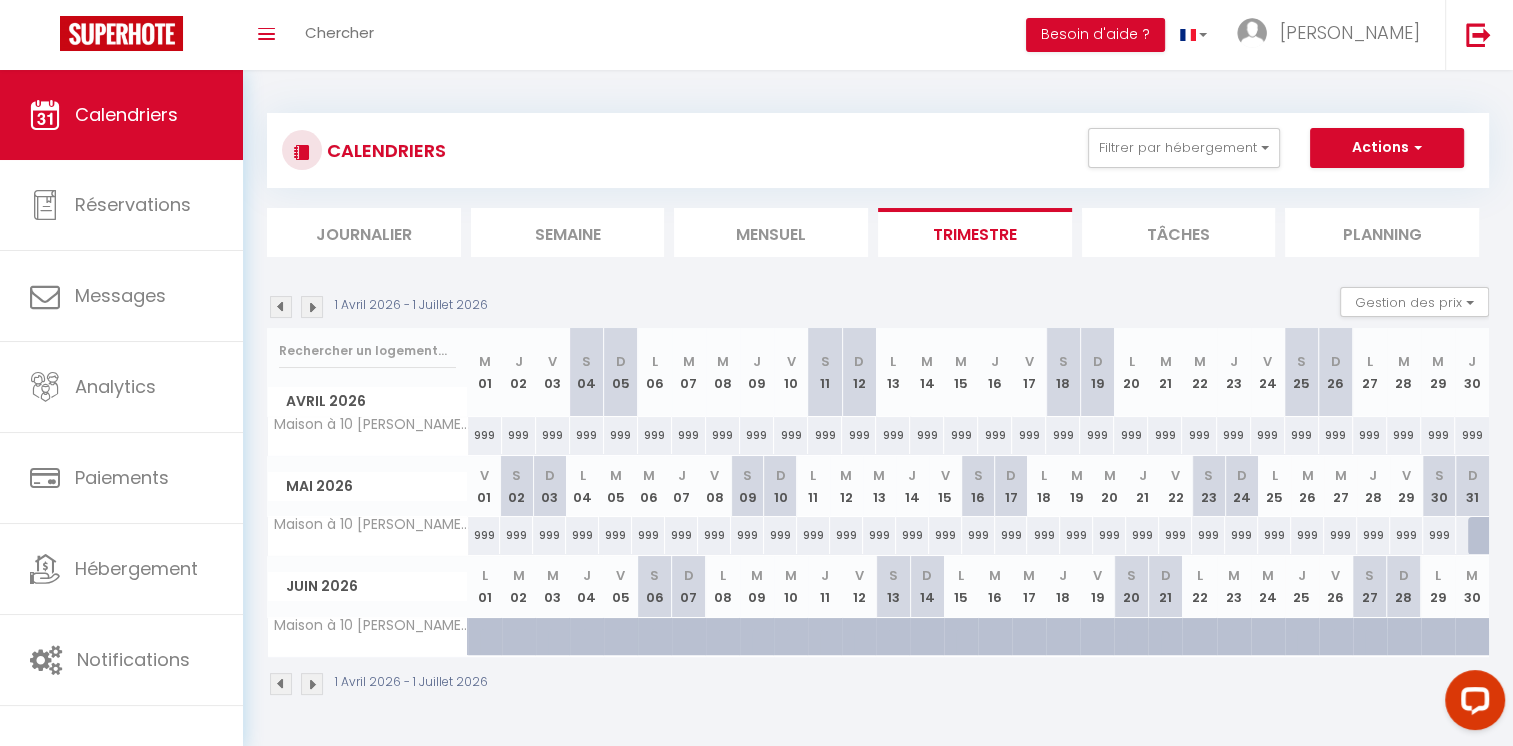 click at bounding box center [281, 307] 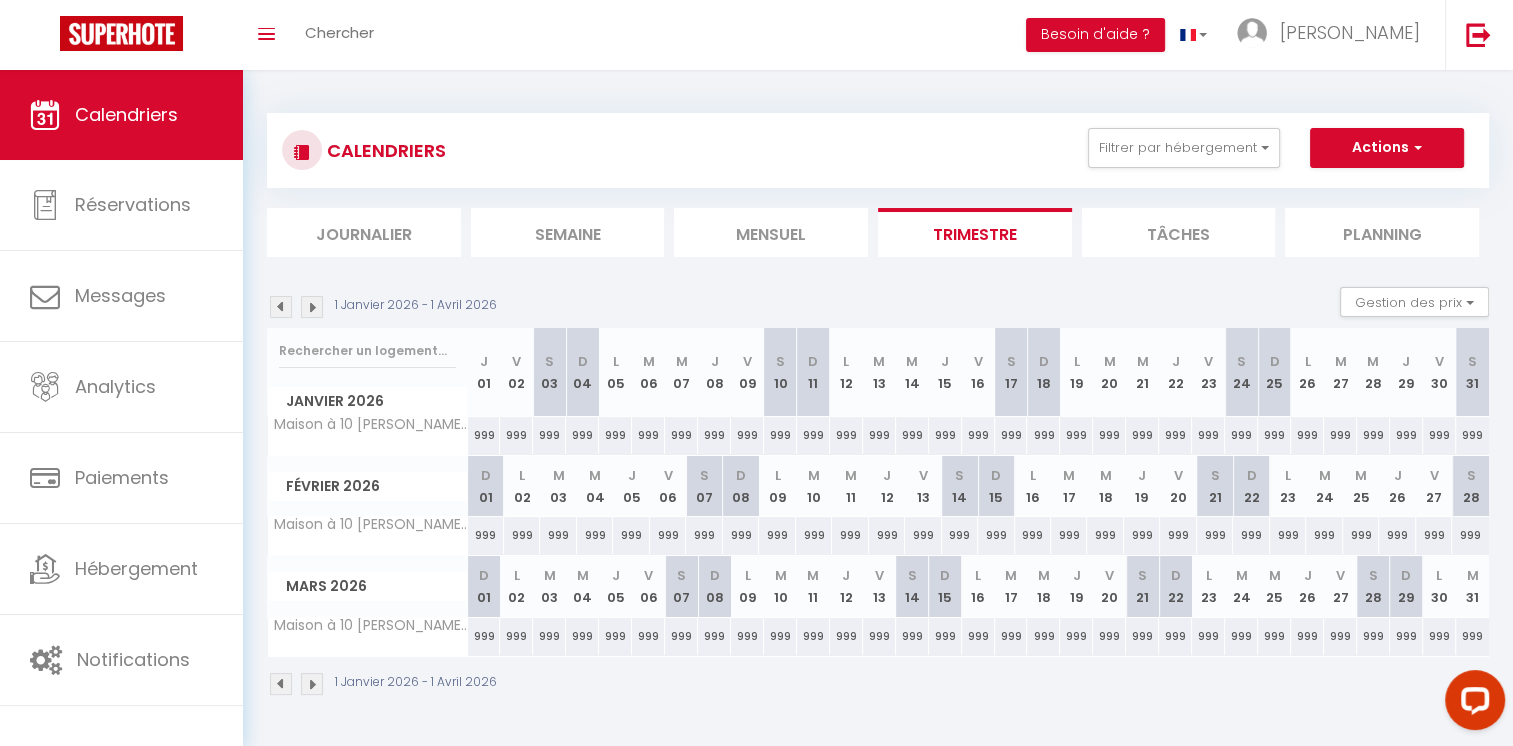 click at bounding box center [281, 307] 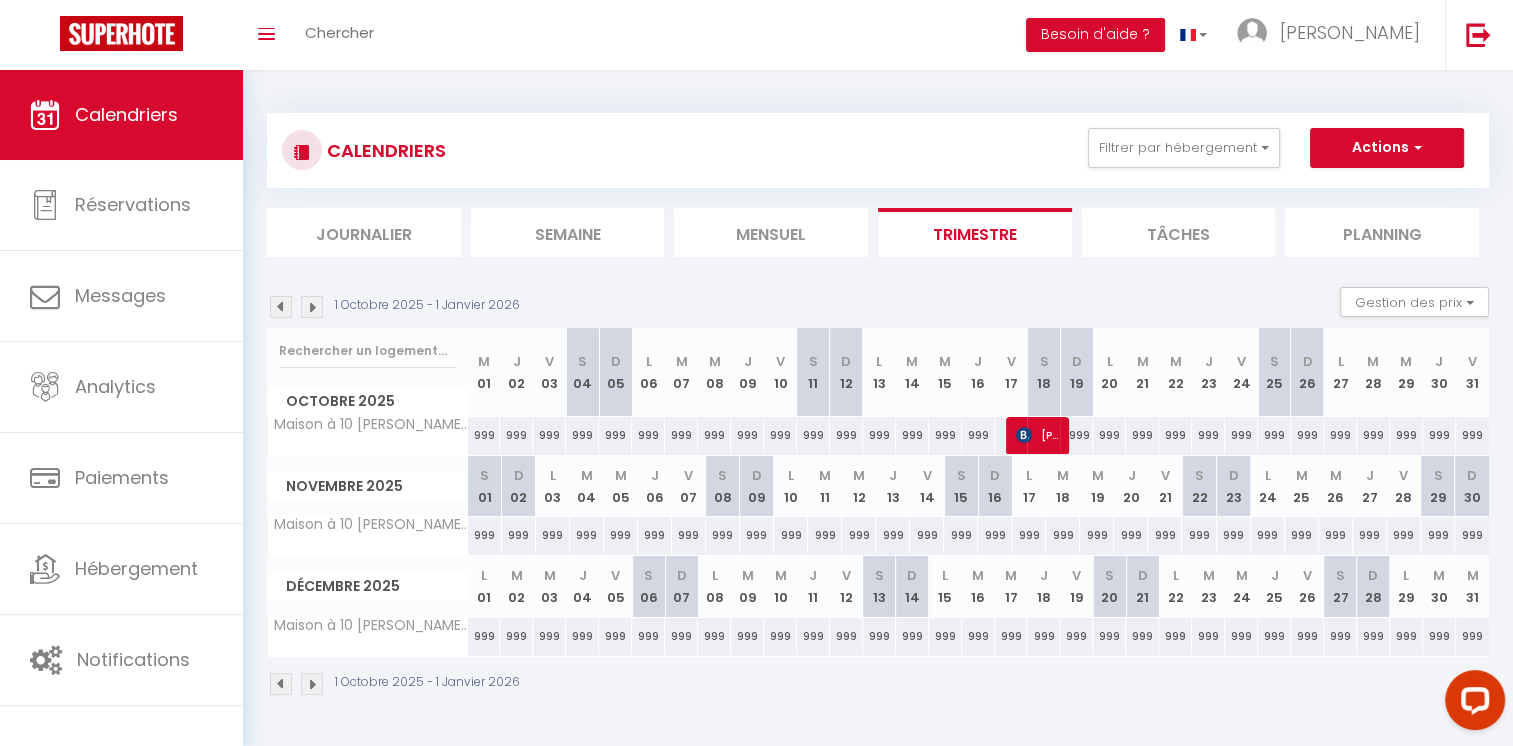 click at bounding box center [281, 307] 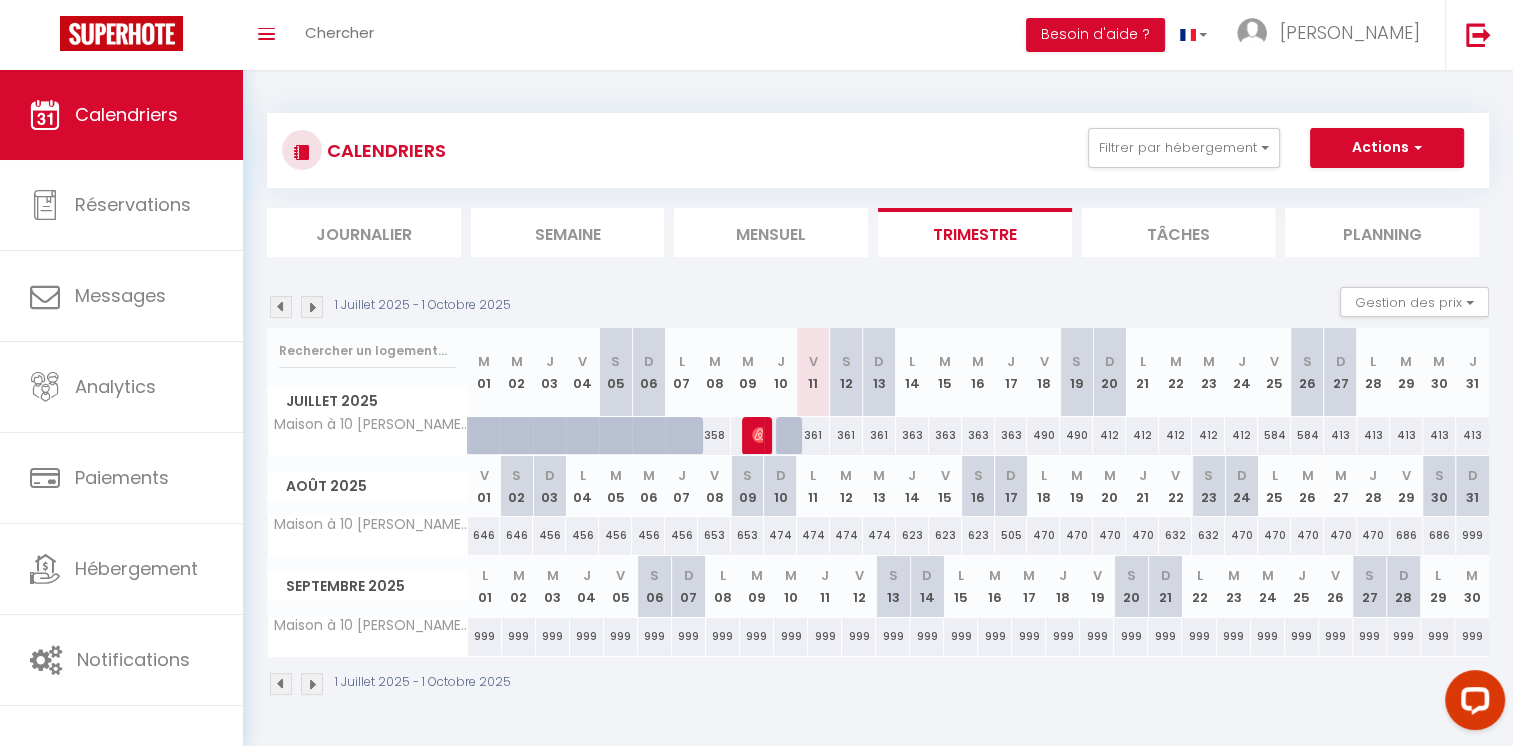 click on "999" at bounding box center (1472, 535) 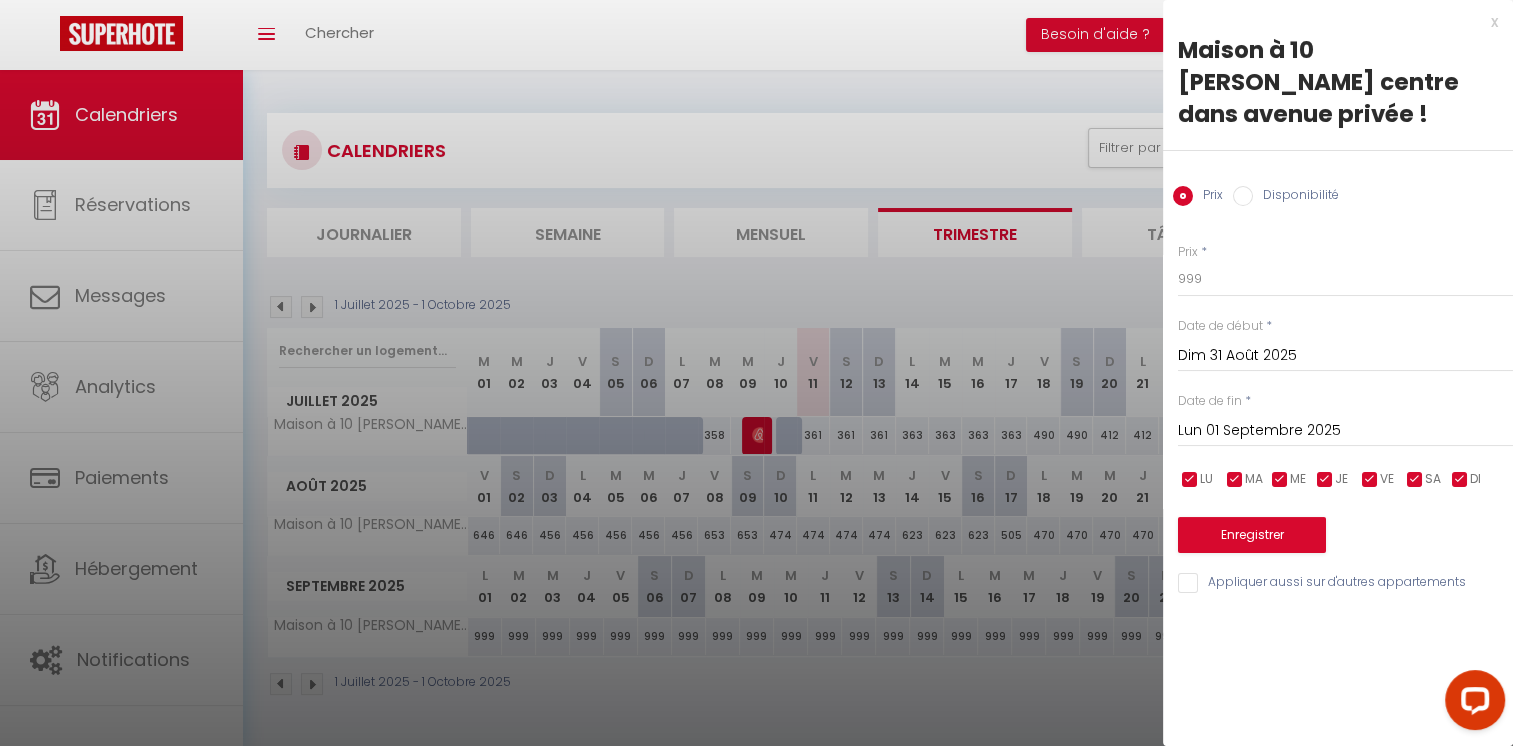 click on "Lun 01 Septembre 2025" at bounding box center [1345, 431] 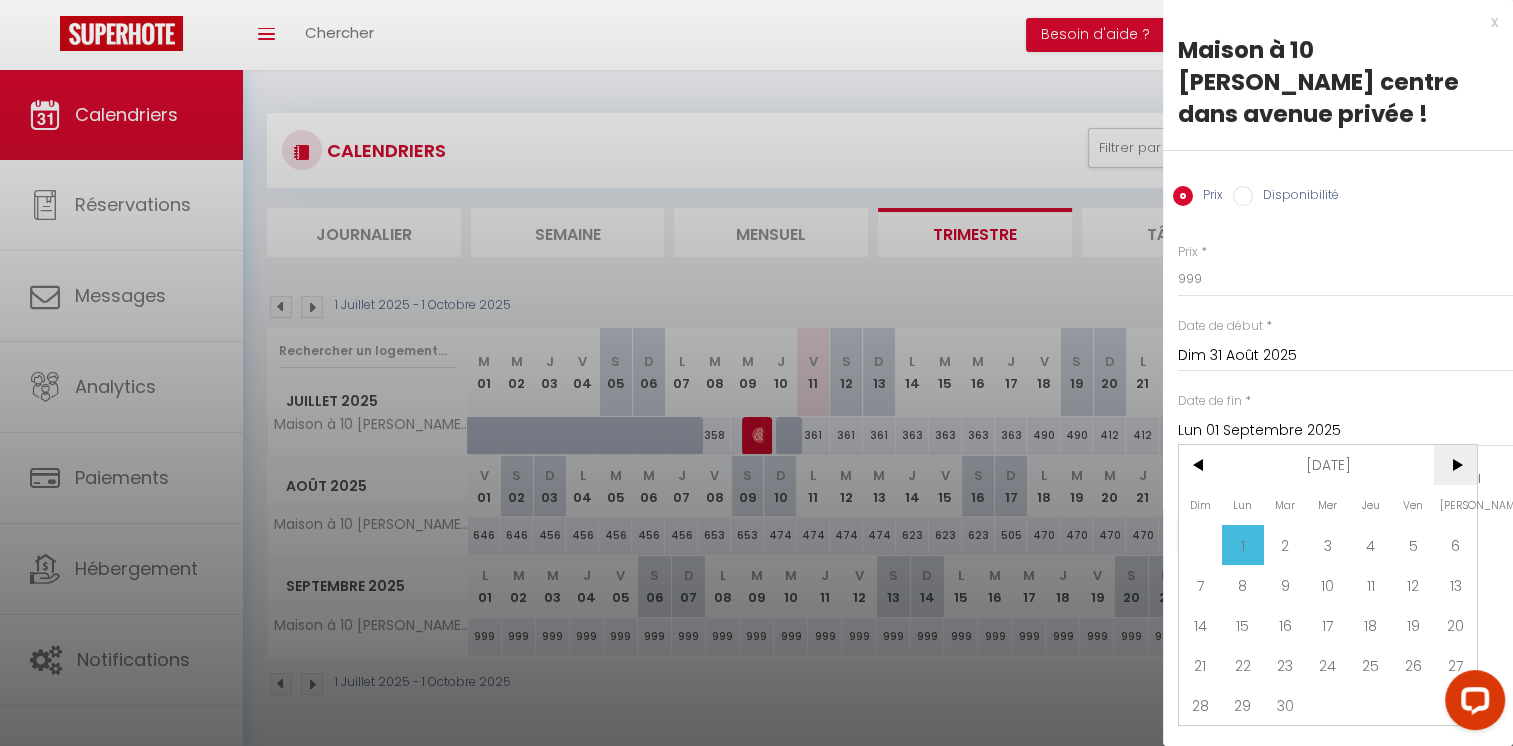 click on ">" at bounding box center [1455, 465] 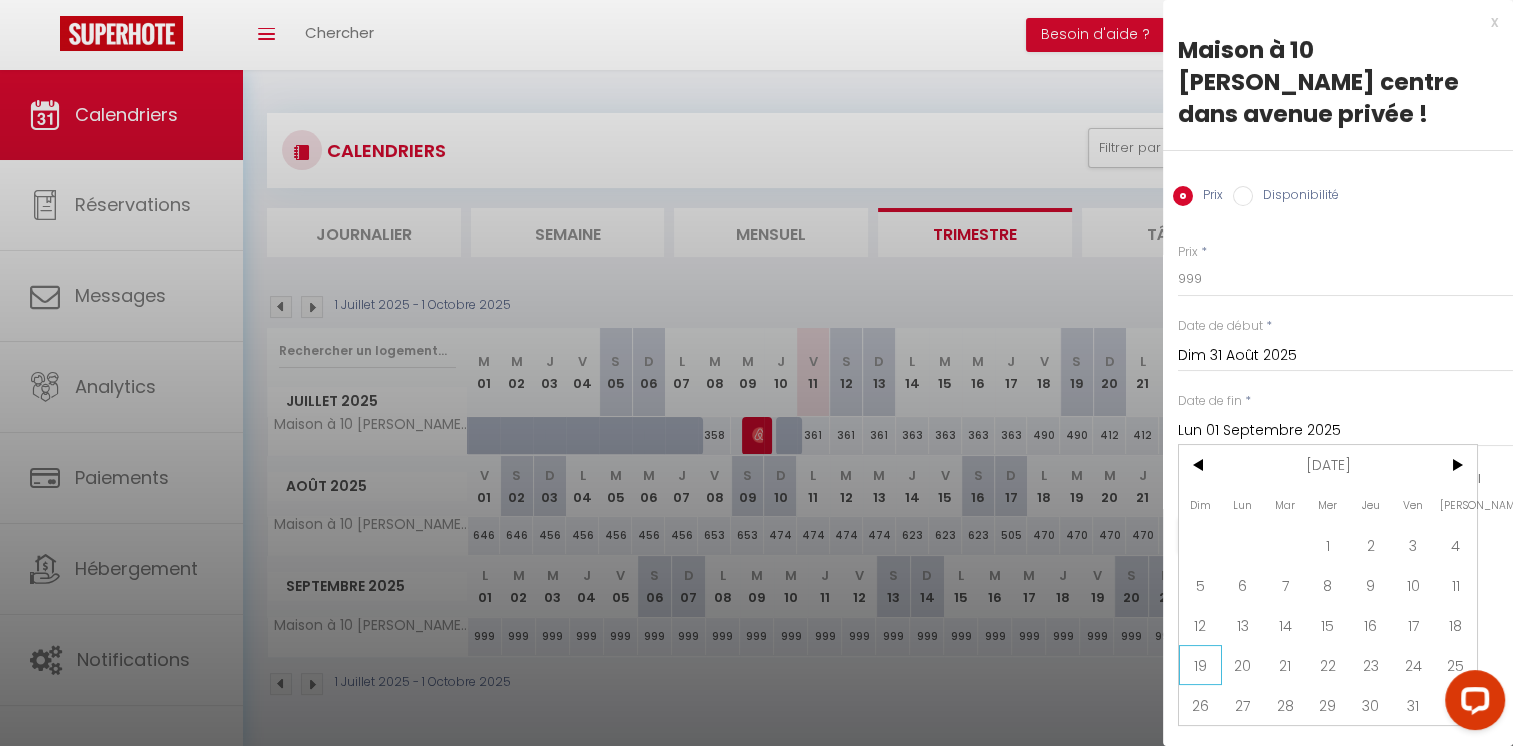 click on "19" at bounding box center (1200, 665) 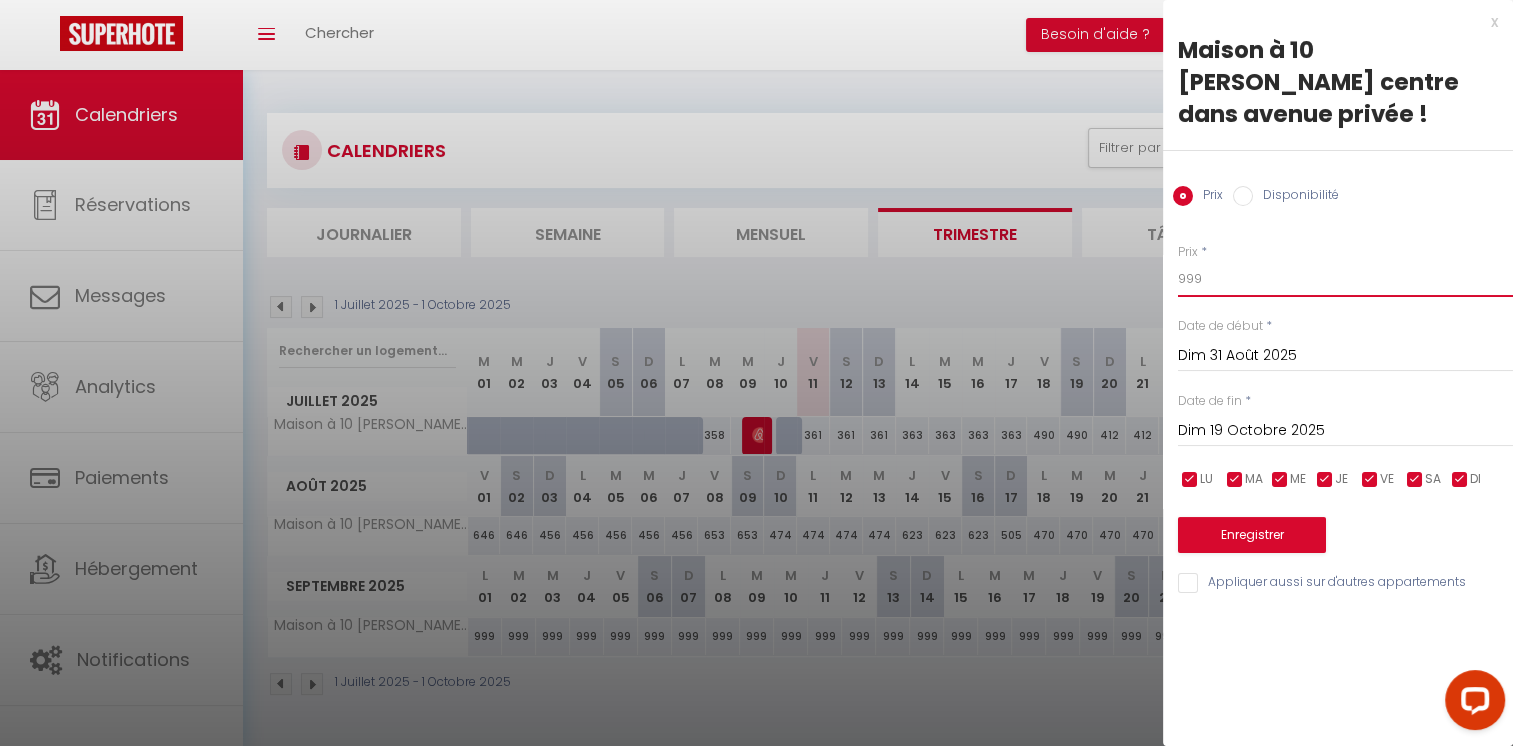 drag, startPoint x: 1188, startPoint y: 253, endPoint x: 1214, endPoint y: 253, distance: 26 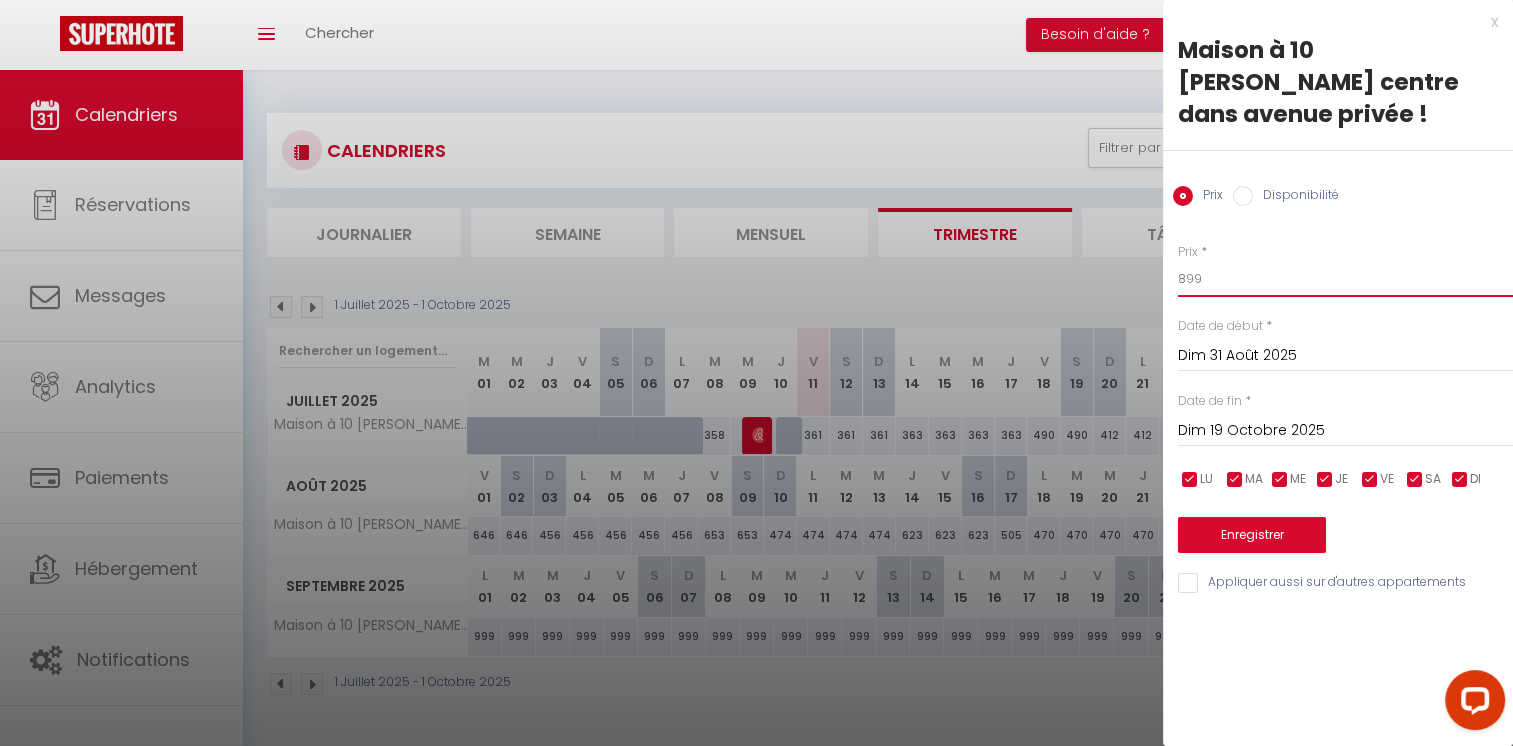 type on "899" 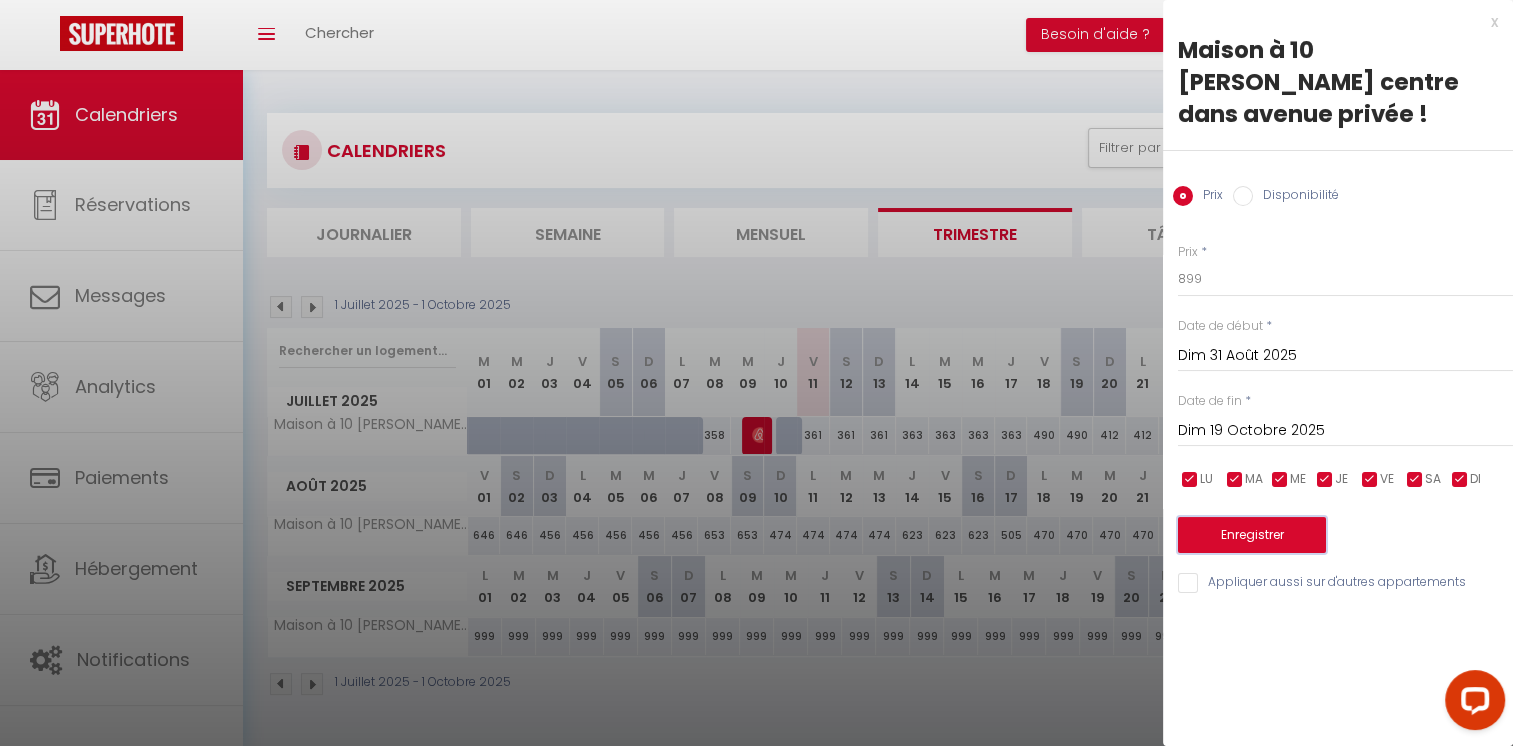 click on "Enregistrer" at bounding box center (1252, 535) 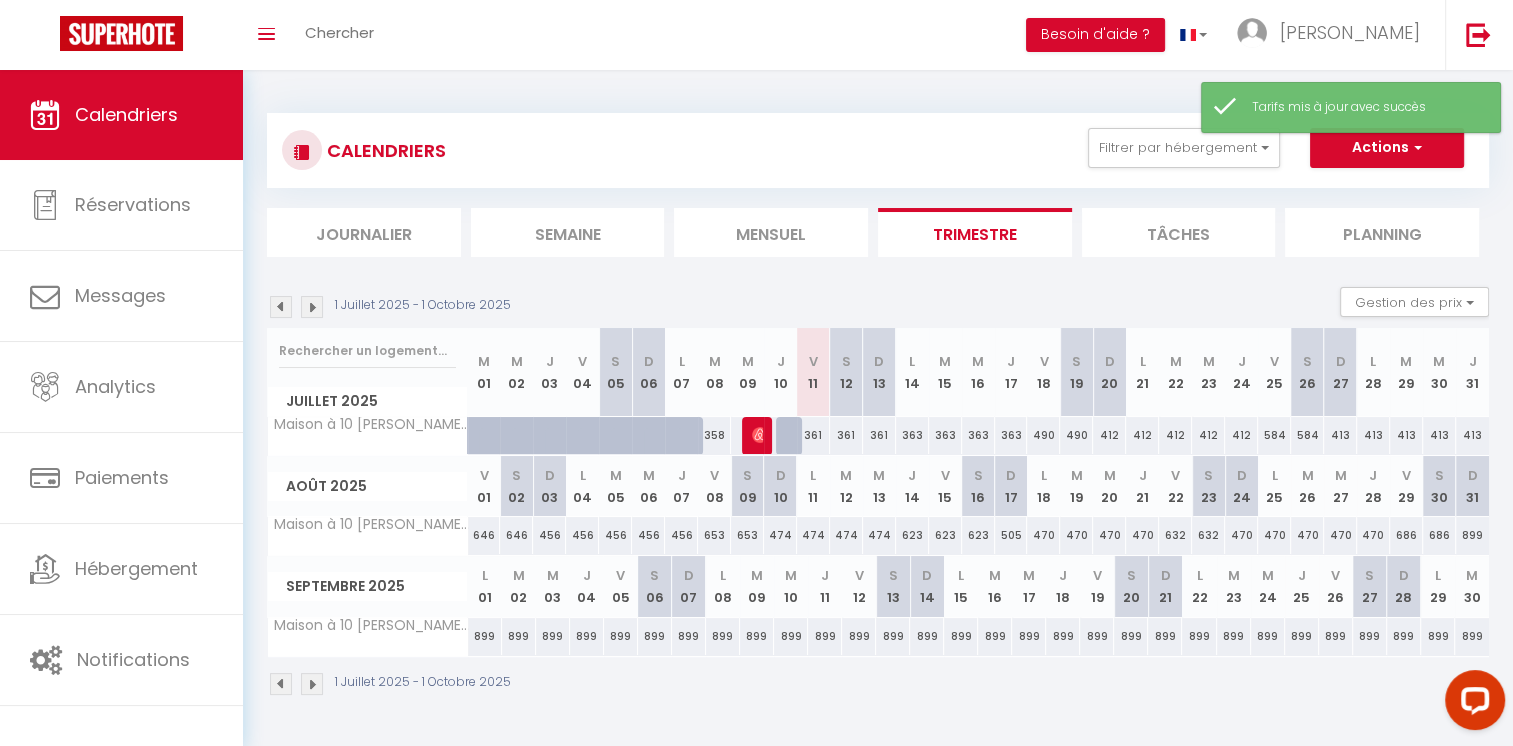 click at bounding box center (312, 307) 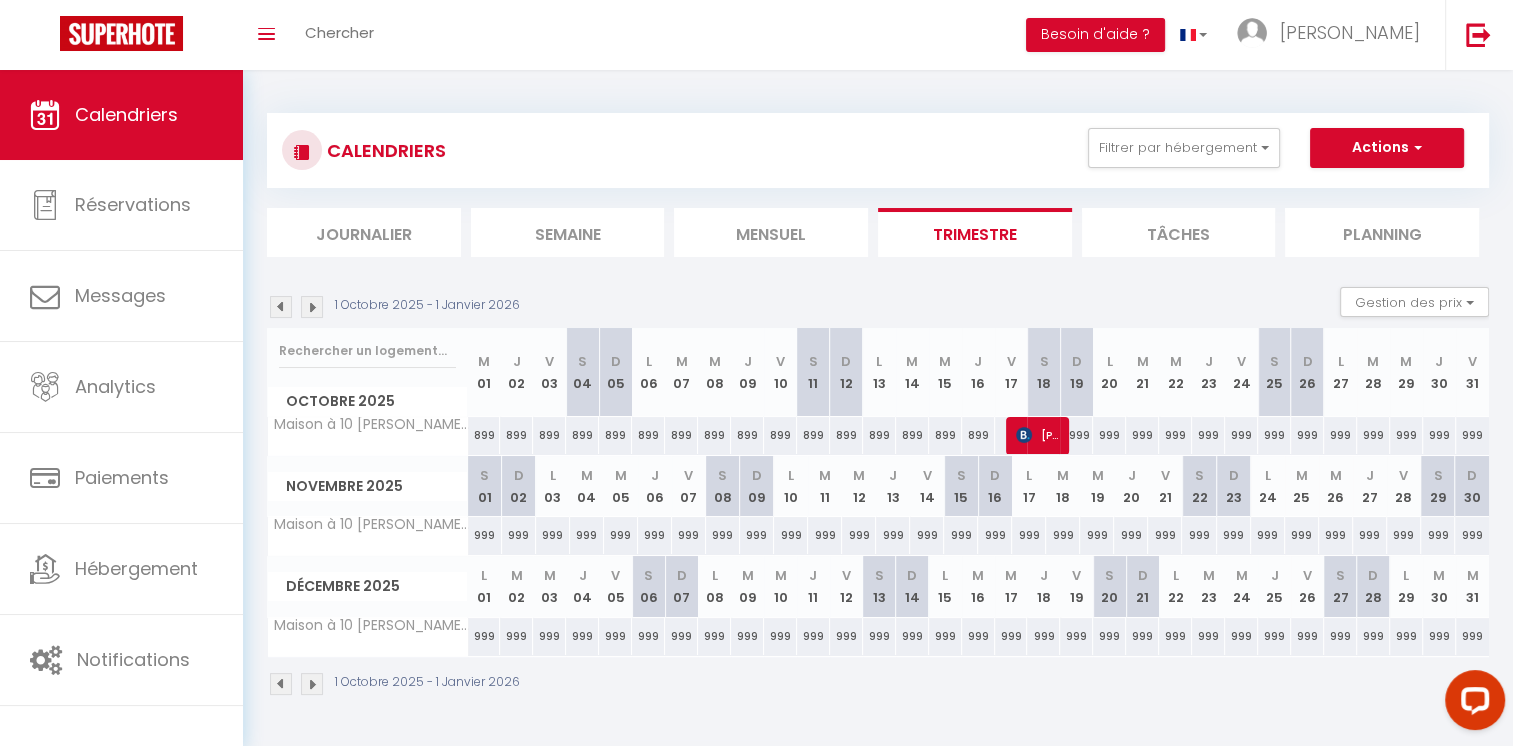 click at bounding box center (281, 307) 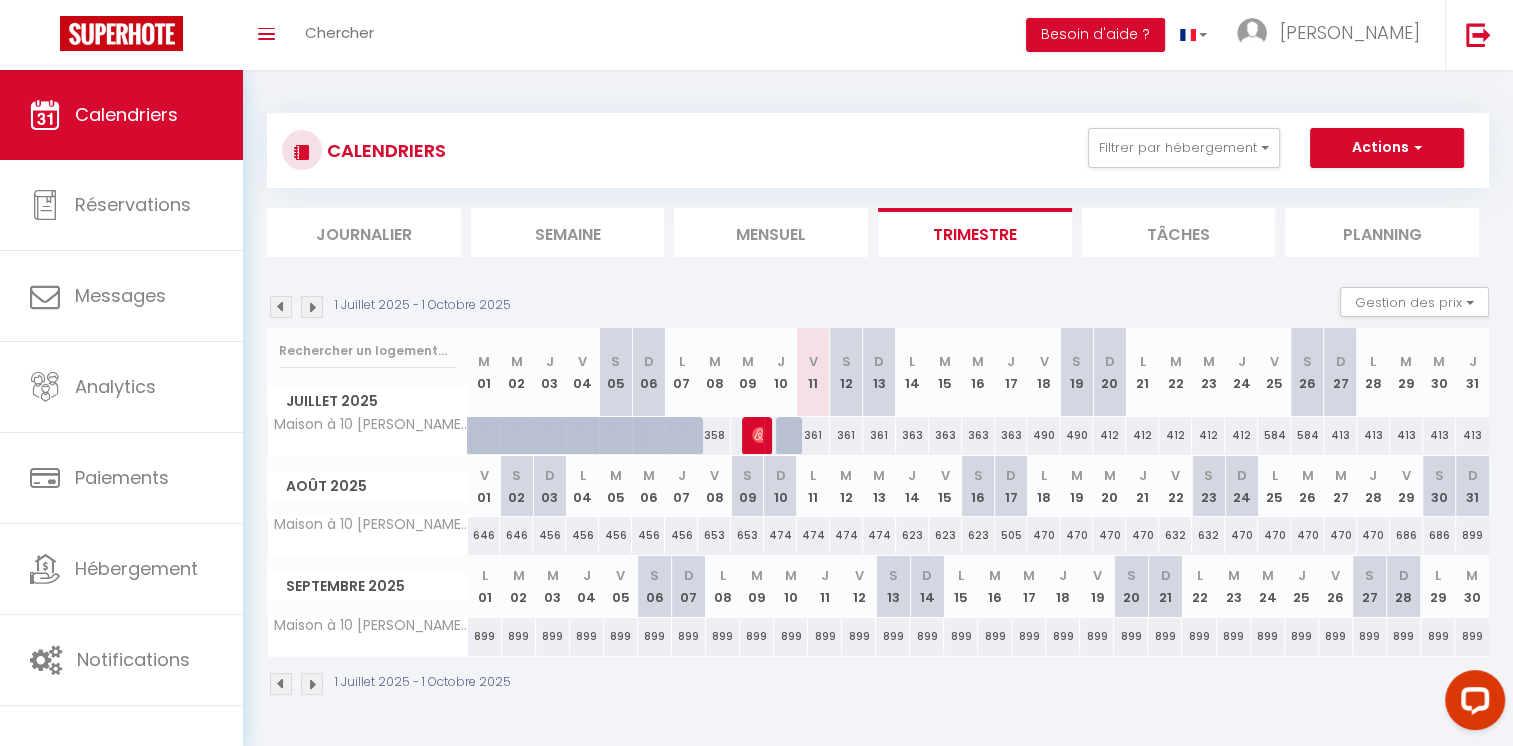 click on "646" at bounding box center [484, 535] 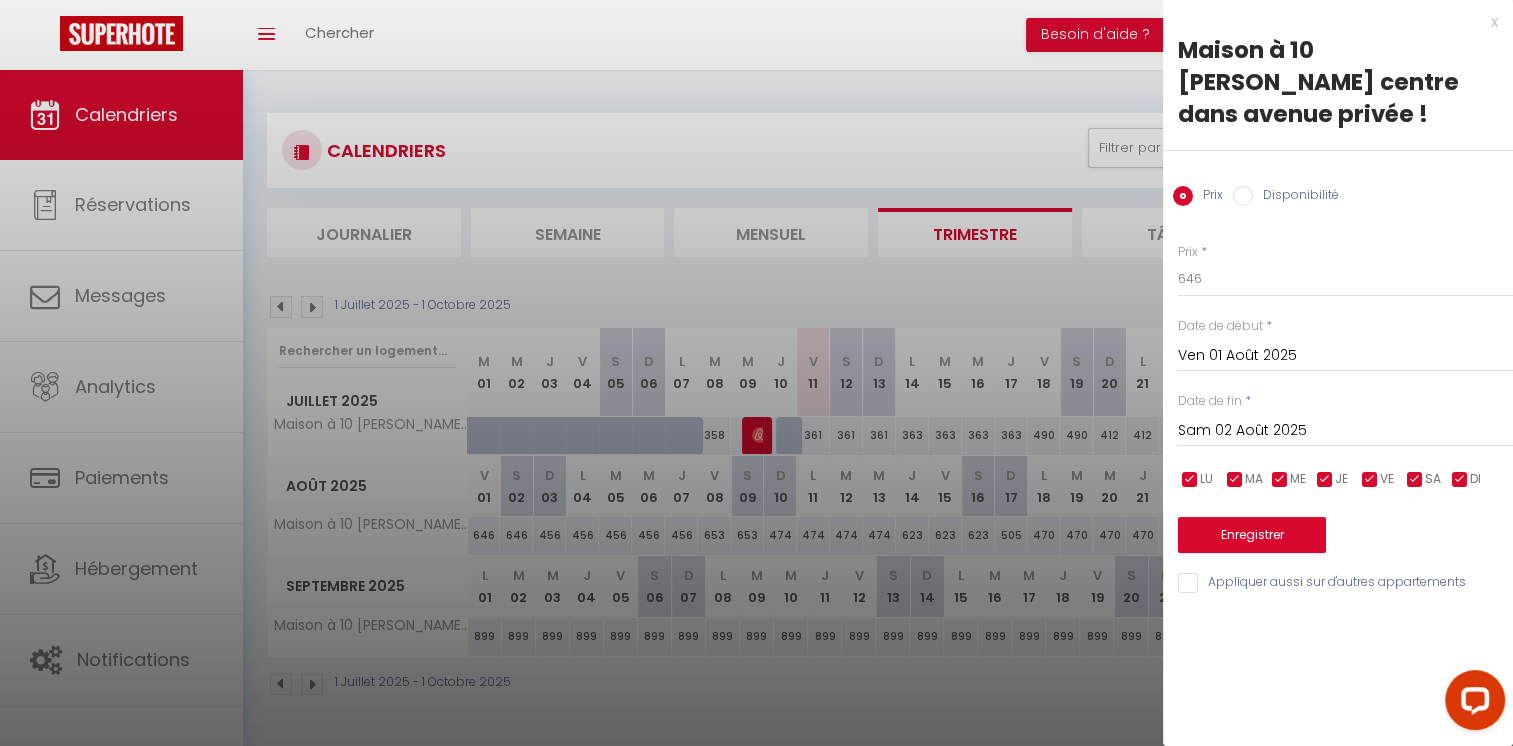 click on "Sam 02 Août 2025" at bounding box center [1345, 431] 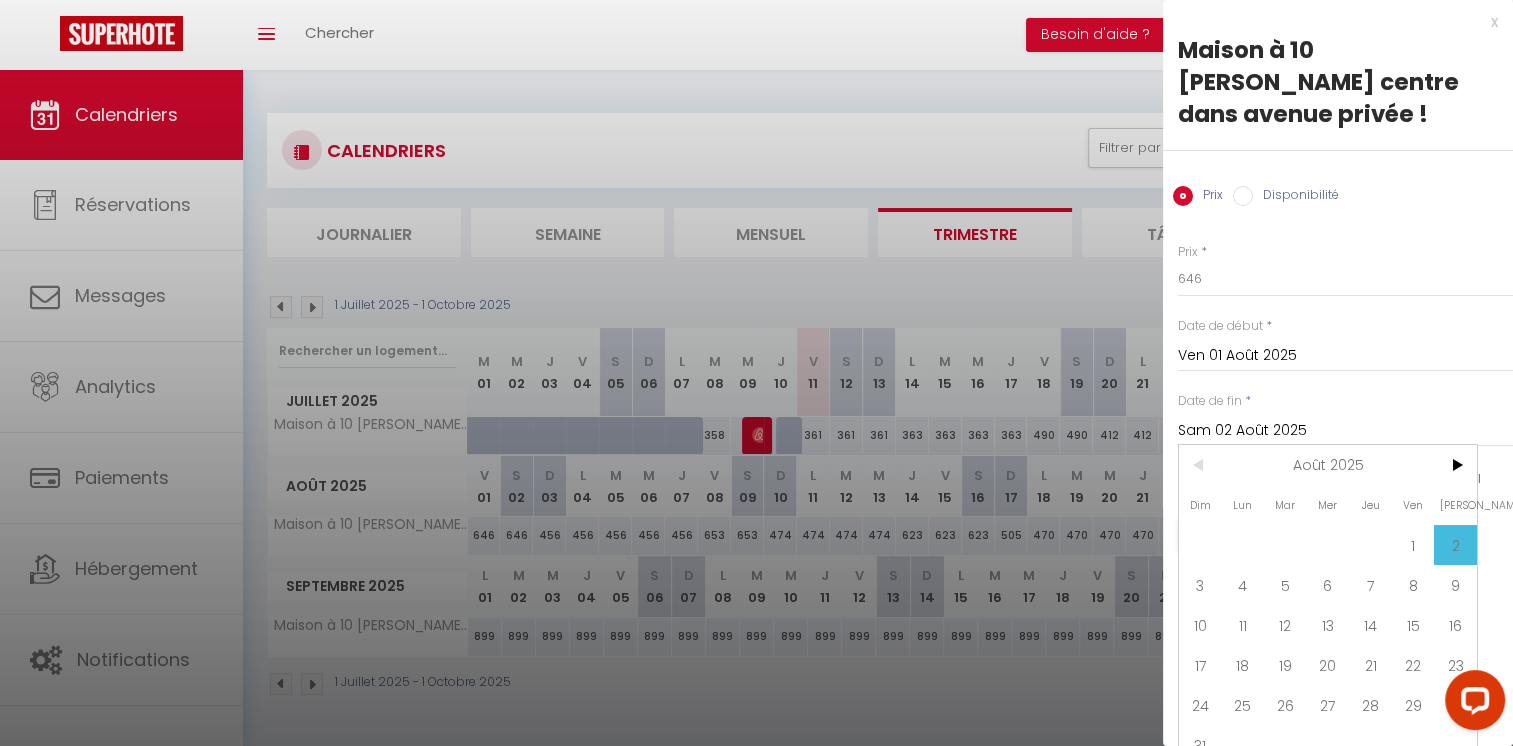 drag, startPoint x: 1193, startPoint y: 580, endPoint x: 1195, endPoint y: 538, distance: 42.047592 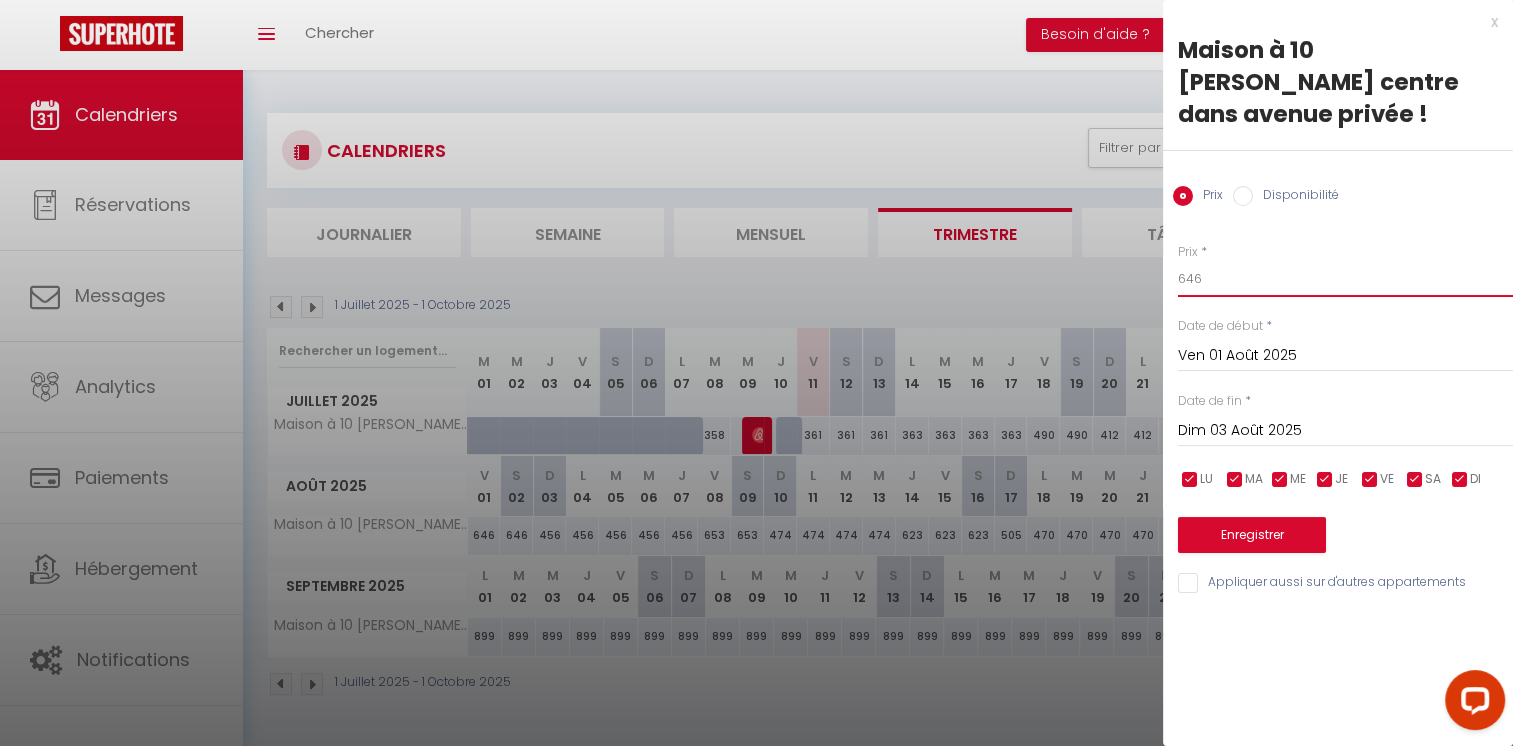 click on "646" at bounding box center [1345, 279] 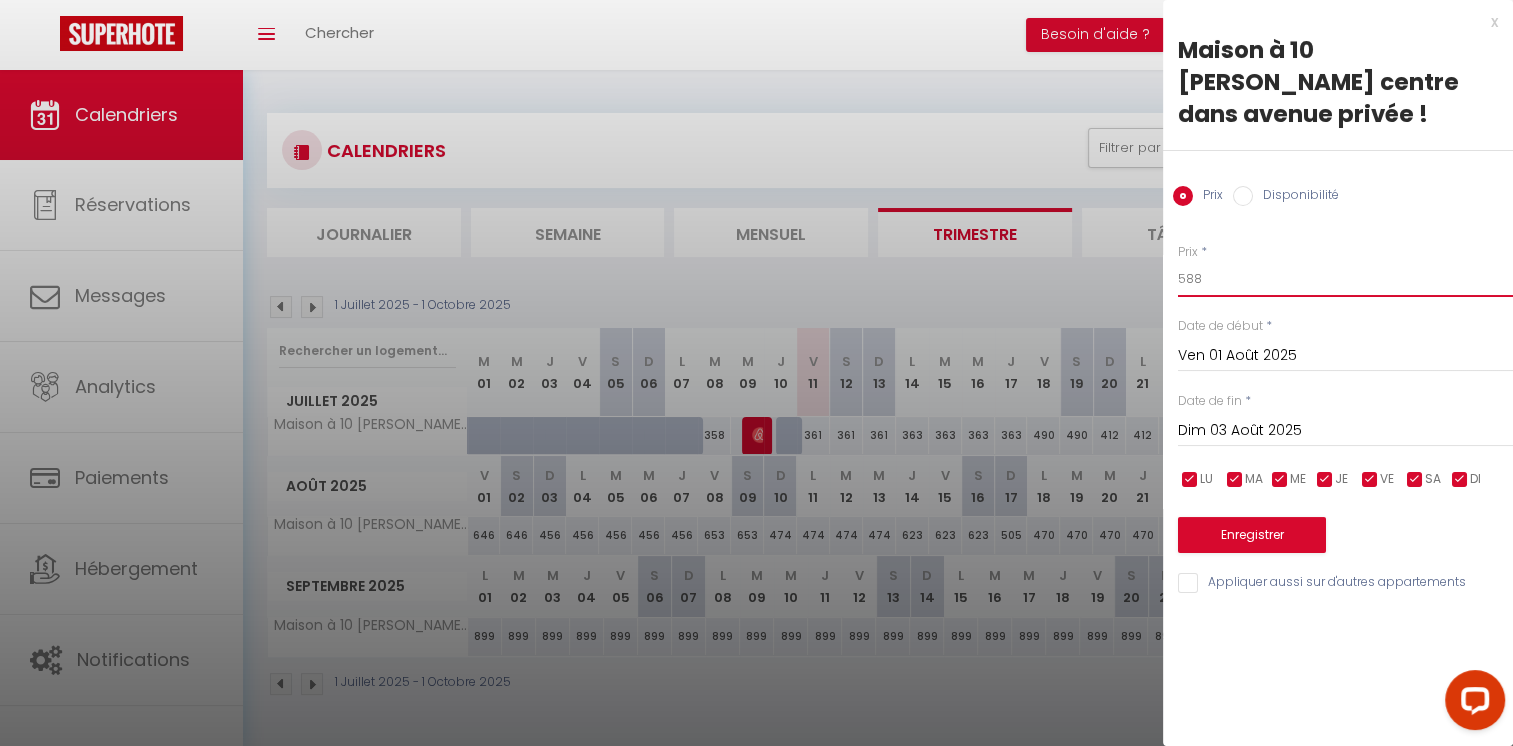 type on "588" 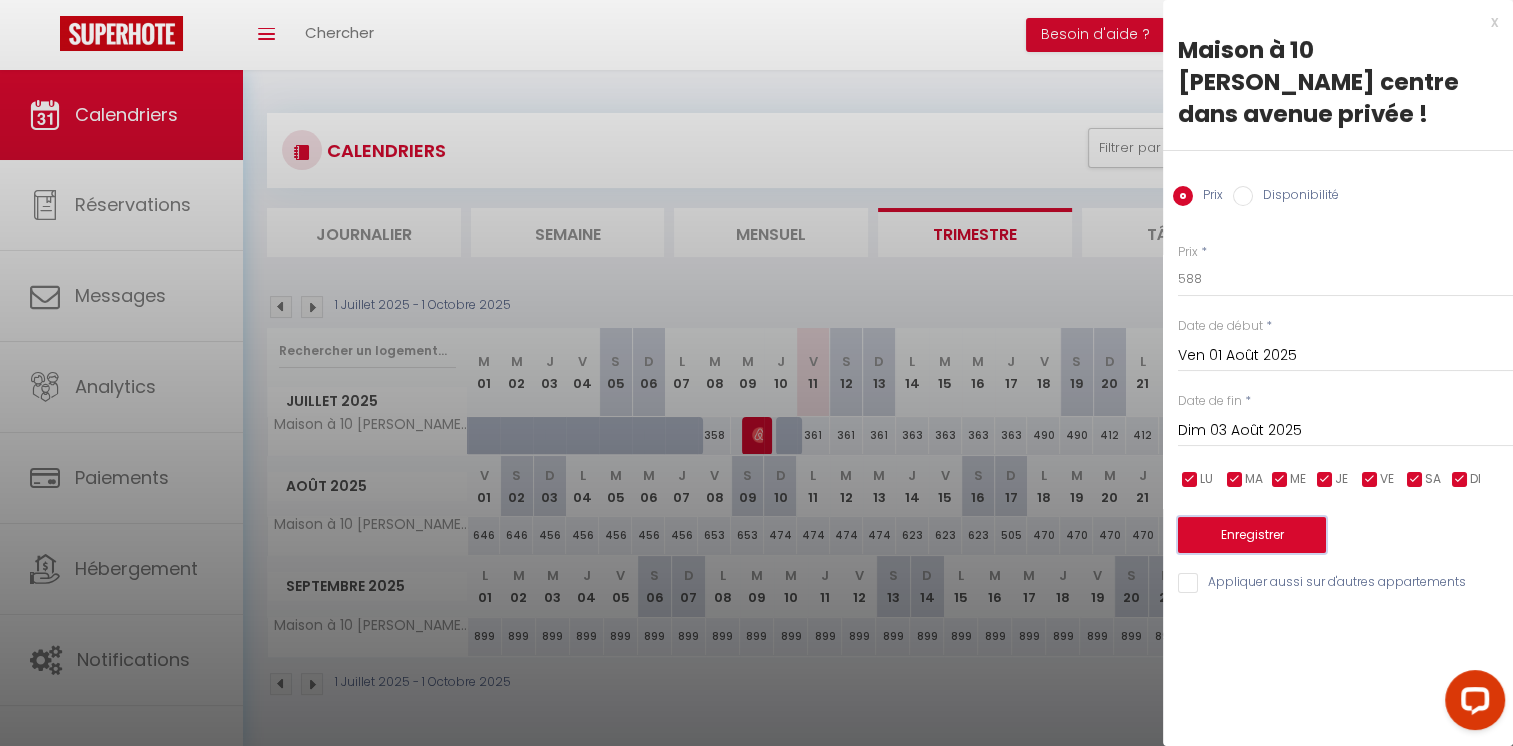 click on "Enregistrer" at bounding box center [1252, 535] 